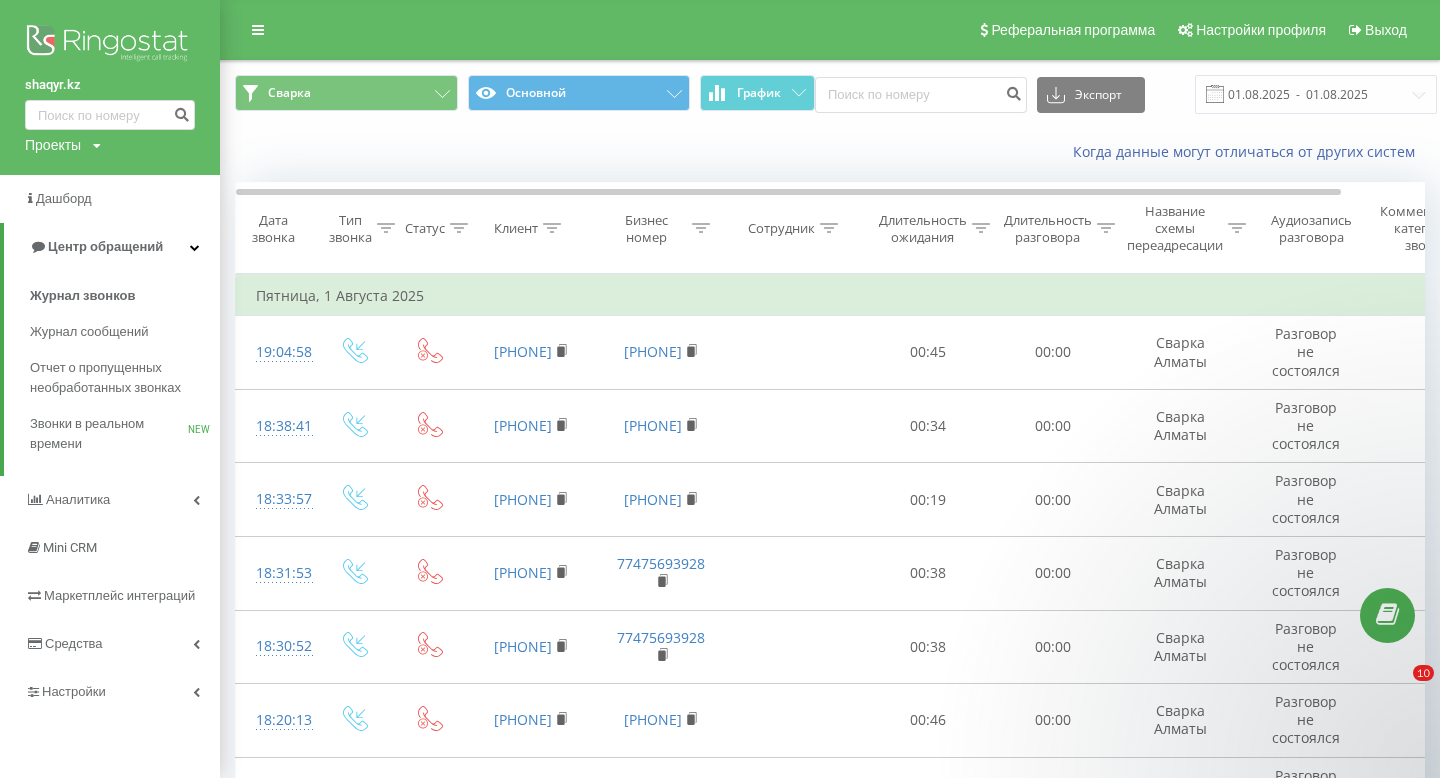 scroll, scrollTop: 0, scrollLeft: 0, axis: both 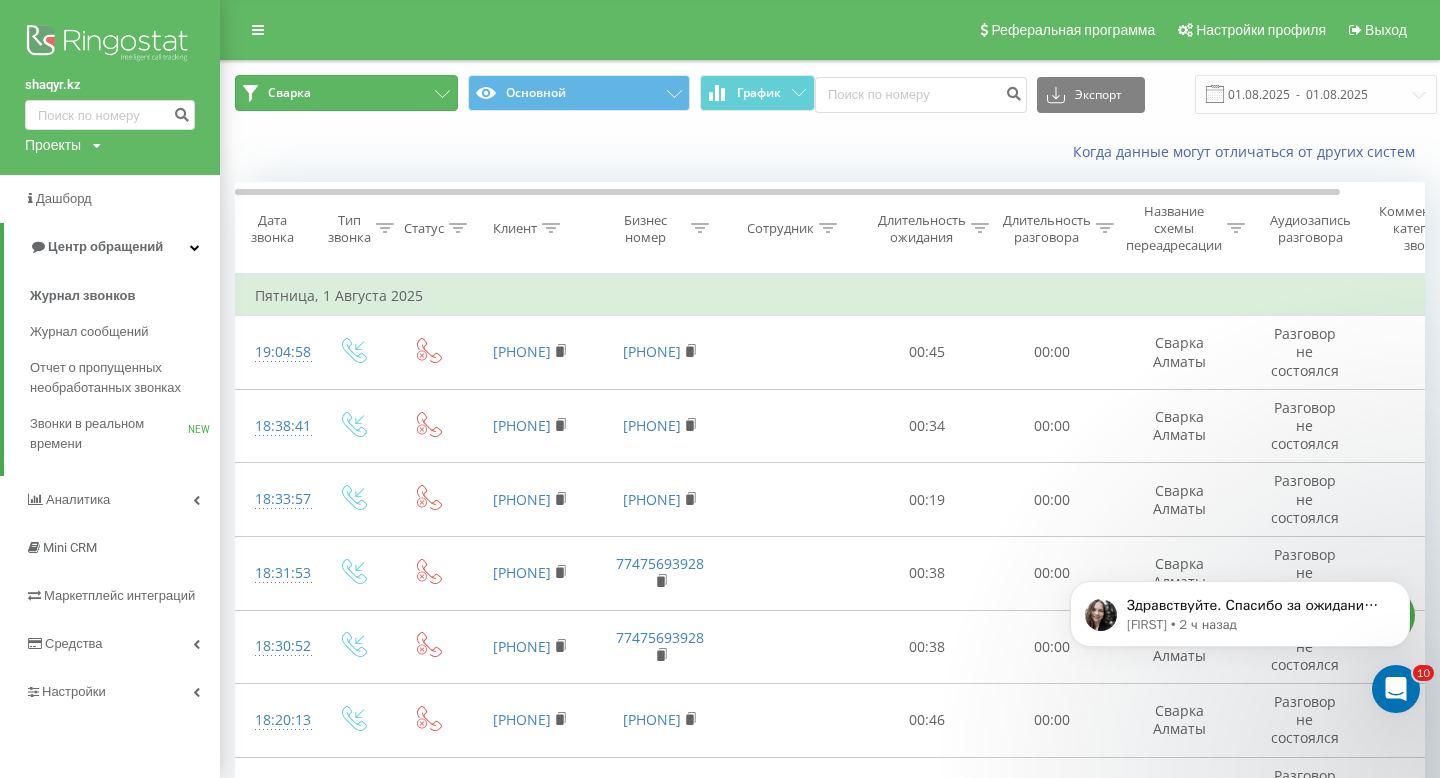 click on "Сварка" at bounding box center [346, 93] 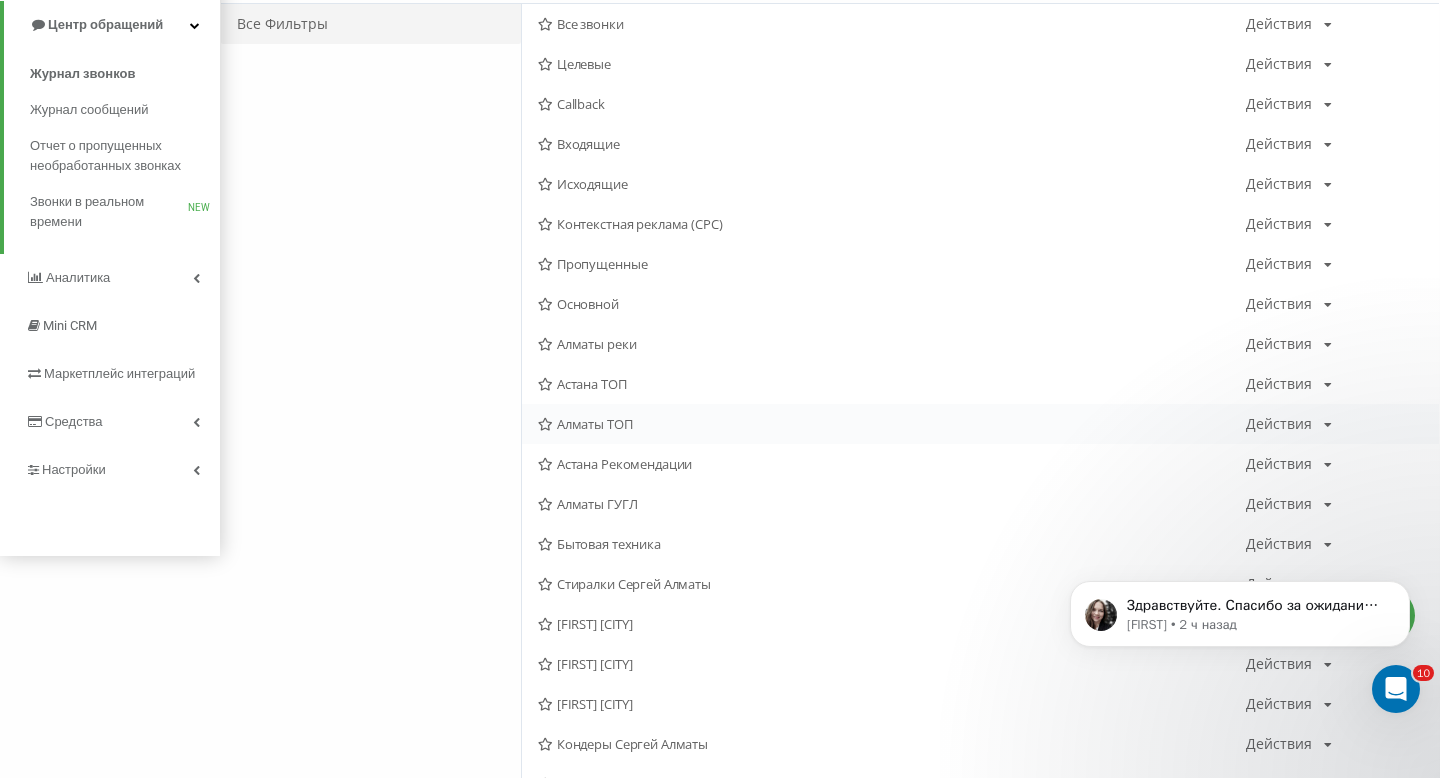 scroll, scrollTop: 232, scrollLeft: 0, axis: vertical 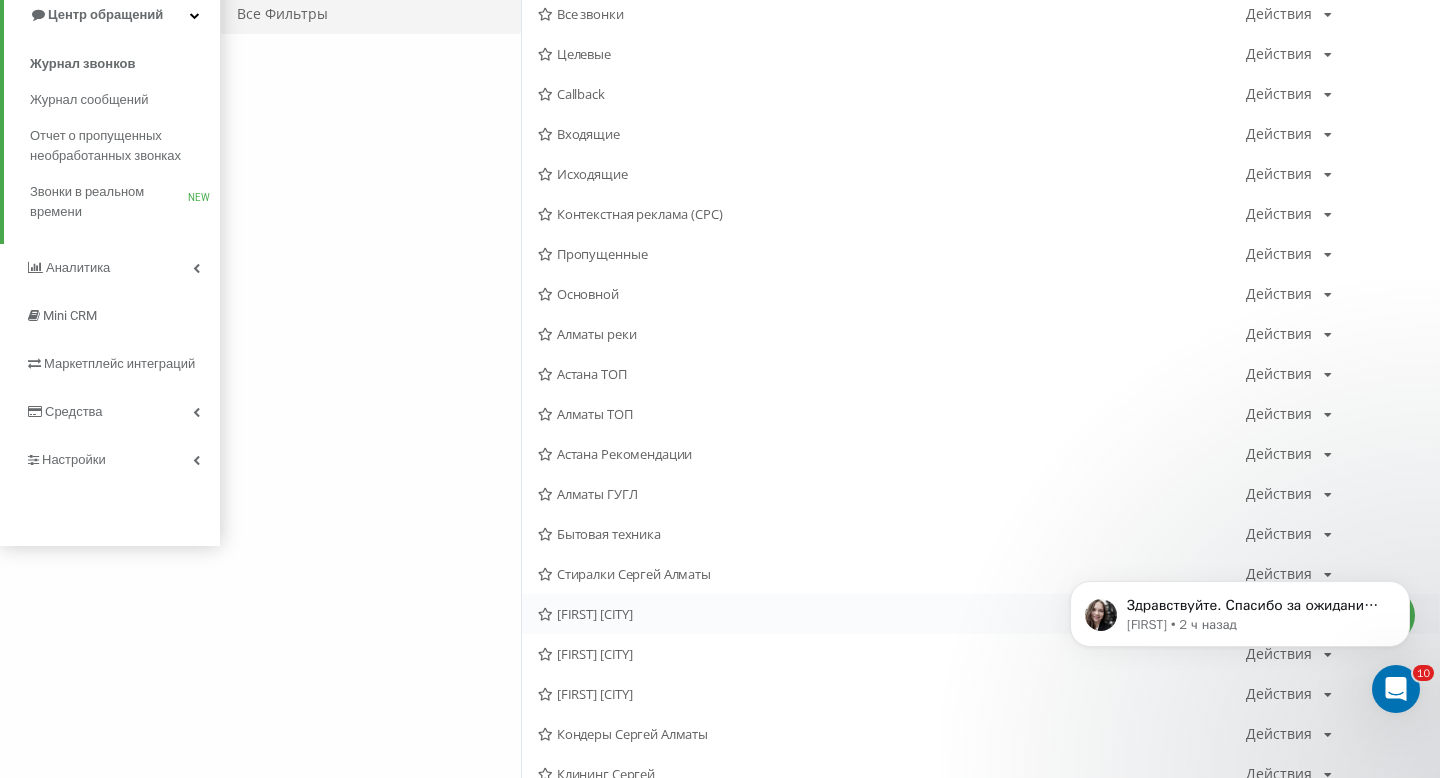 click on "[FIRST] [CITY]" at bounding box center (892, 614) 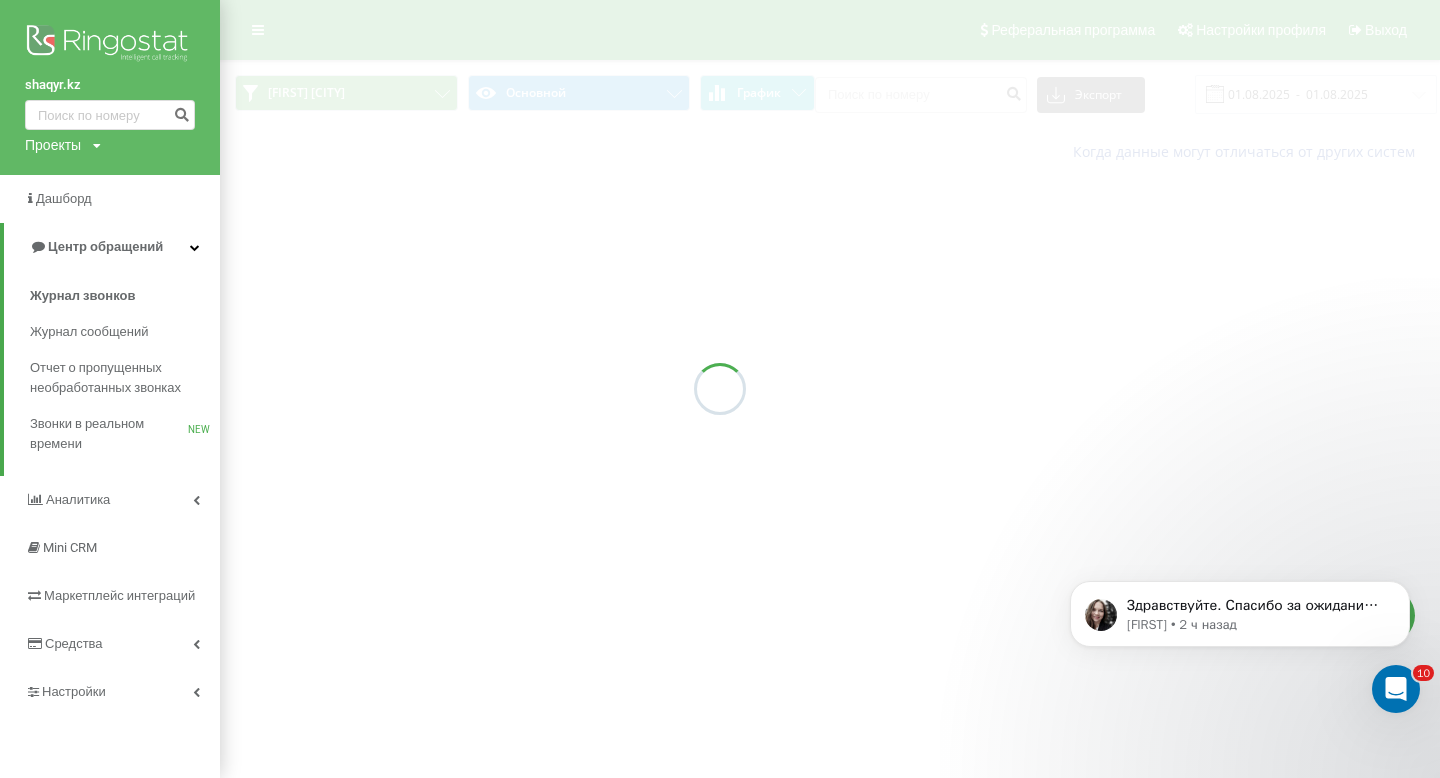 scroll, scrollTop: 0, scrollLeft: 0, axis: both 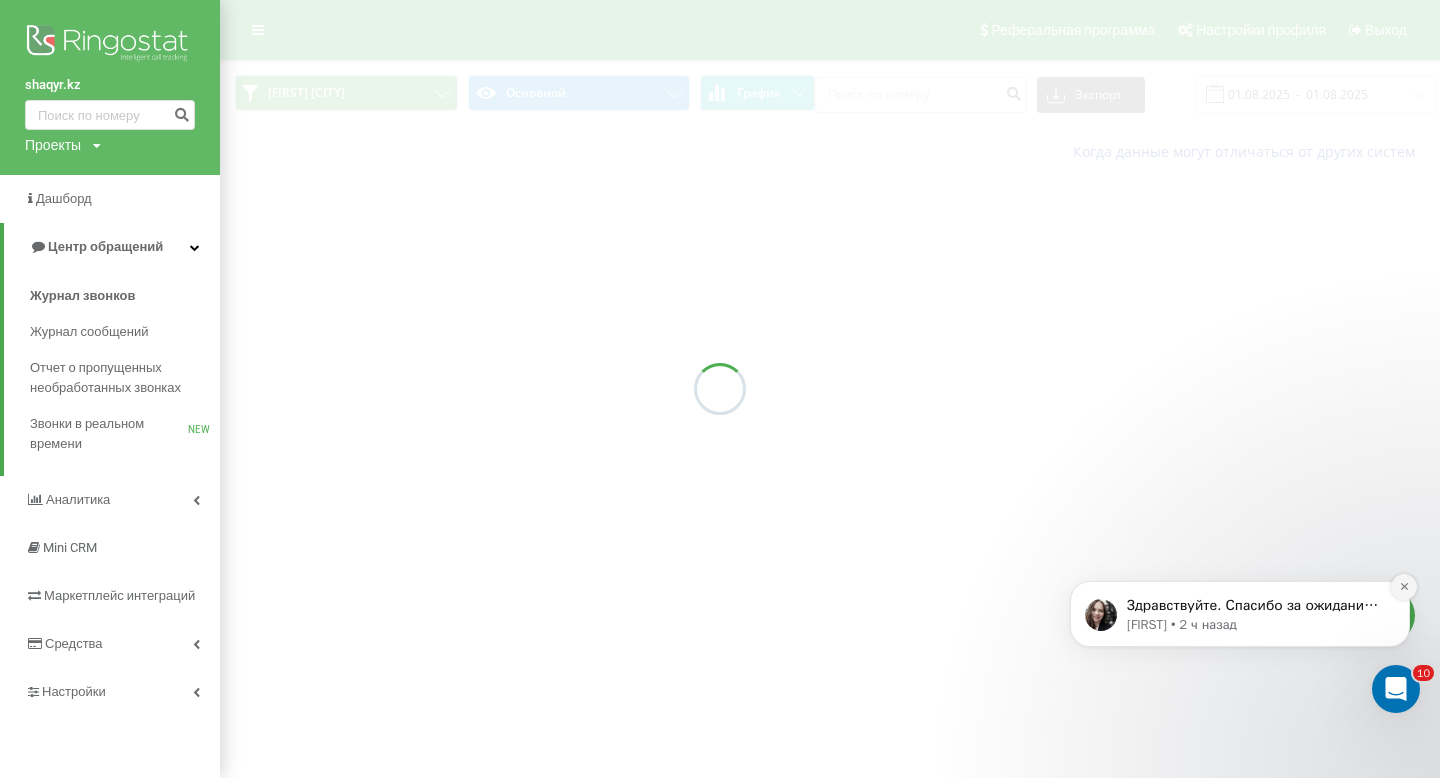 click 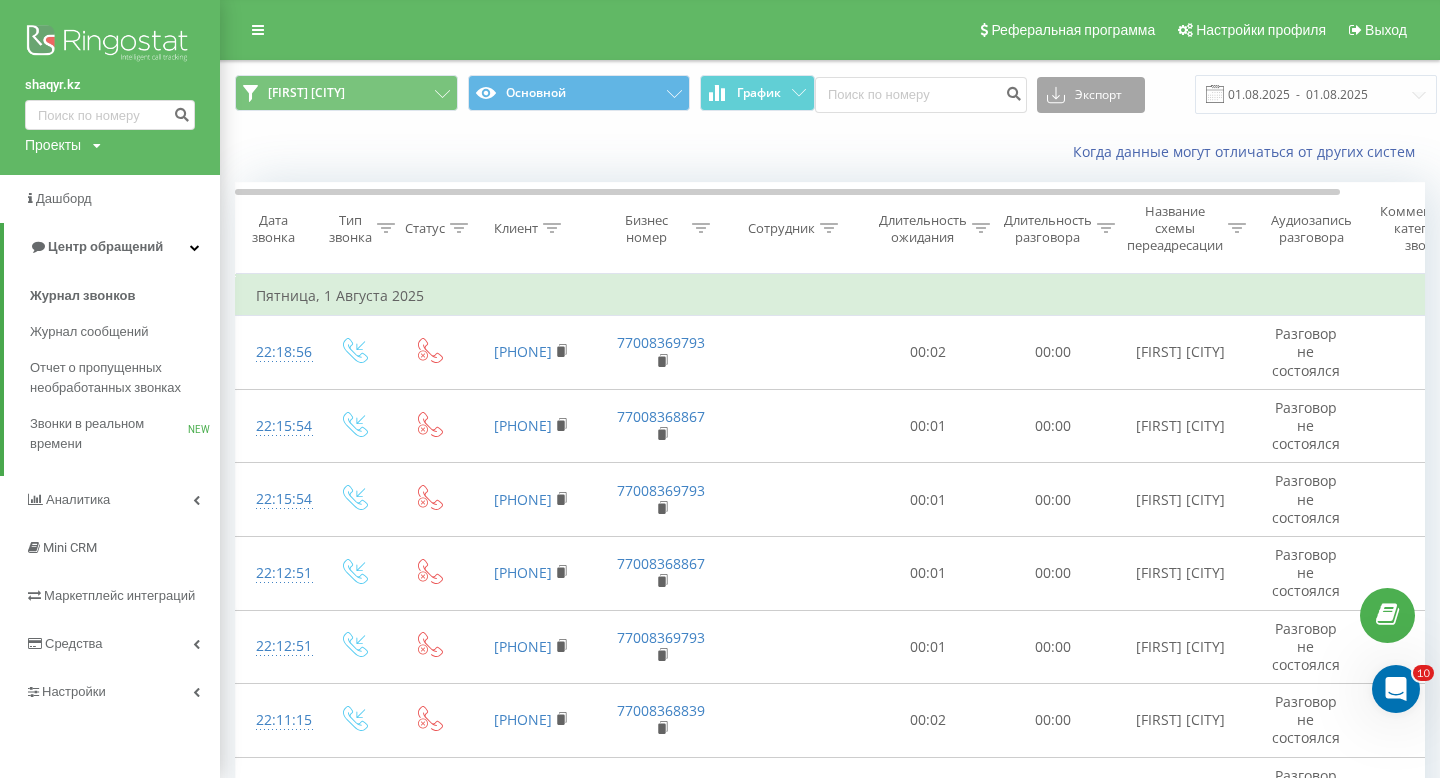 click on "Экспорт" at bounding box center [1091, 95] 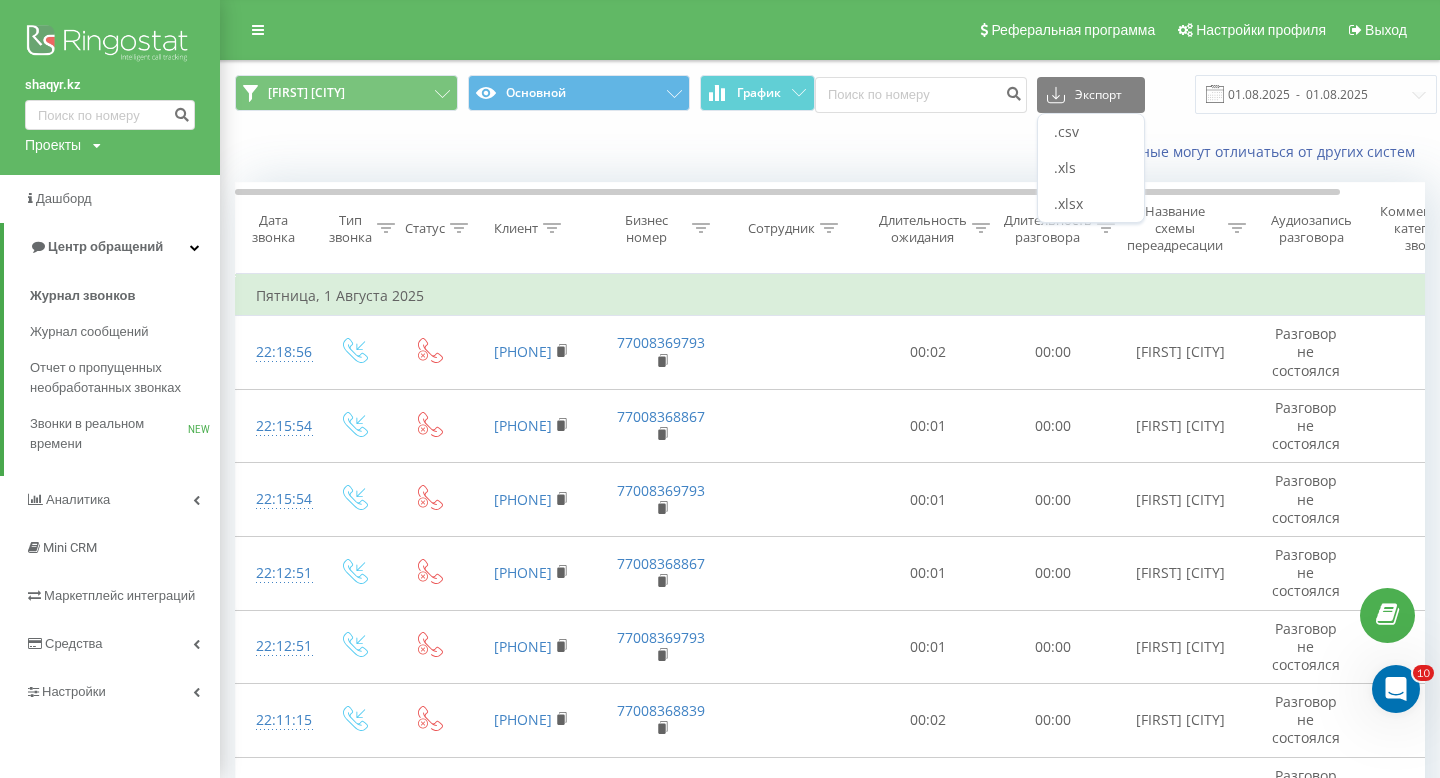 click on "Когда данные могут отличаться от других систем" at bounding box center (1058, 152) 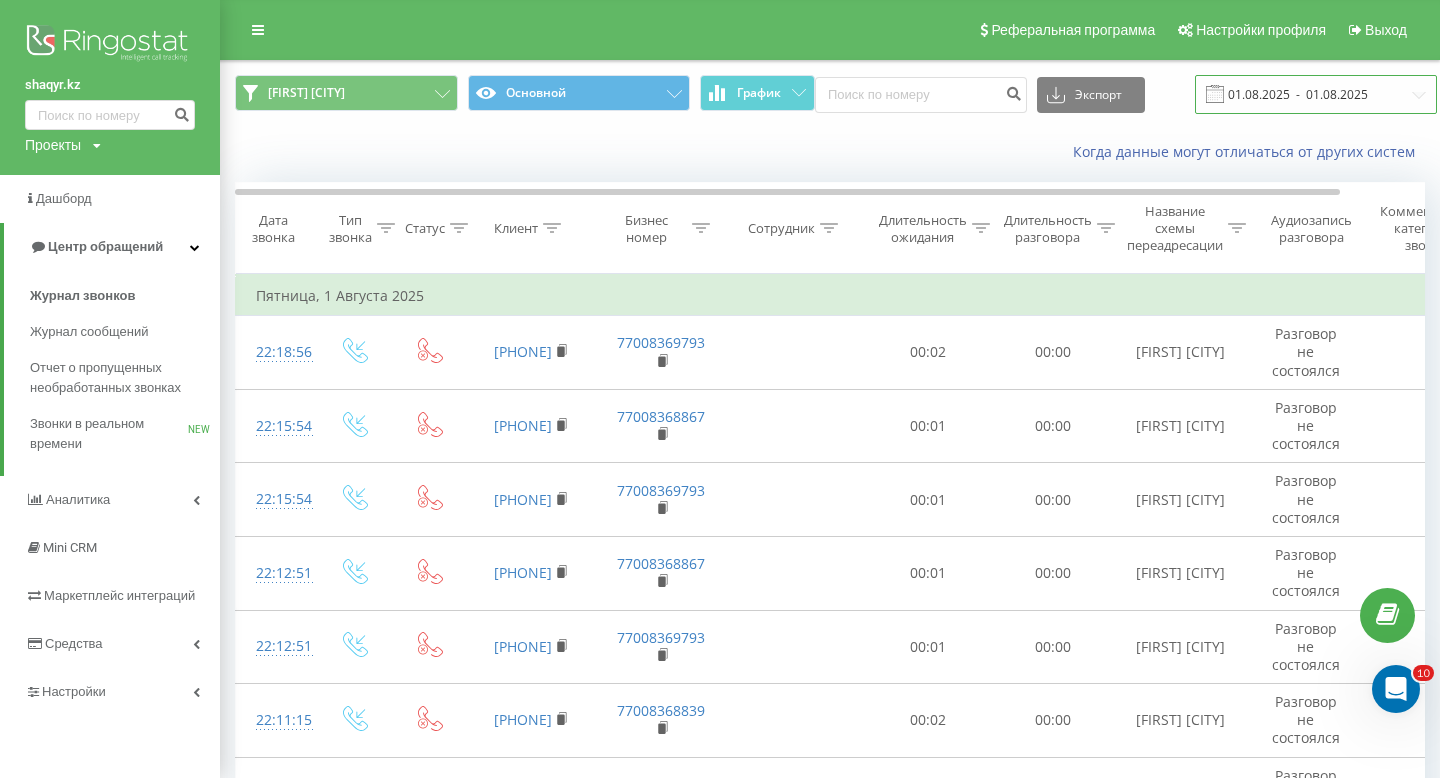 click on "01.08.2025  -  01.08.2025" at bounding box center [1316, 94] 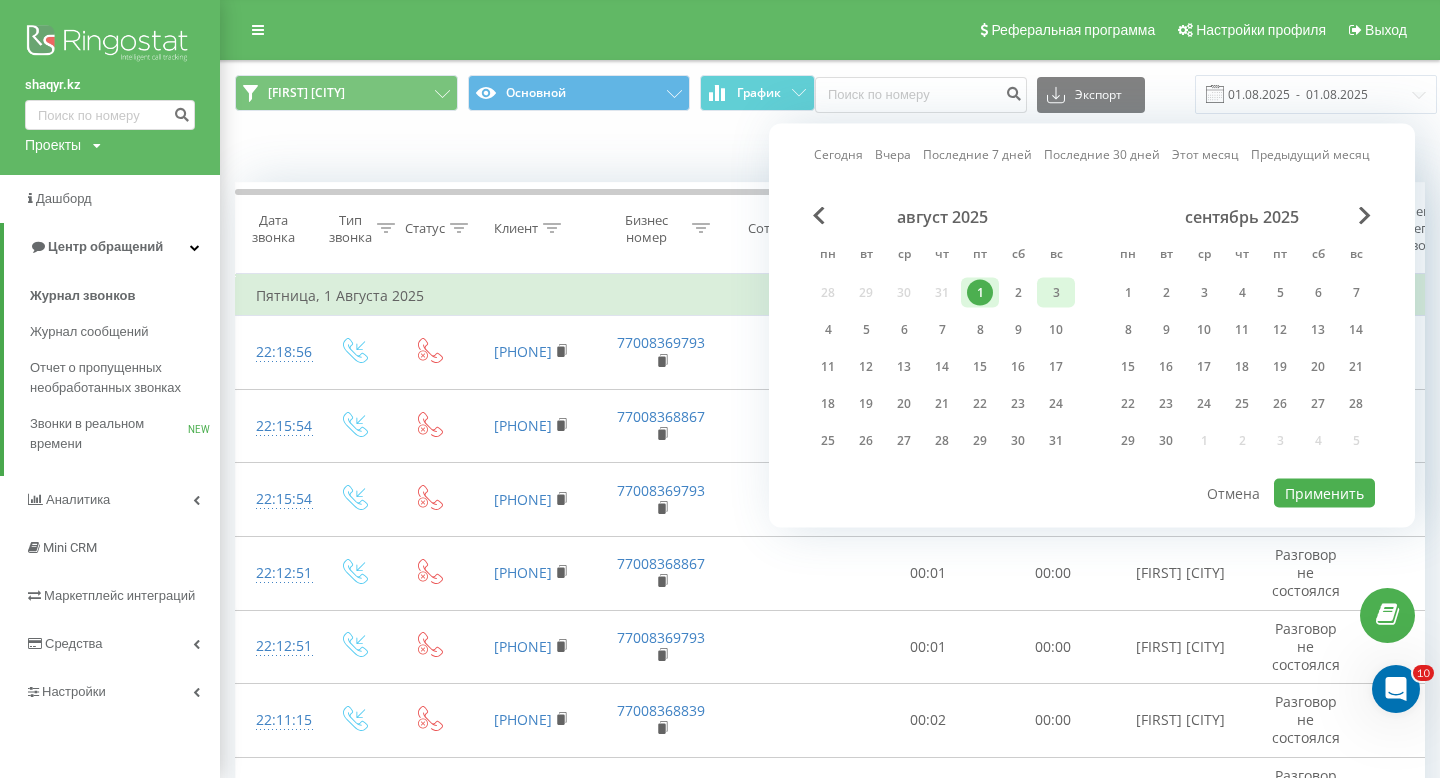 click on "3" at bounding box center [1056, 293] 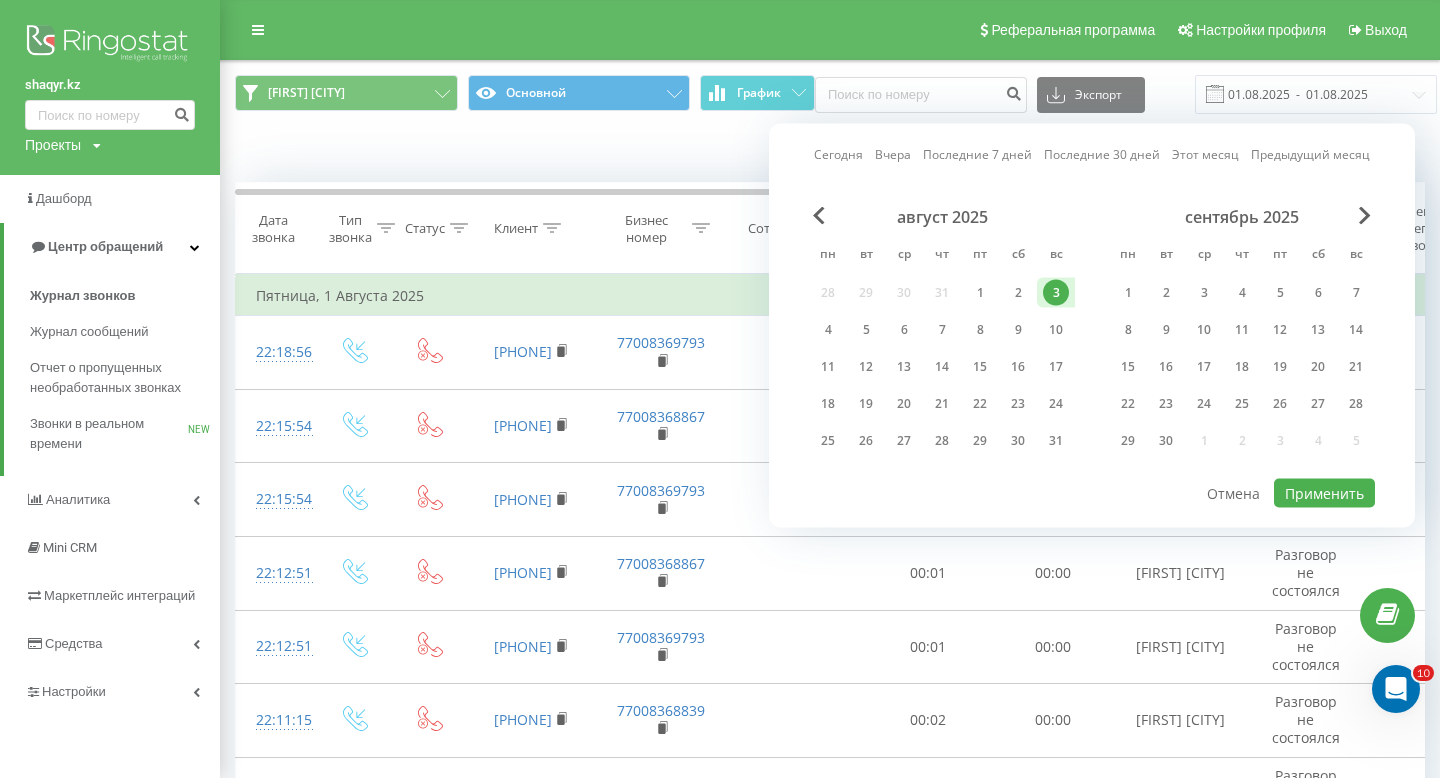 click on "3" at bounding box center (1056, 293) 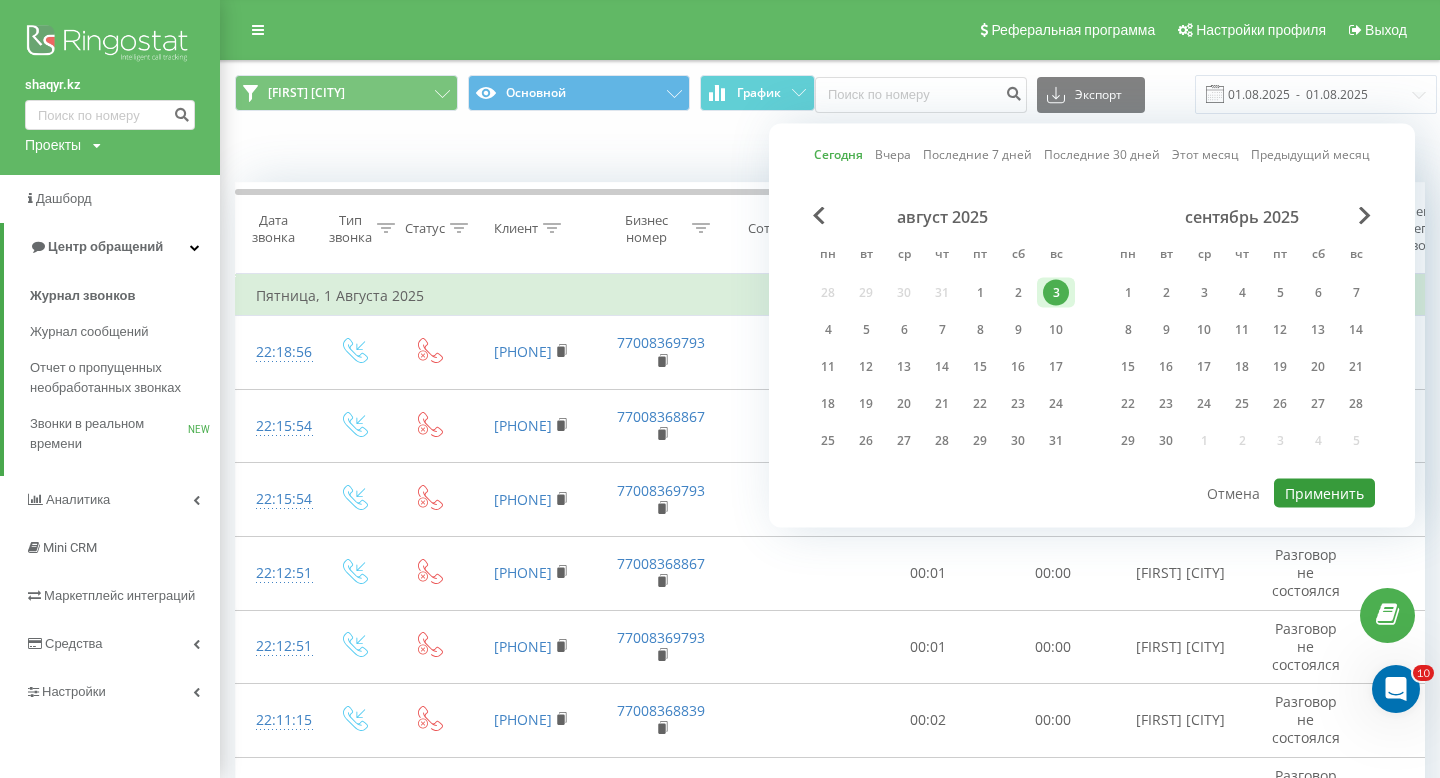 click on "Применить" at bounding box center [1324, 493] 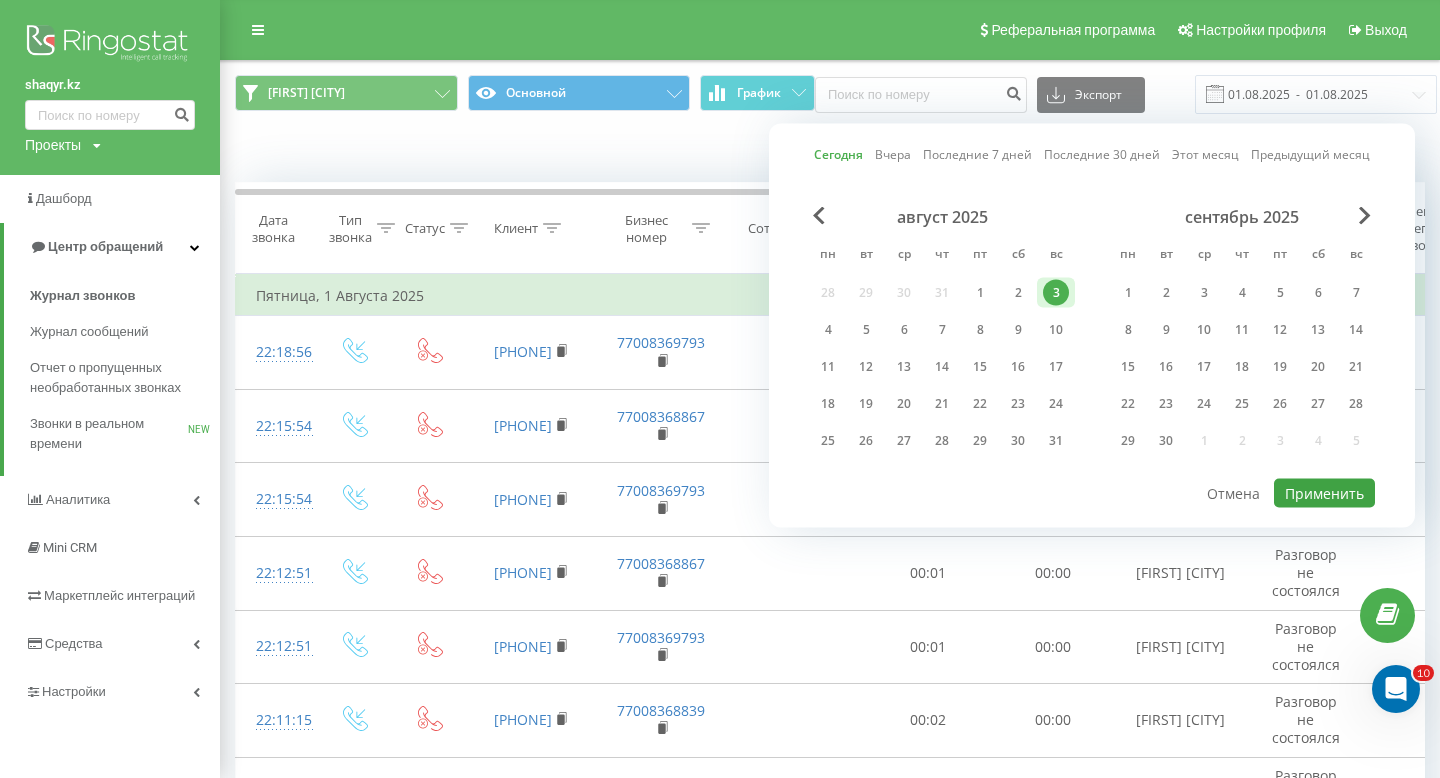 type on "03.08.2025  -  03.08.2025" 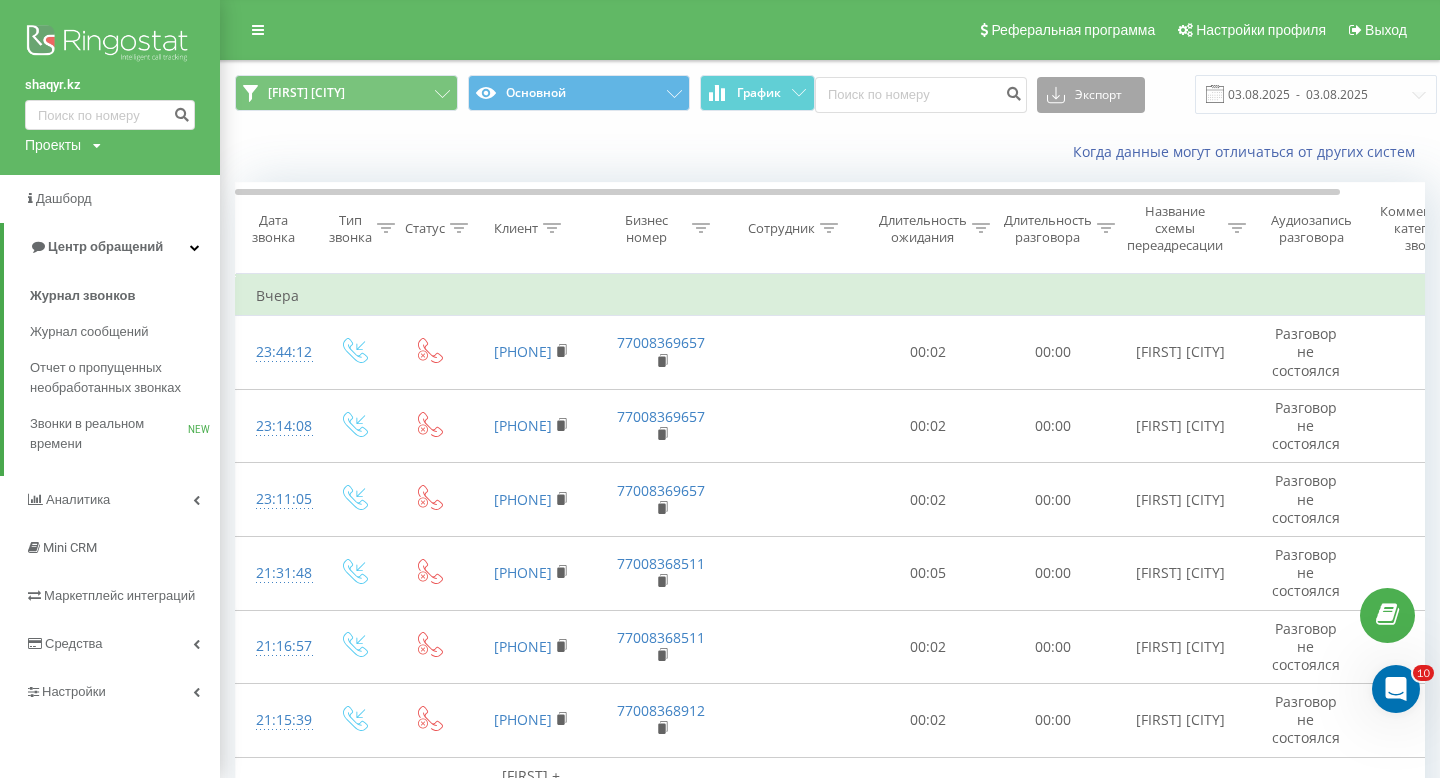 click on "Экспорт" at bounding box center (1091, 95) 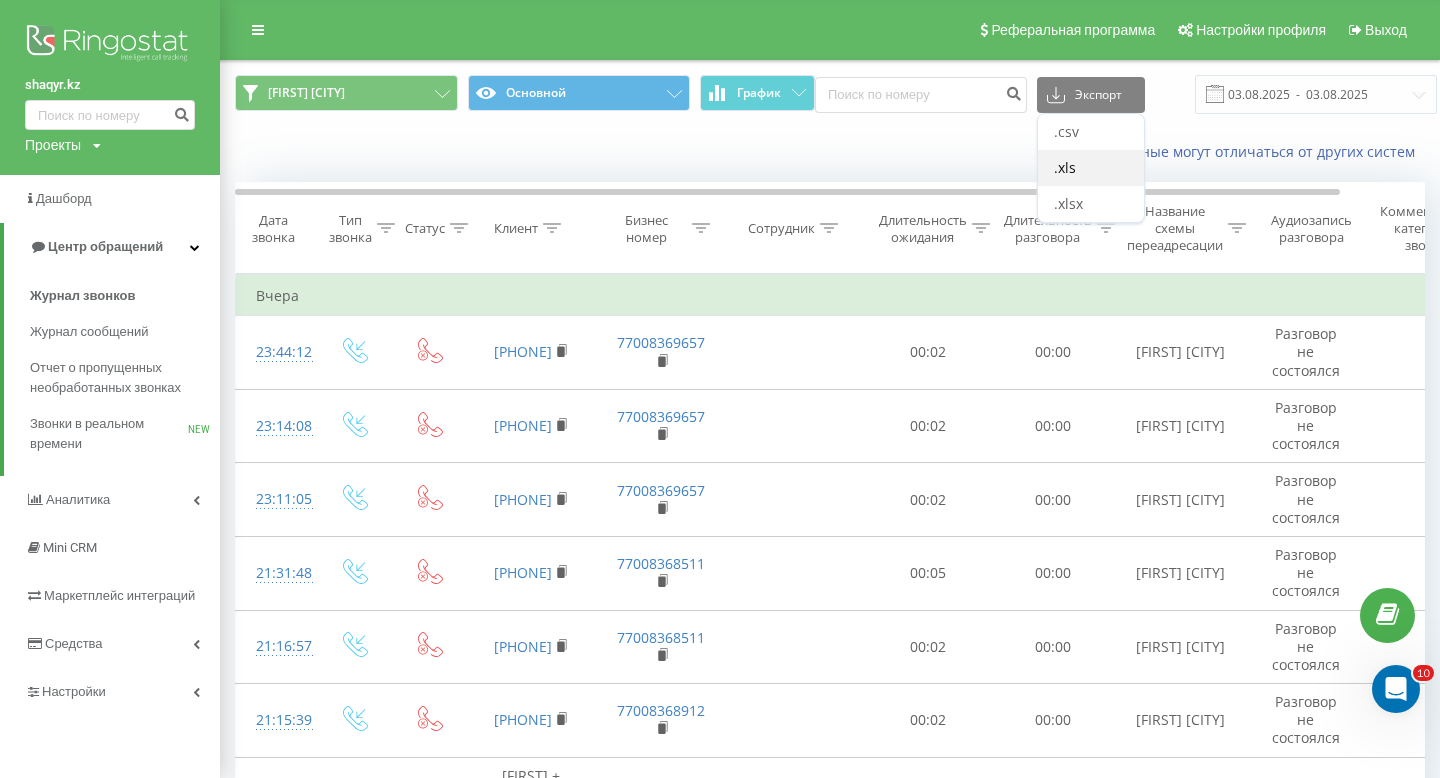 click on ".xls" at bounding box center [1091, 168] 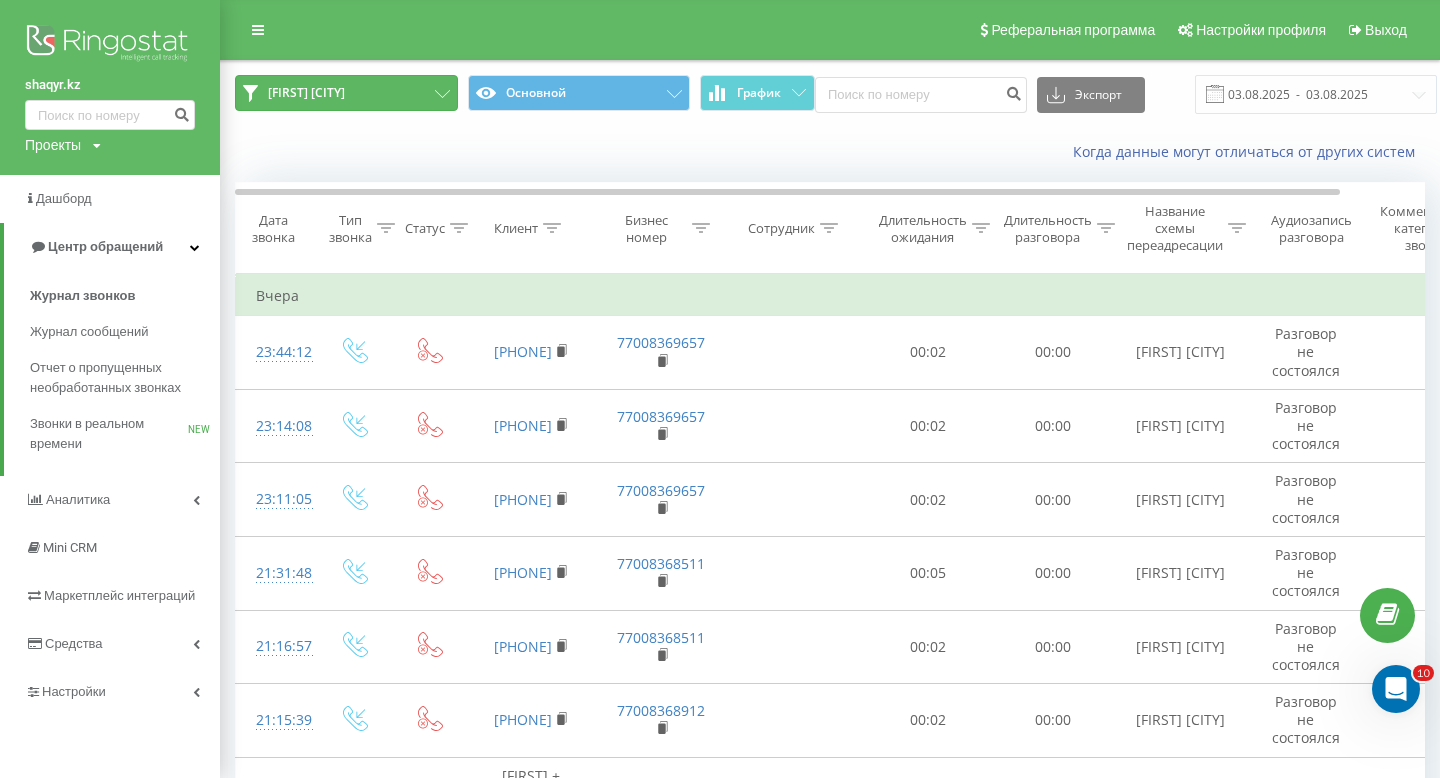 click on "Сергей Алматы" at bounding box center (346, 93) 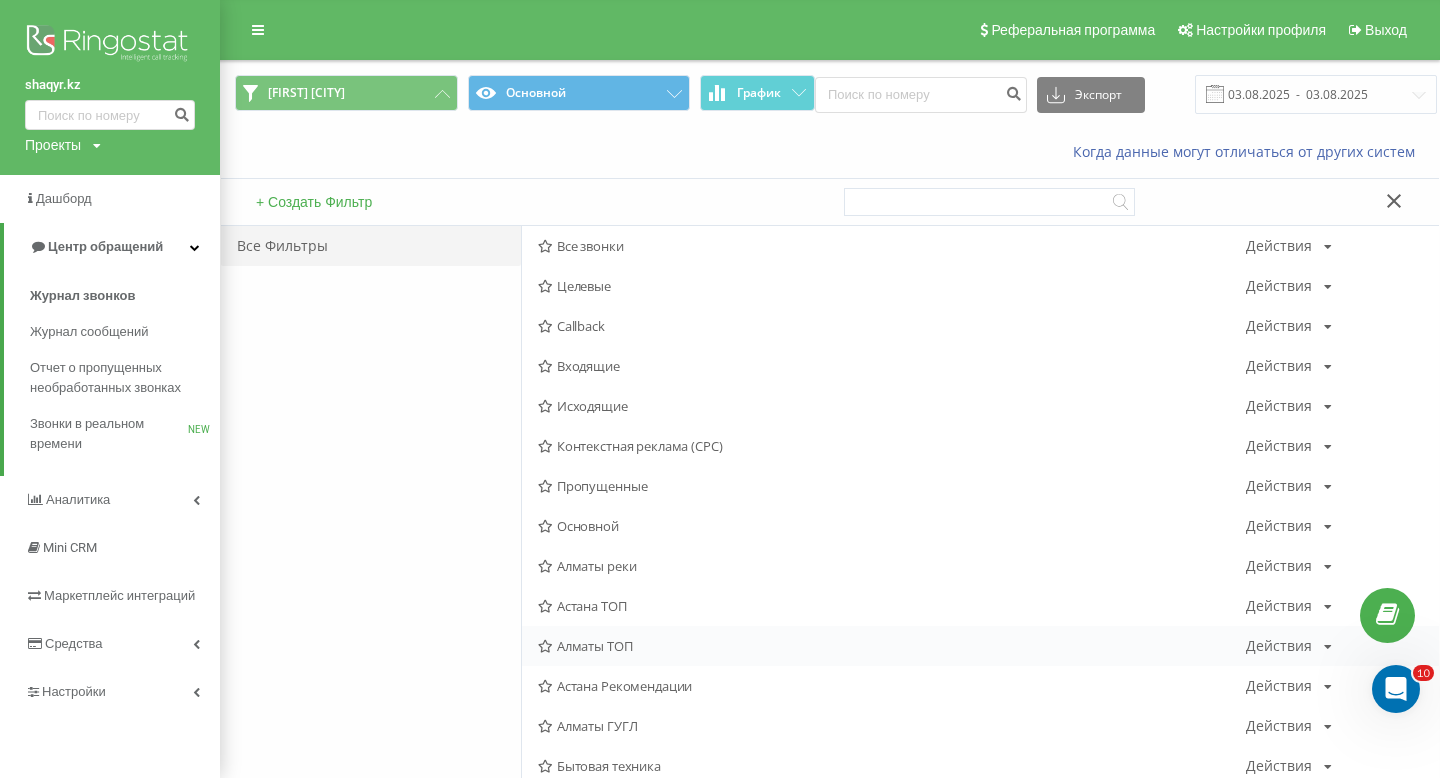 click on "Алматы ТОП" at bounding box center (892, 646) 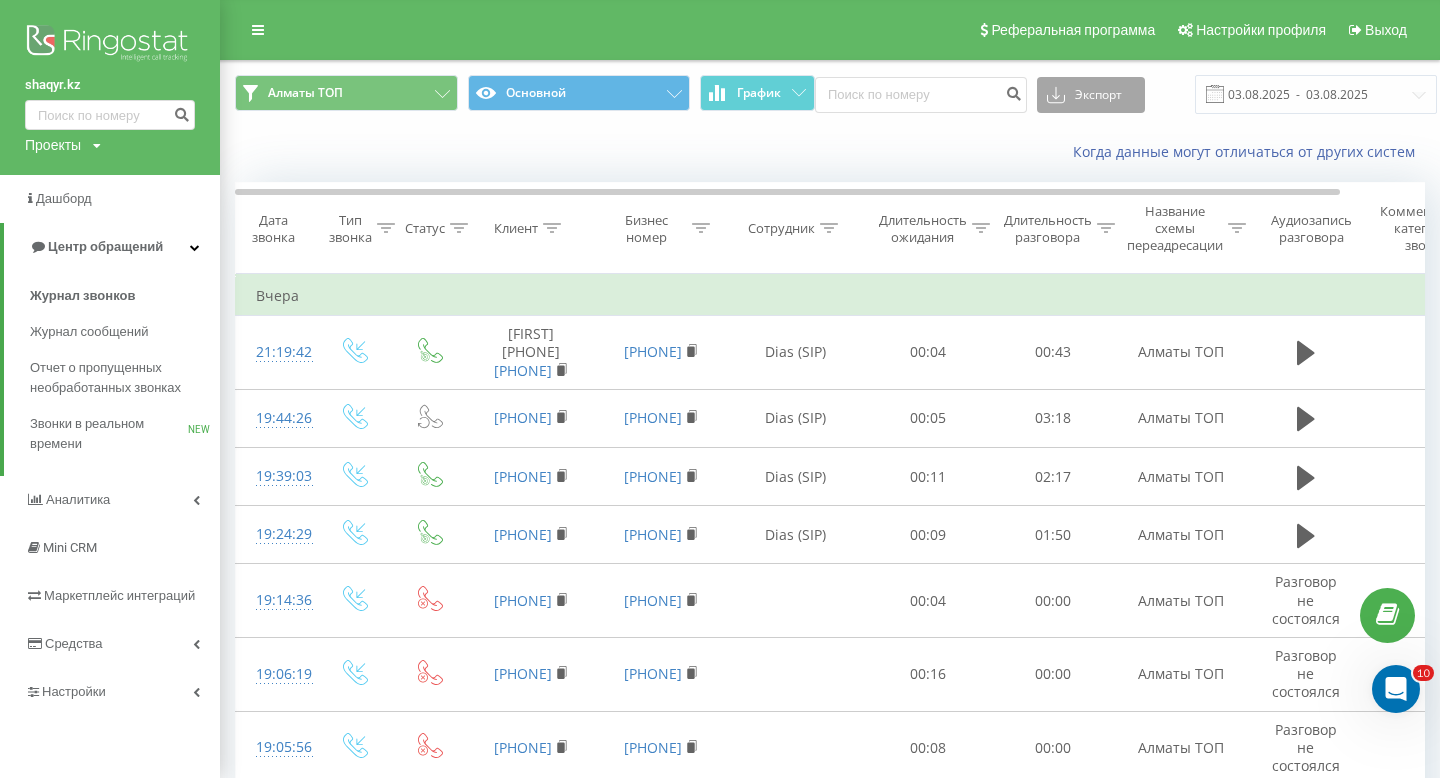 click on "Экспорт" at bounding box center [1091, 95] 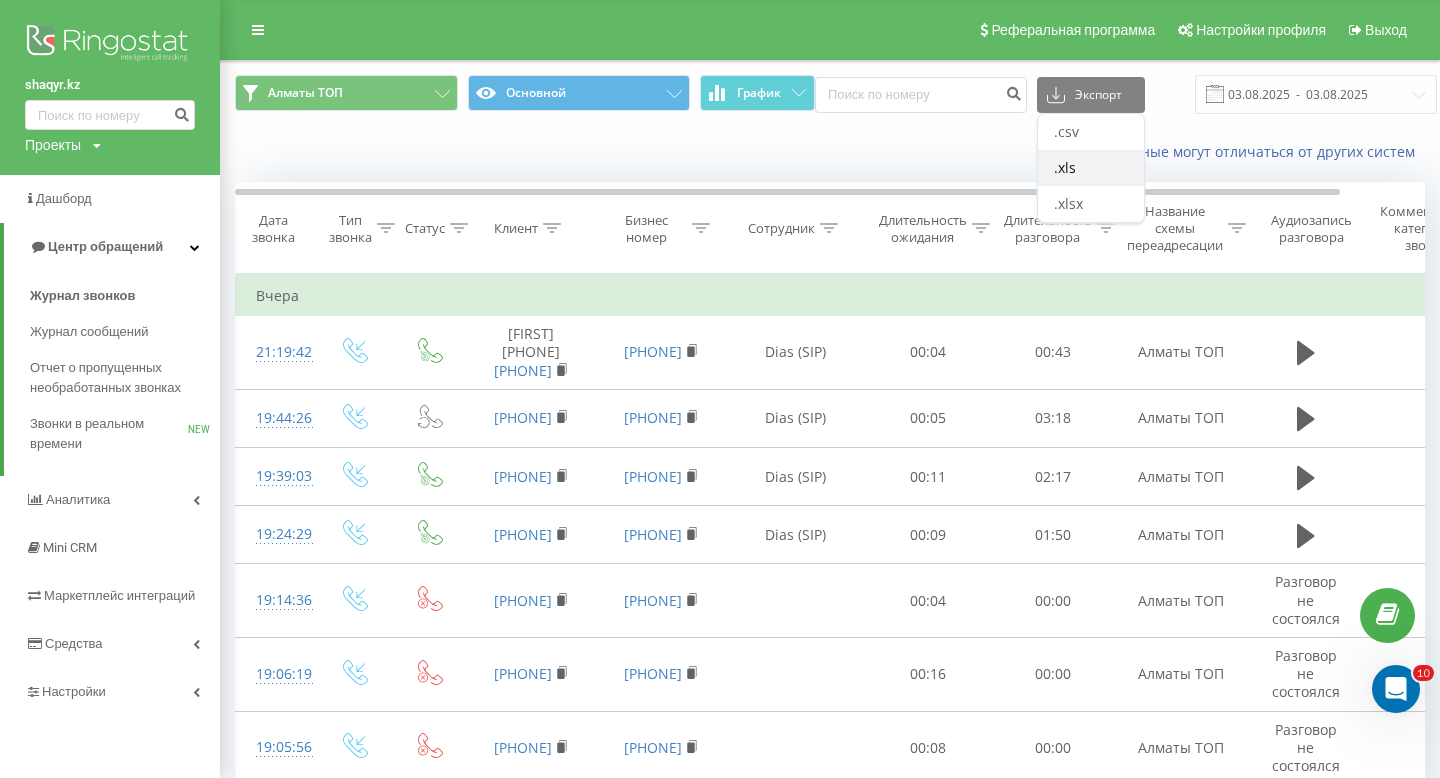 click on ".xls" at bounding box center (1091, 168) 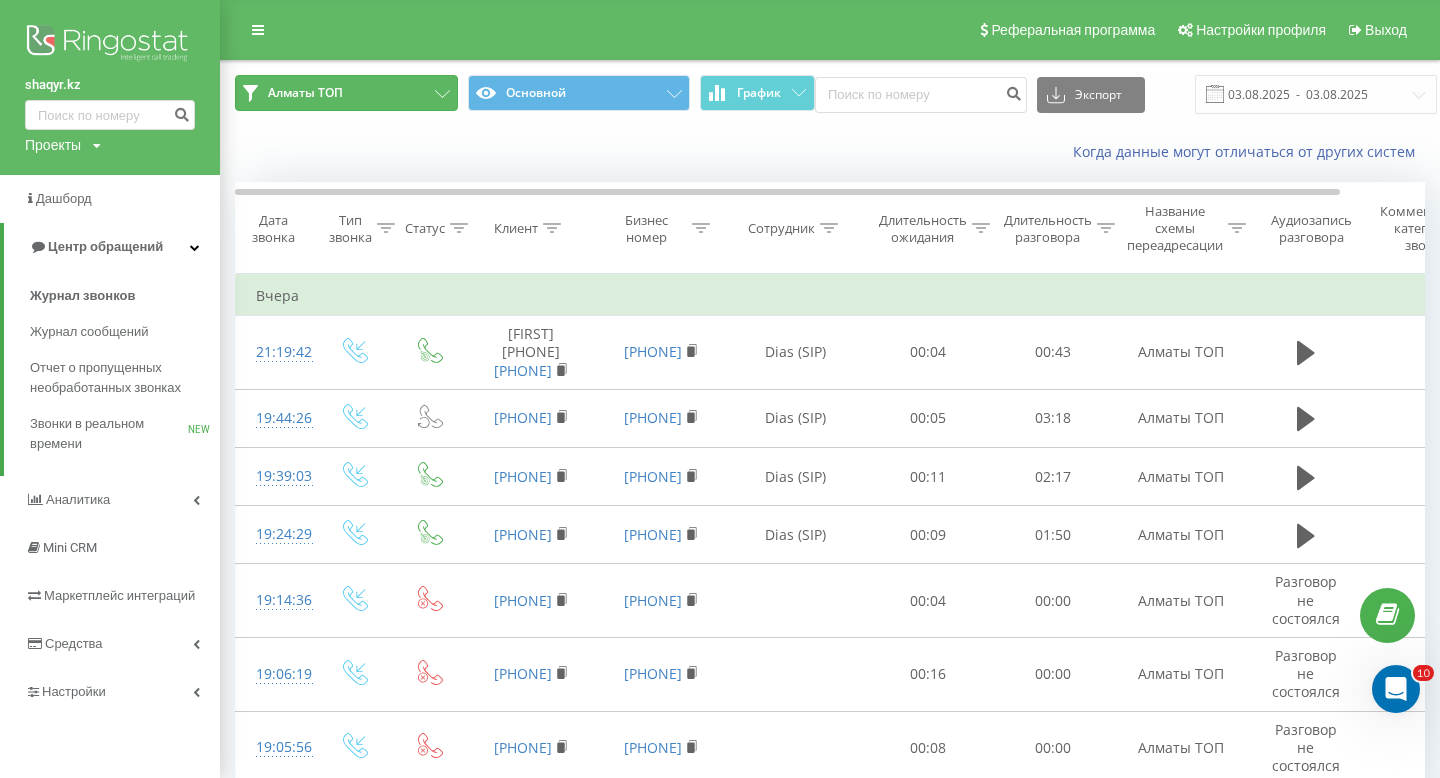 click on "Алматы ТОП" at bounding box center [346, 93] 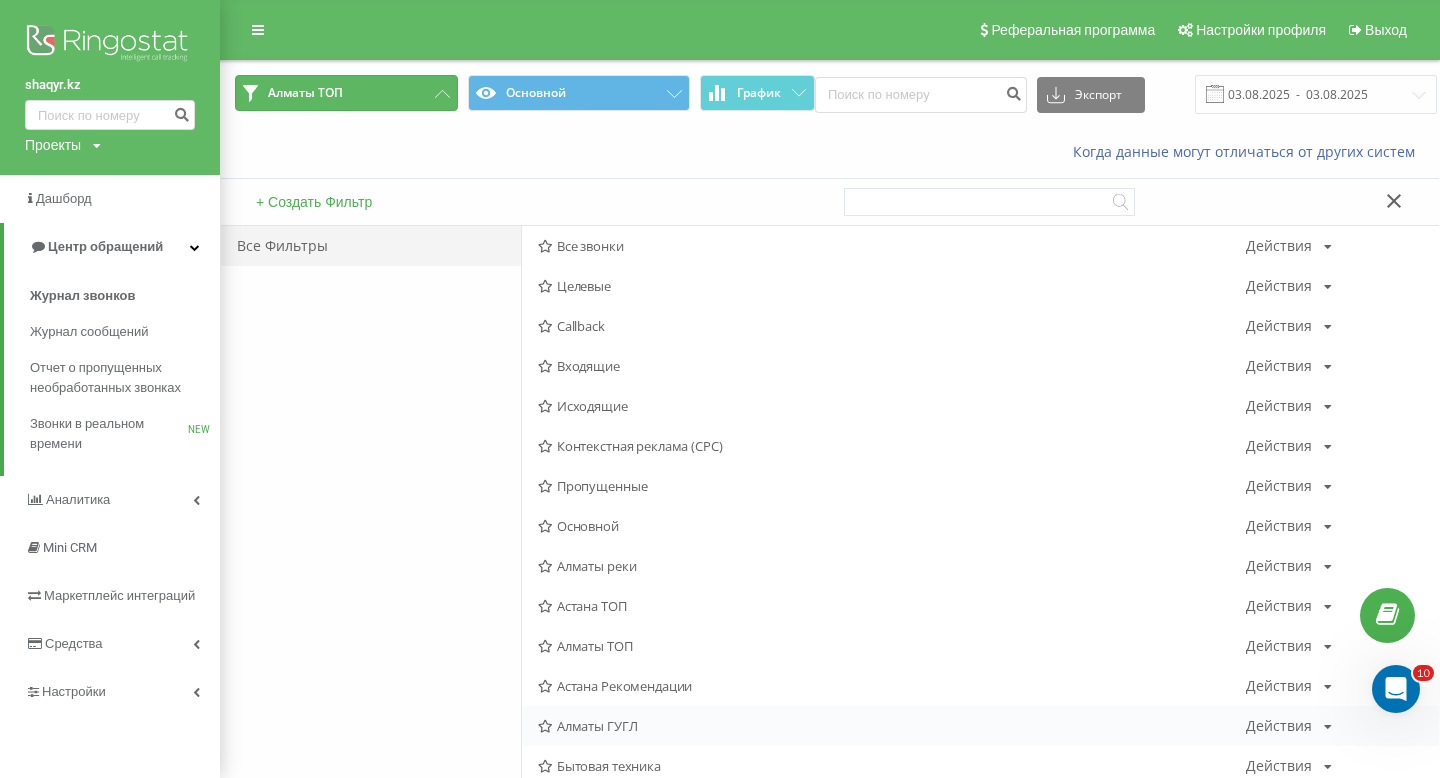 scroll, scrollTop: 193, scrollLeft: 0, axis: vertical 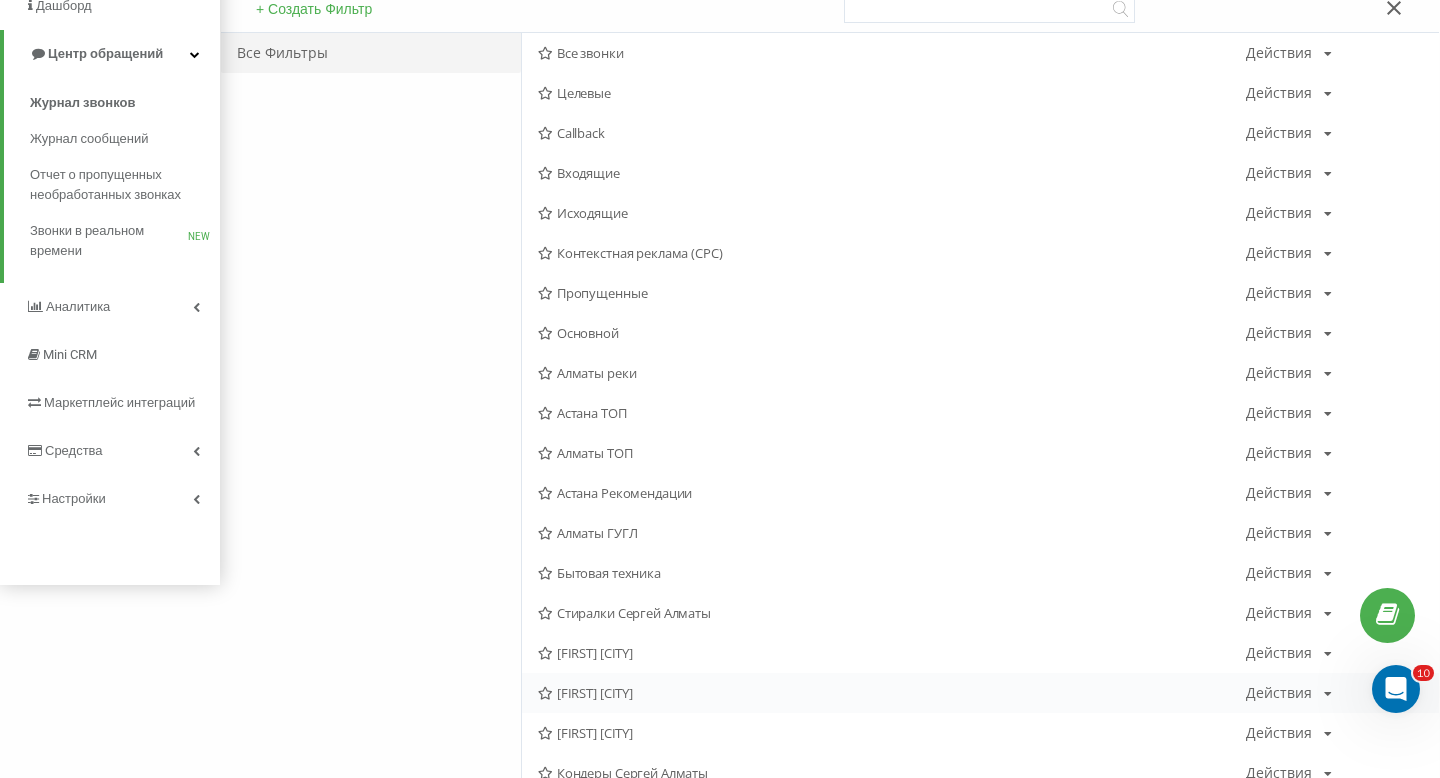 click on "Сергей Астана" at bounding box center (892, 693) 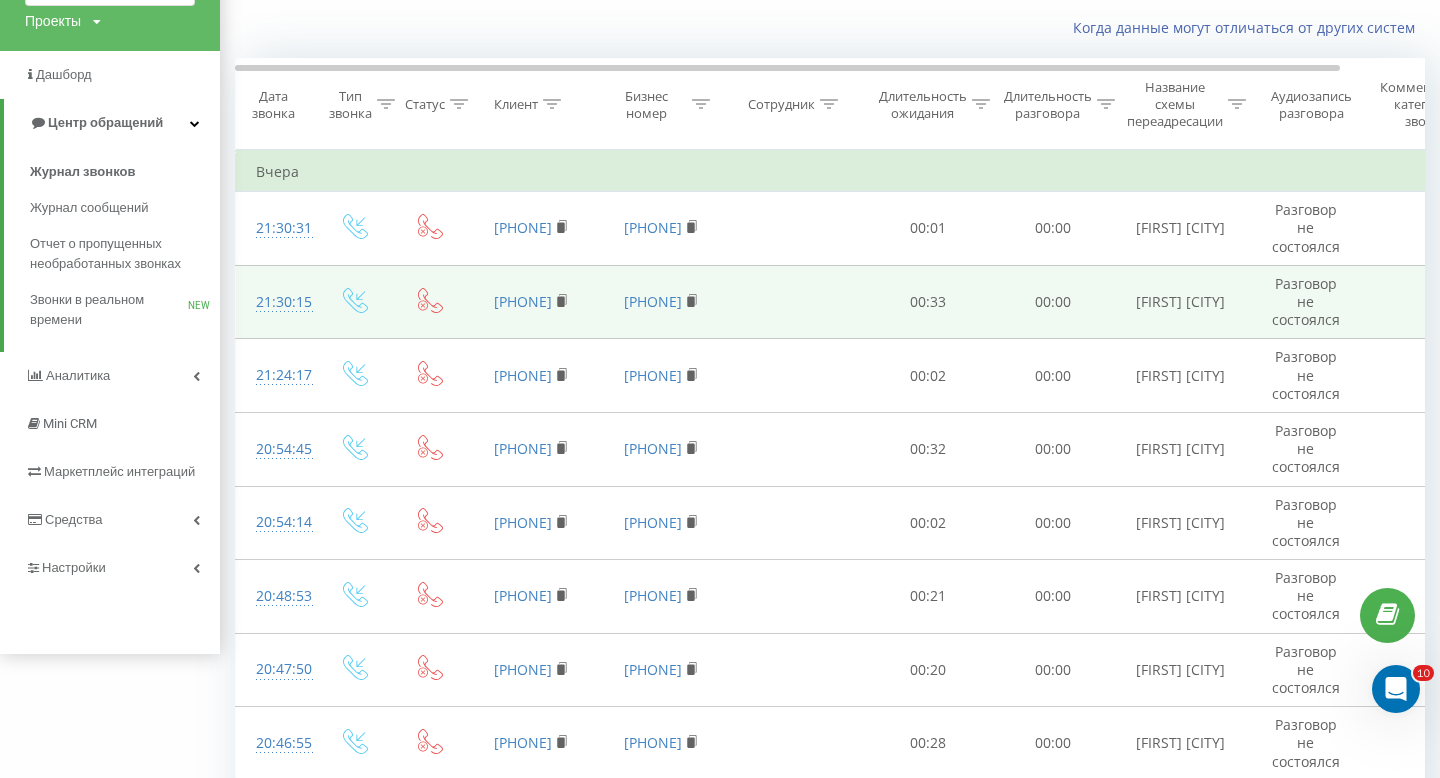 scroll, scrollTop: 135, scrollLeft: 0, axis: vertical 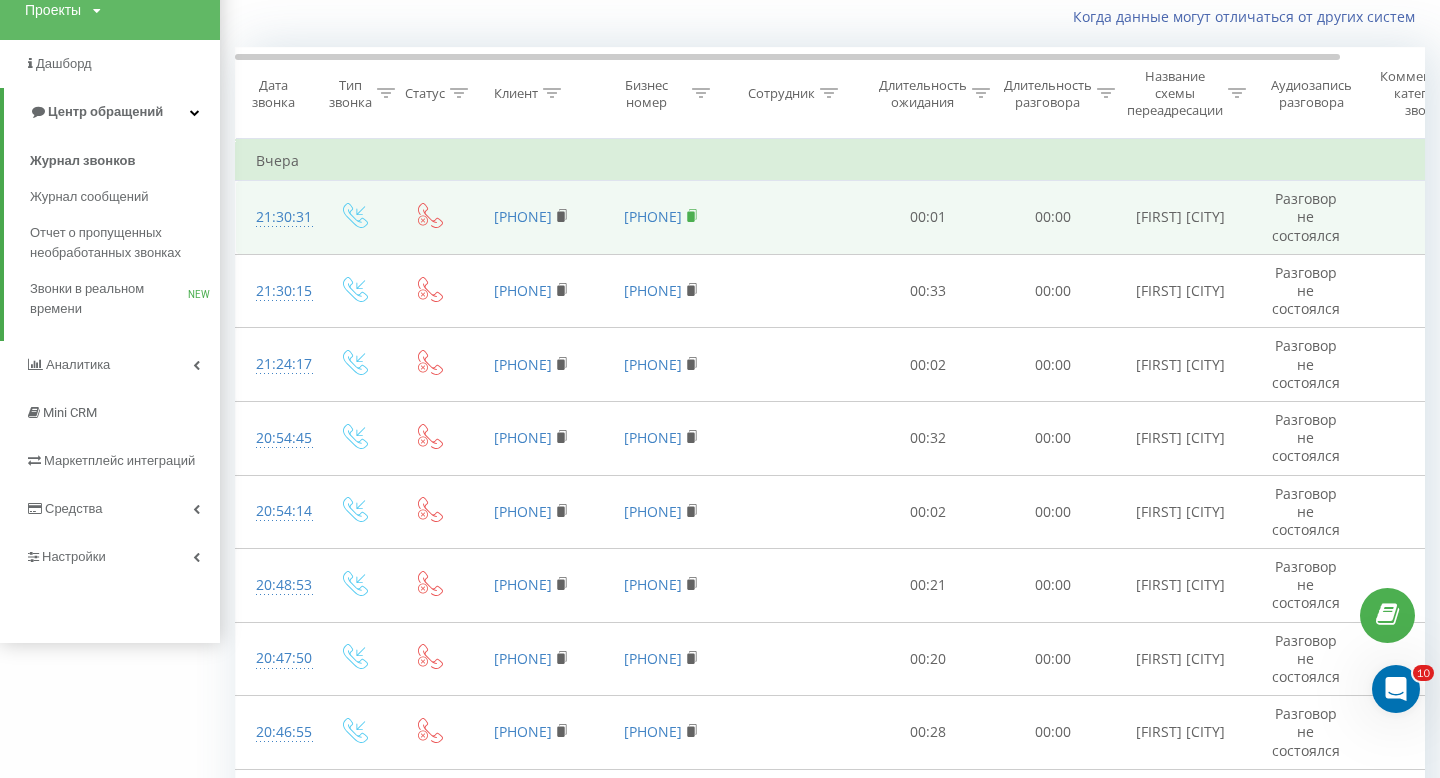 click 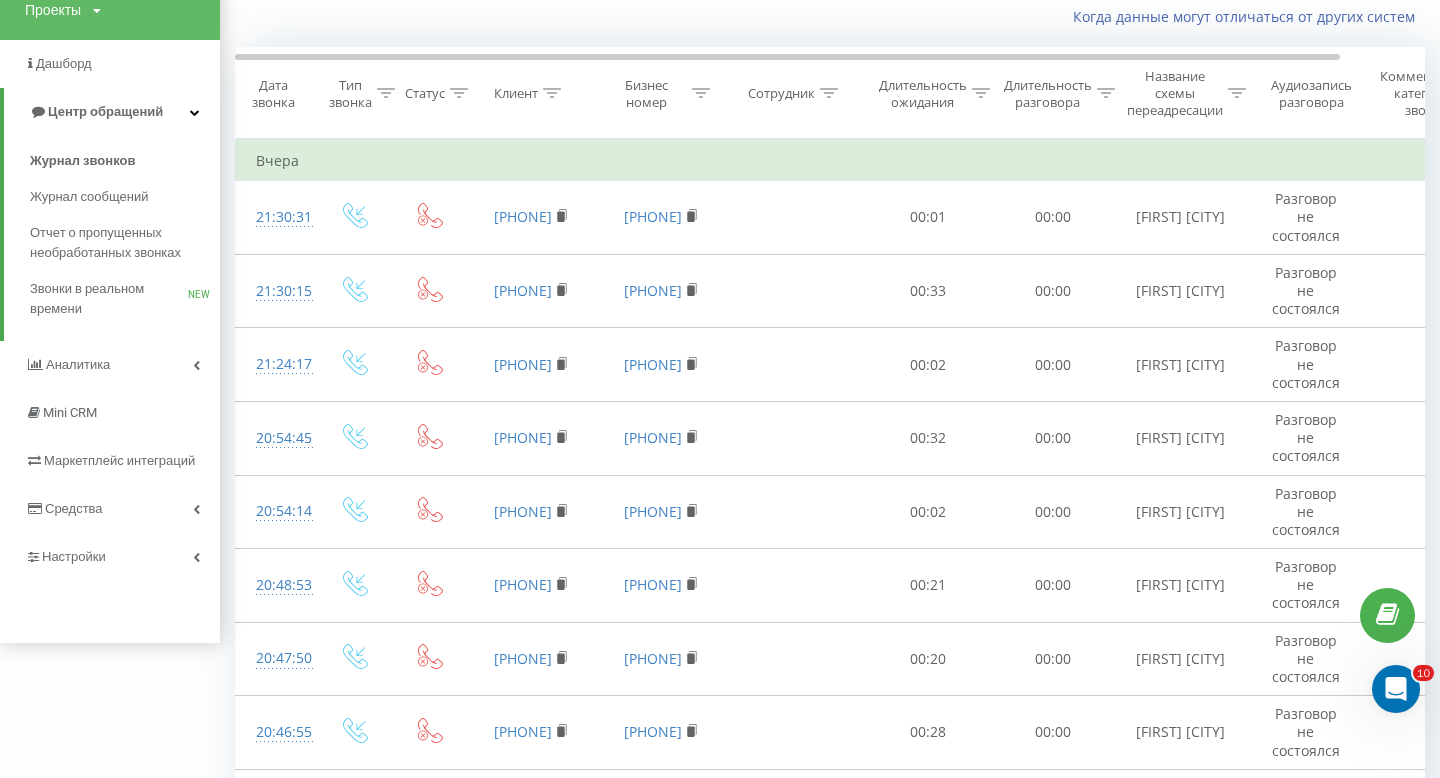 click 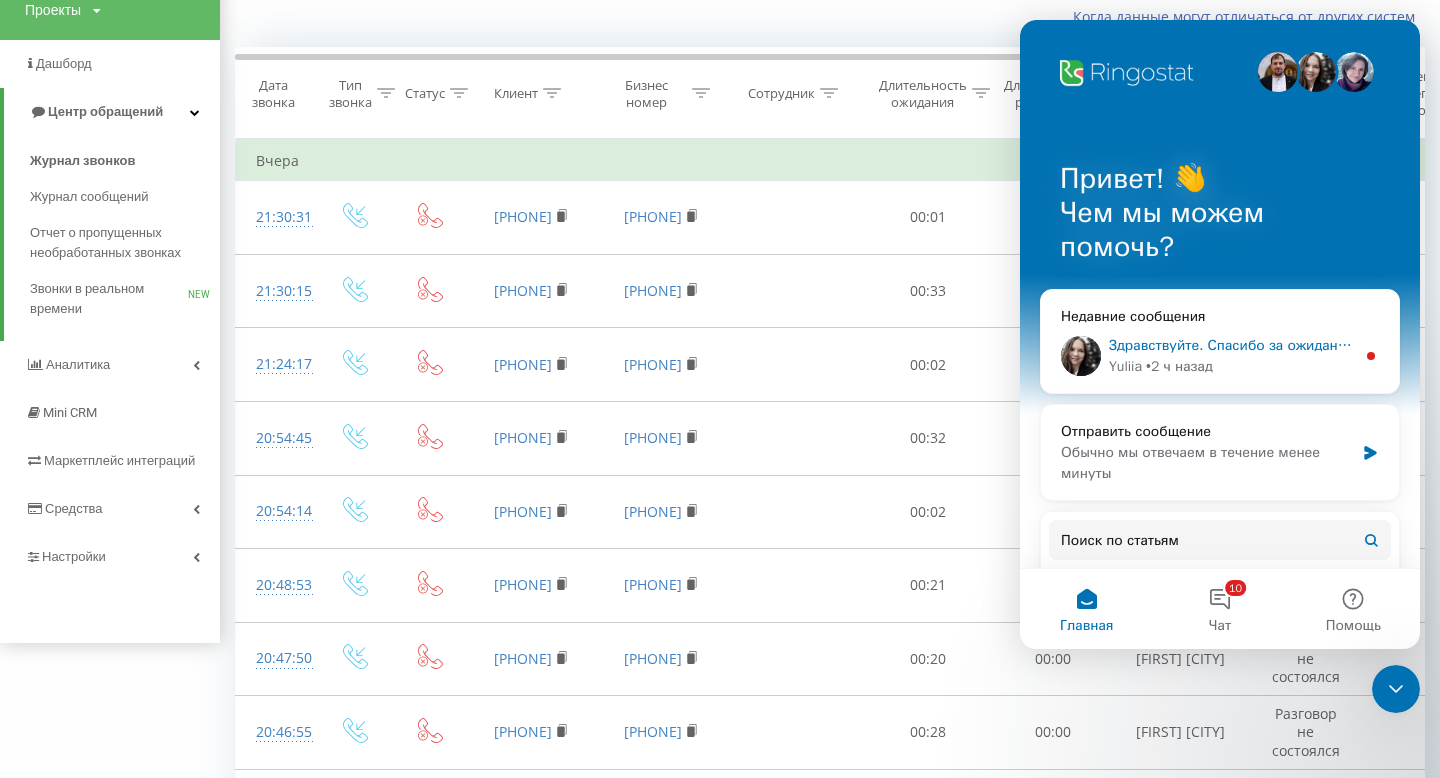click on "Yuliia •  2 ч назад" at bounding box center [1232, 366] 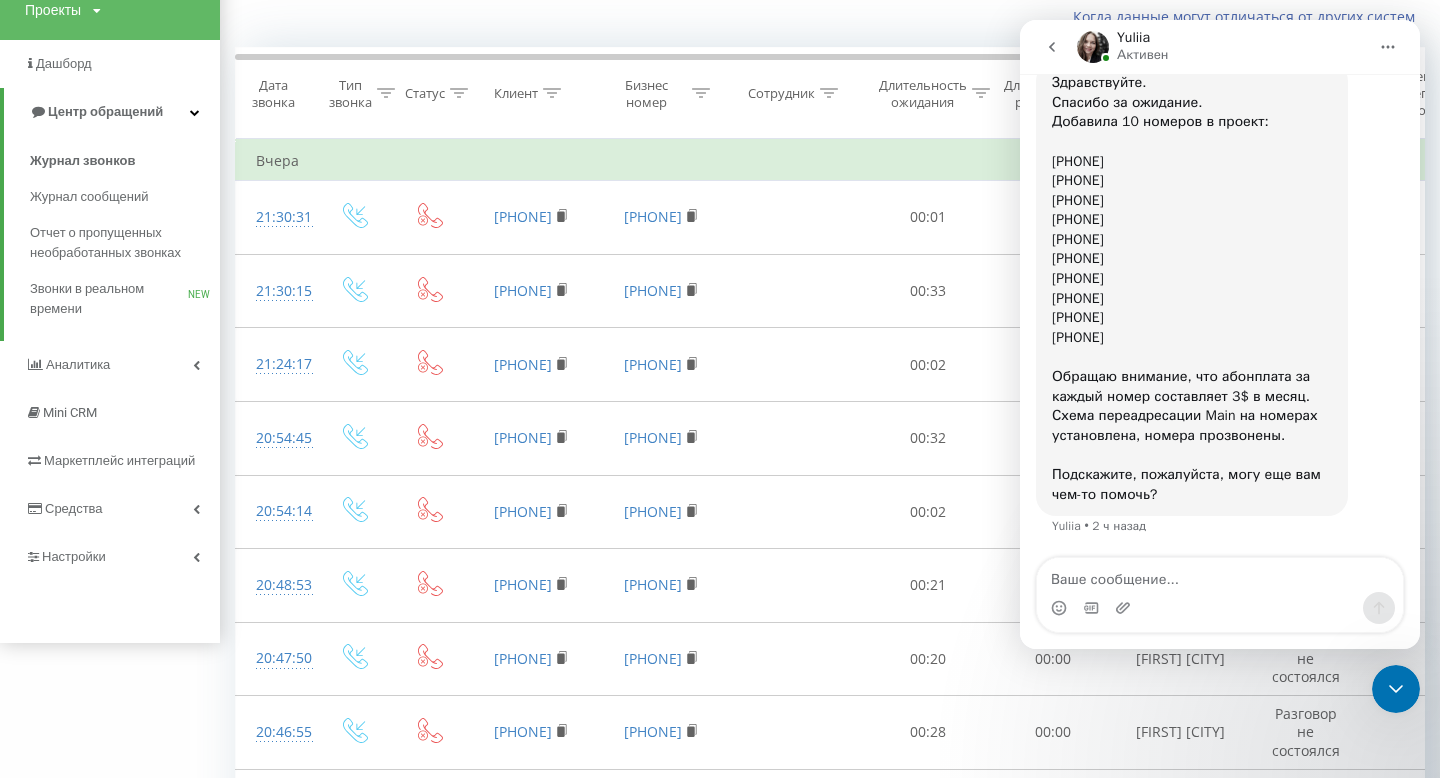 scroll, scrollTop: 462, scrollLeft: 0, axis: vertical 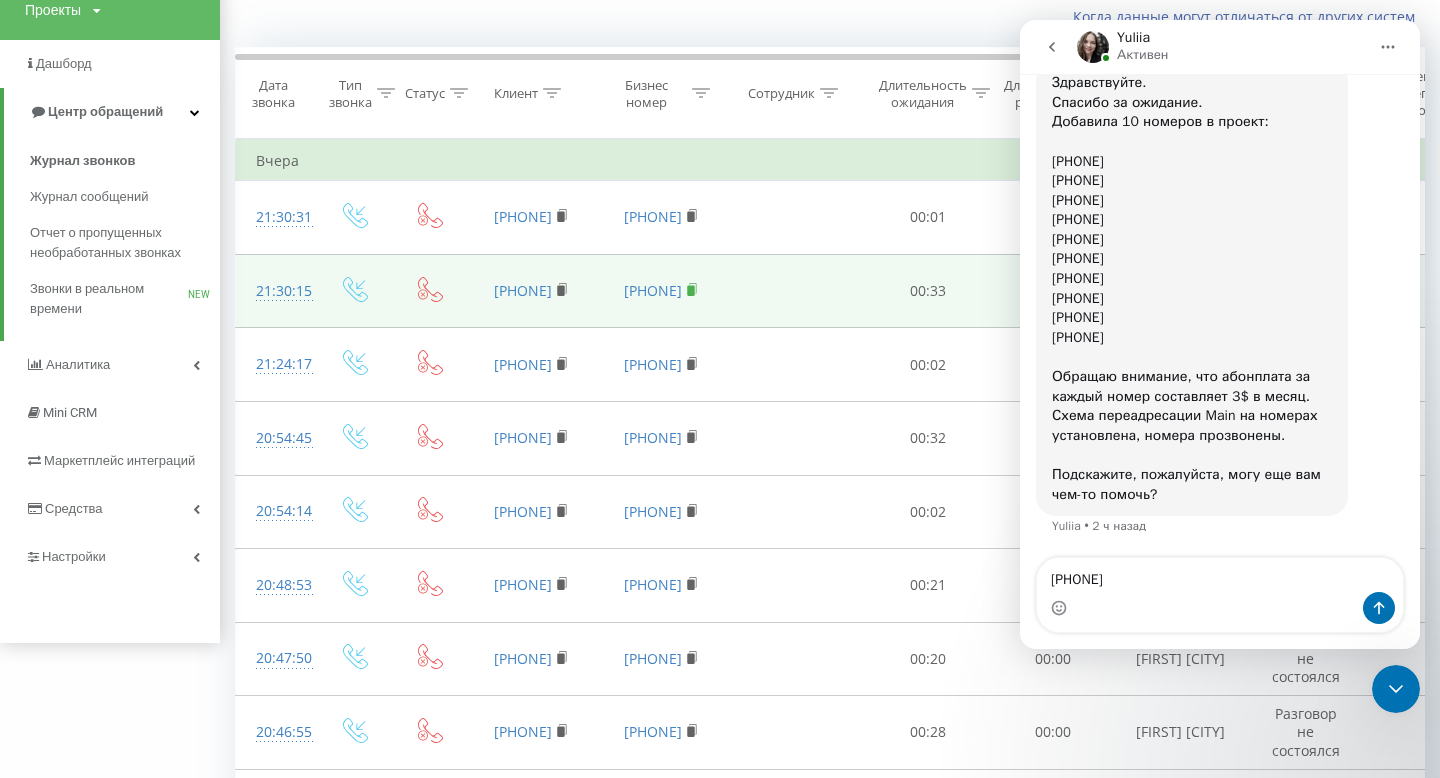 click 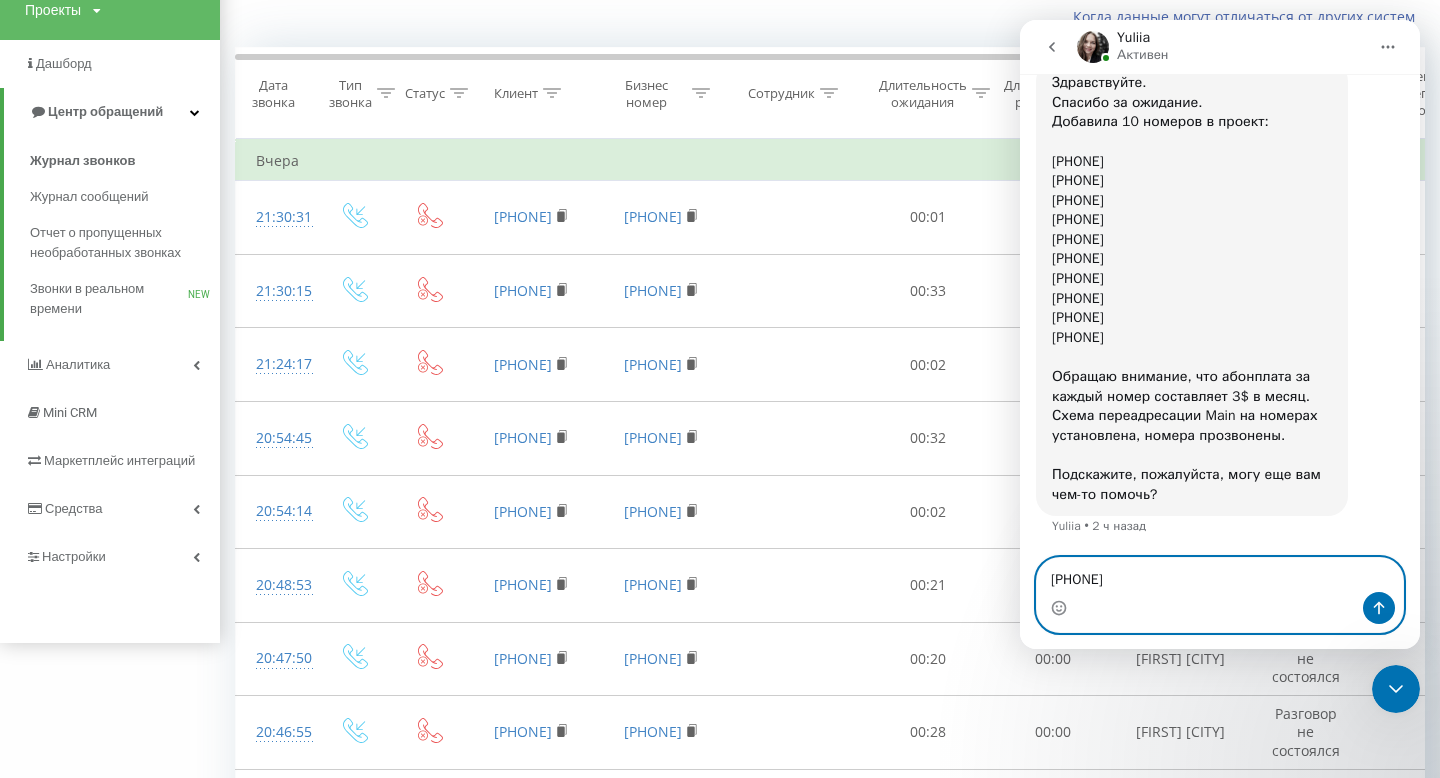 click on "[PHONE]" at bounding box center [1220, 575] 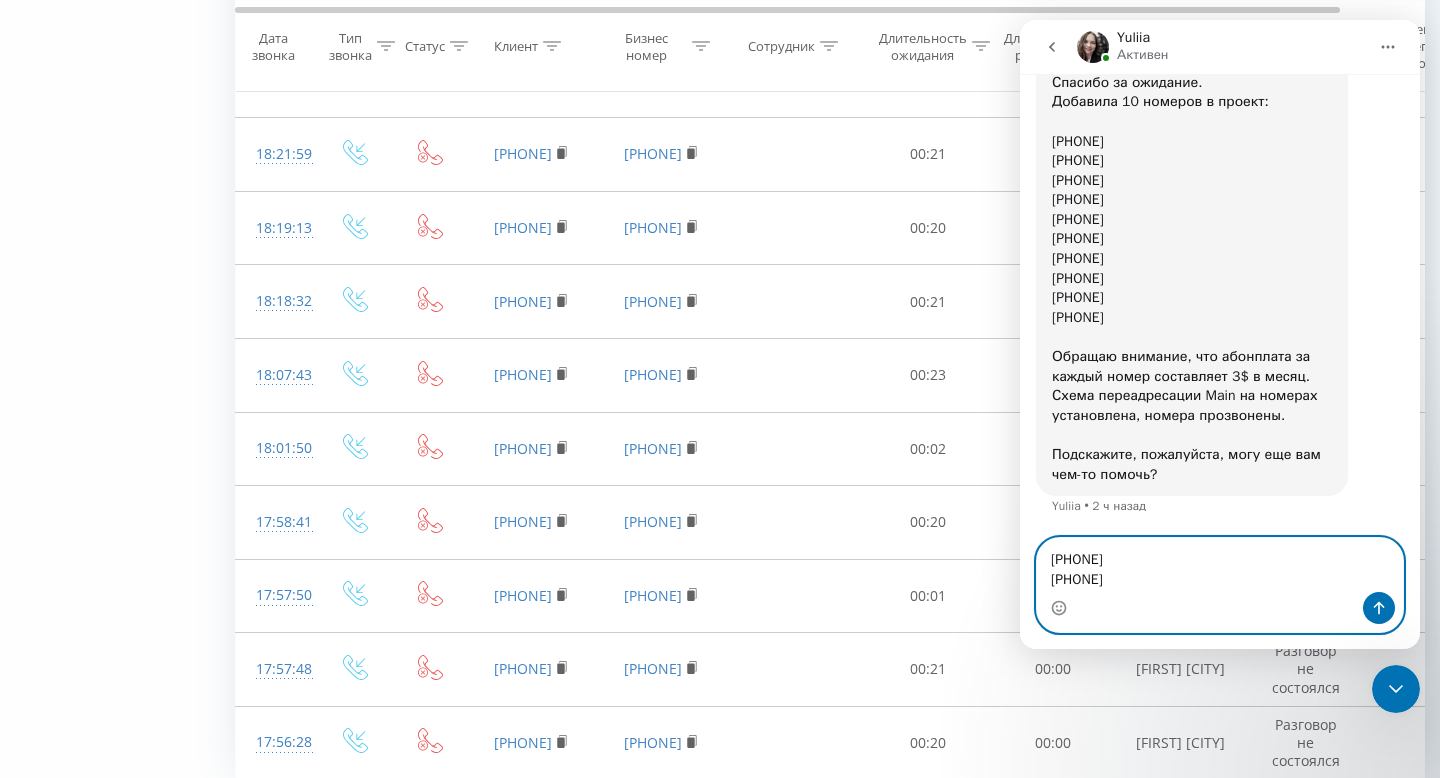 scroll, scrollTop: 1453, scrollLeft: 0, axis: vertical 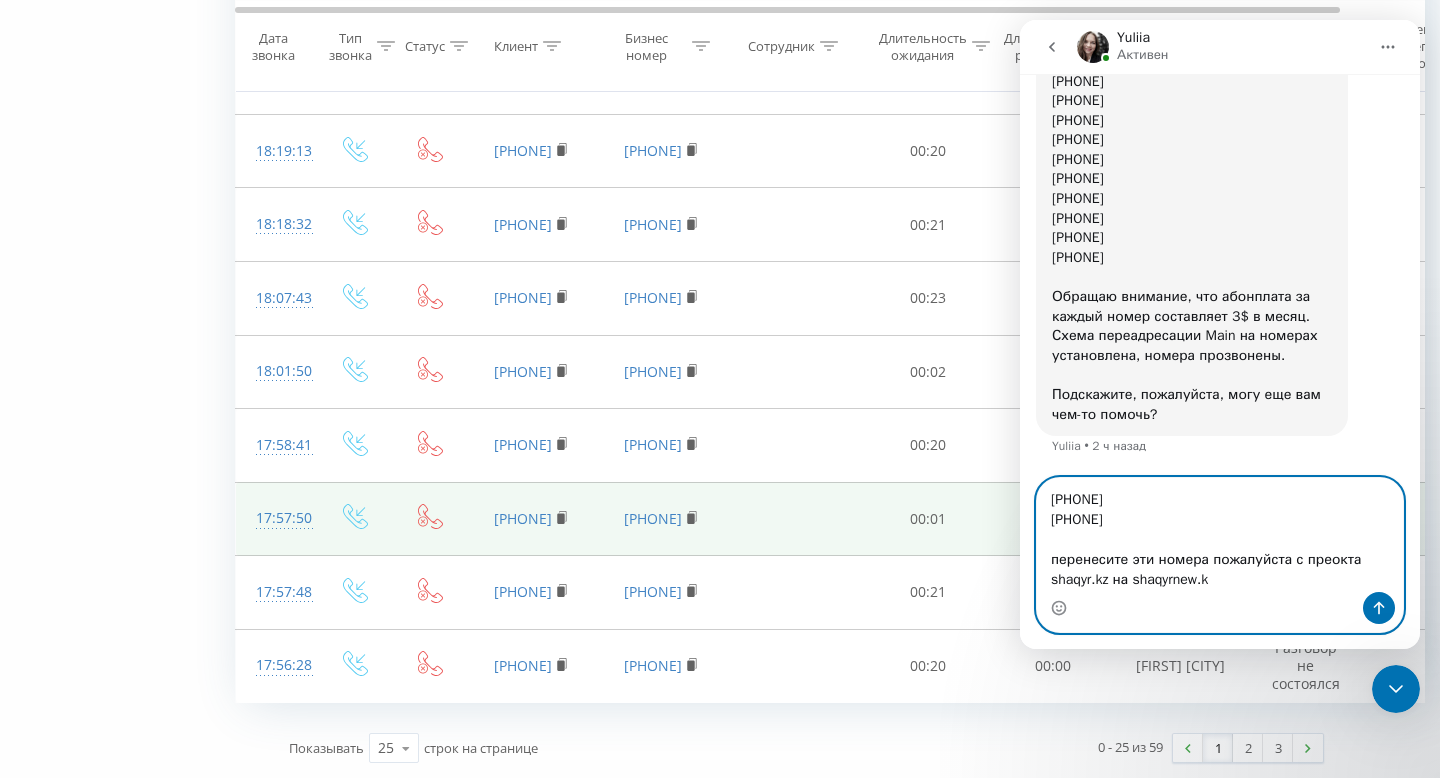 type on "77475691577
77475690864
перенесите эти номера пожалуйста с преокта shaqyr.kz на shaqyrnew.kz" 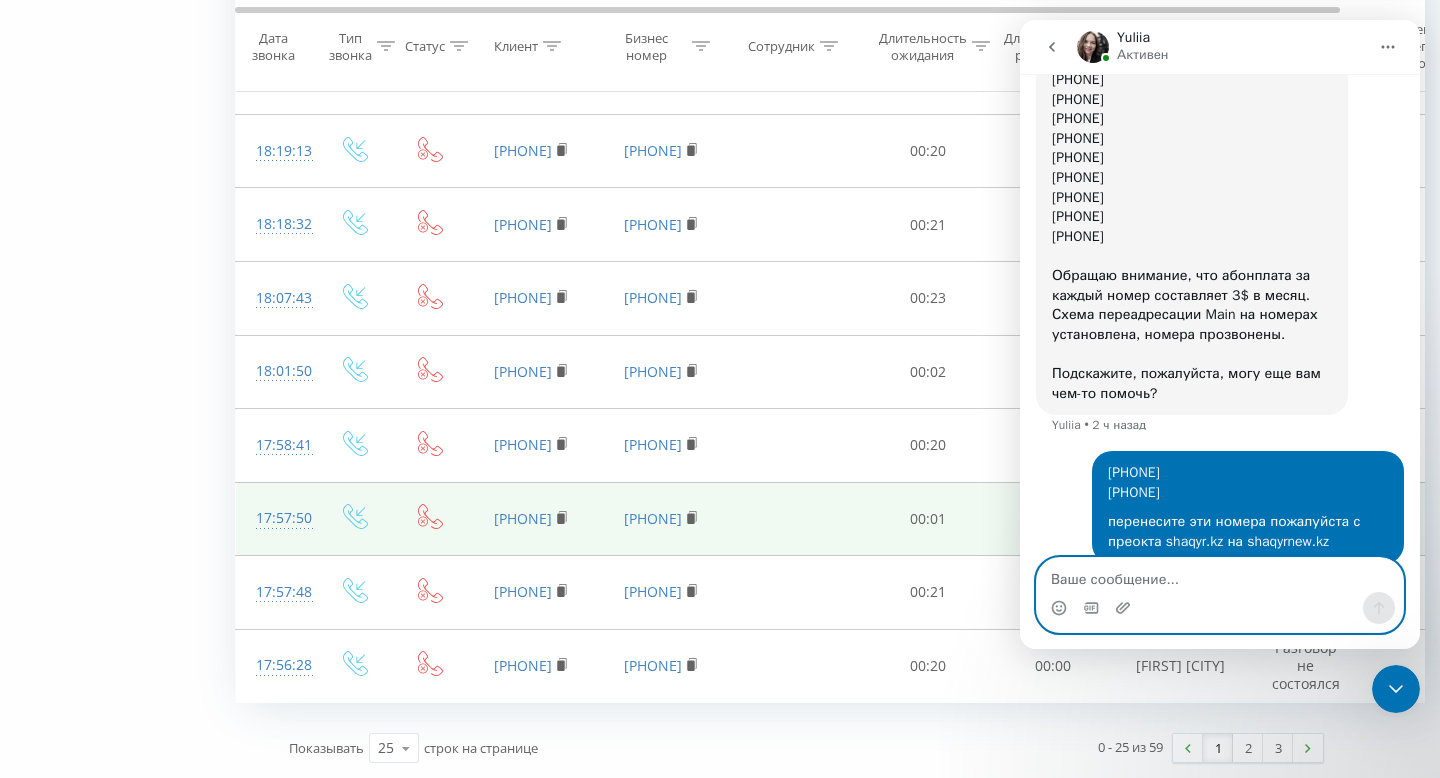 scroll, scrollTop: 590, scrollLeft: 0, axis: vertical 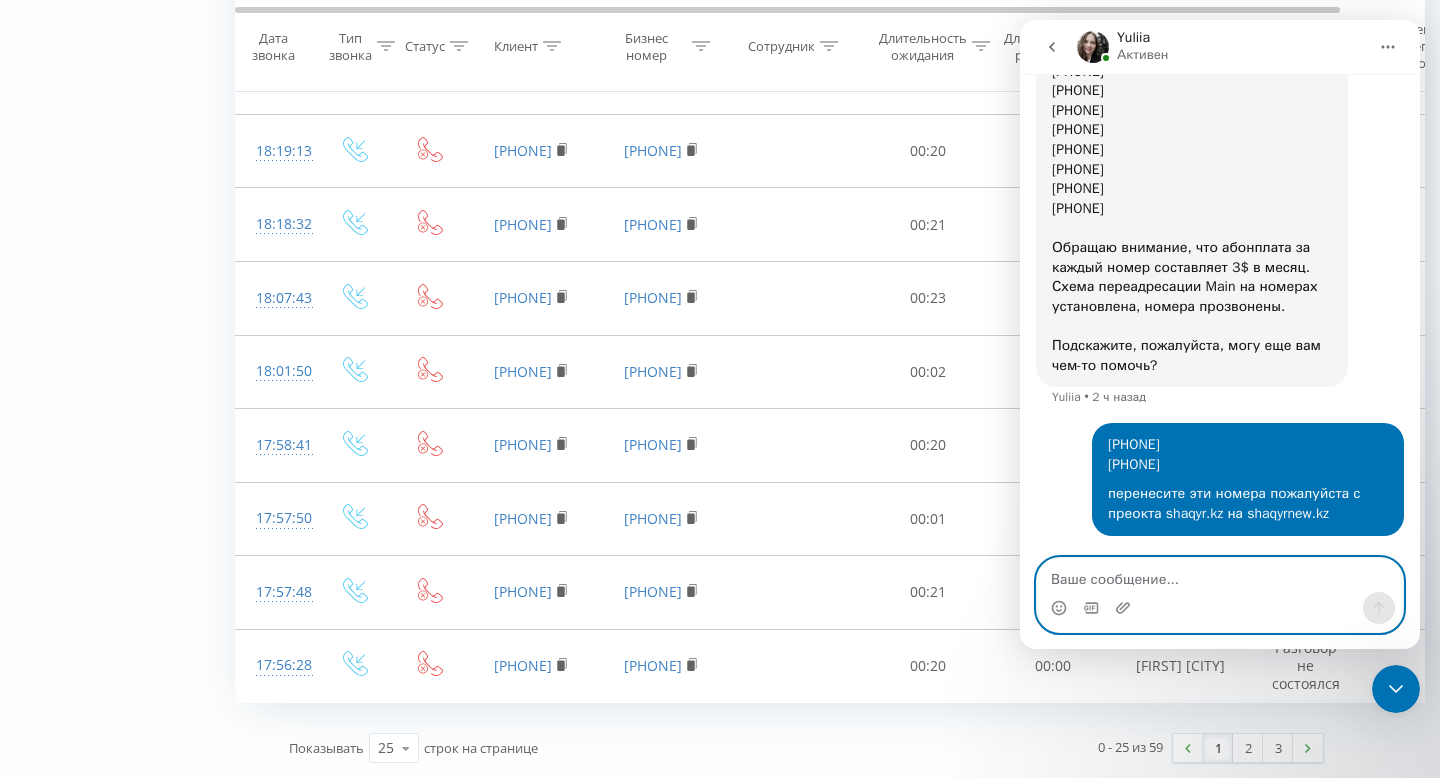 type 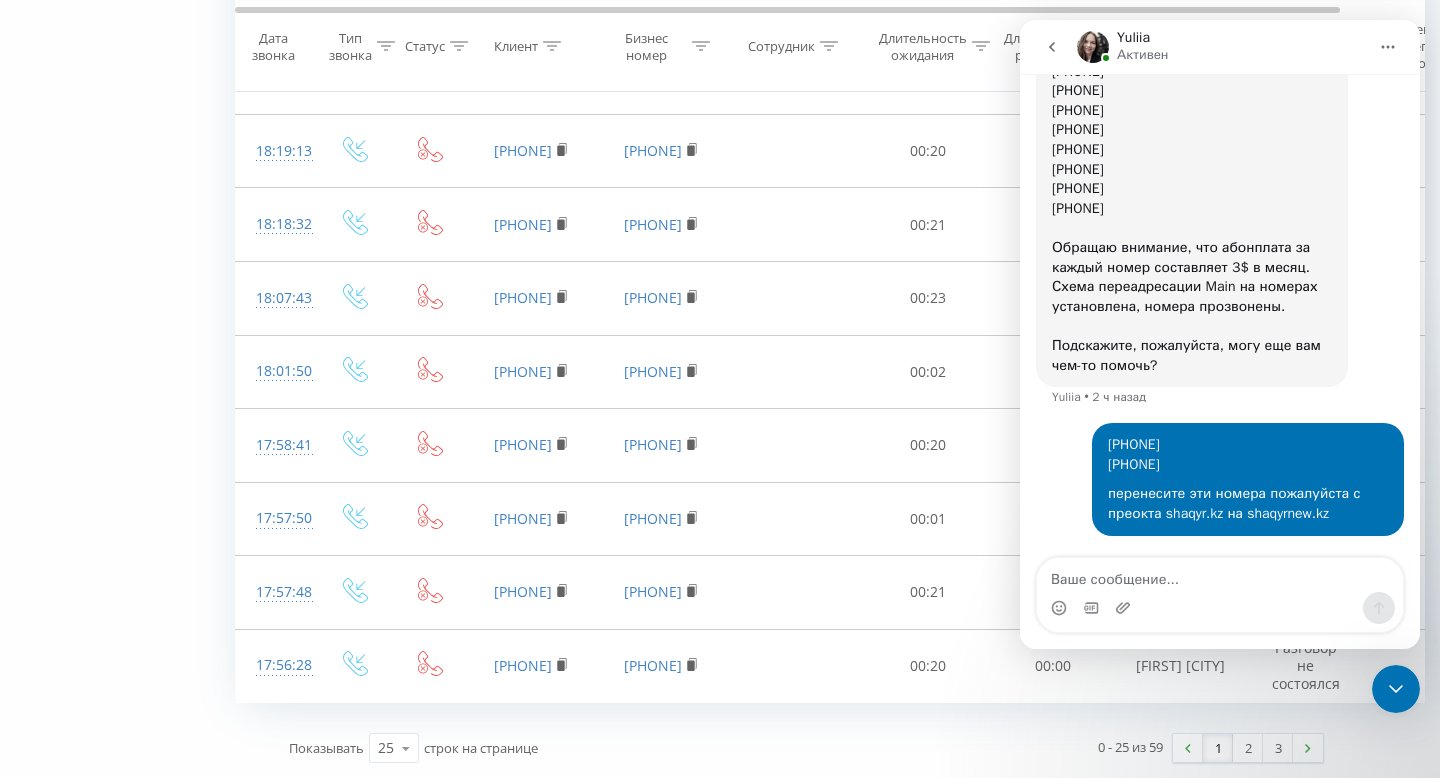 click 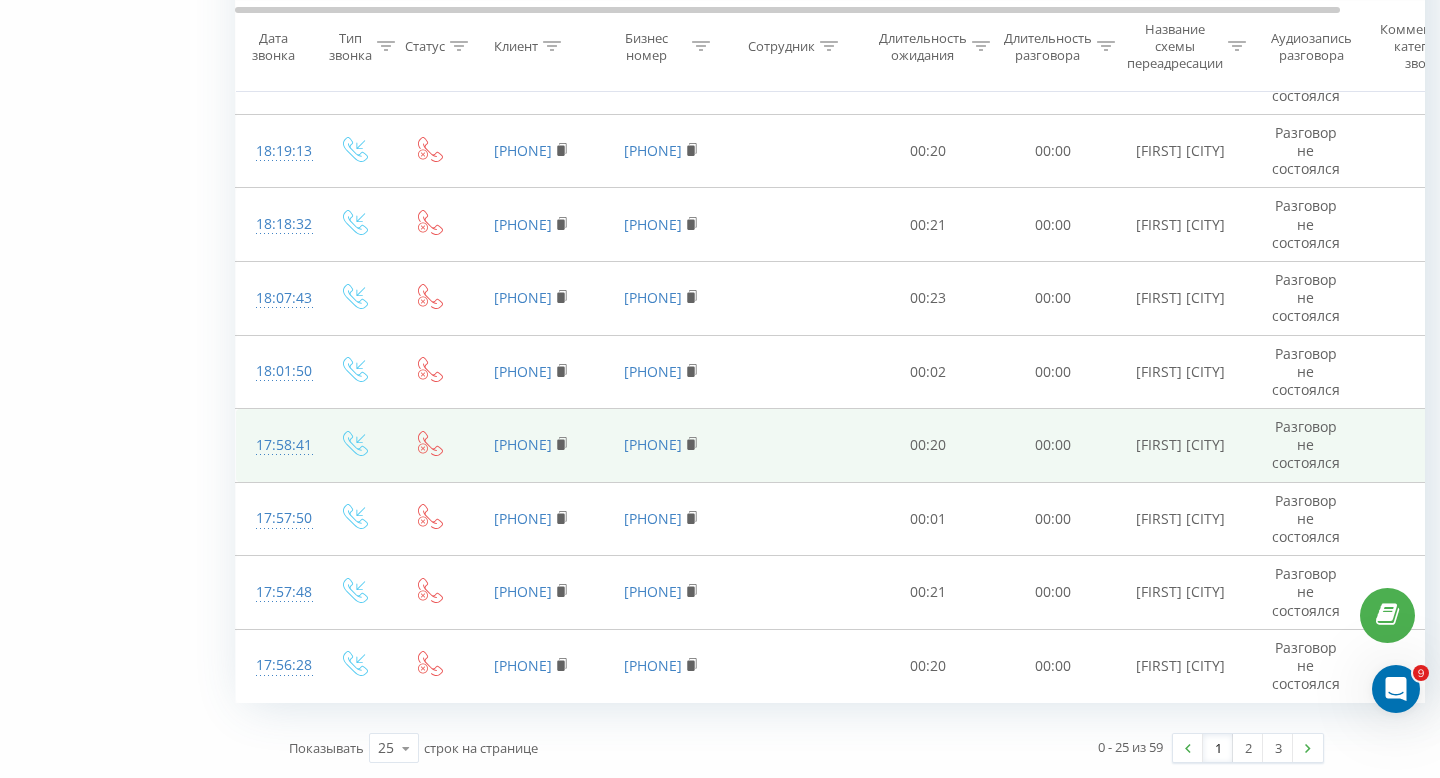 scroll, scrollTop: 785, scrollLeft: 0, axis: vertical 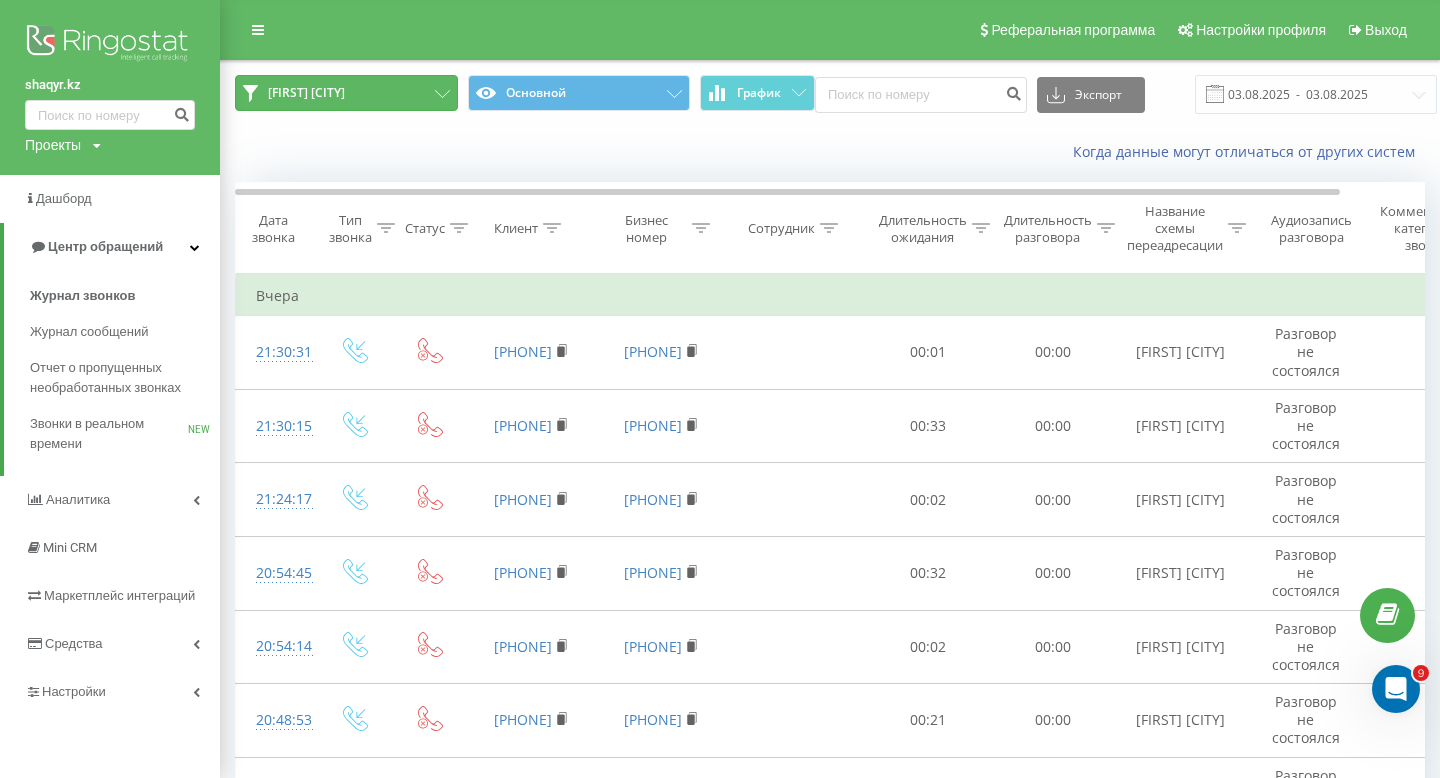 click on "Сергей Астана" at bounding box center (346, 93) 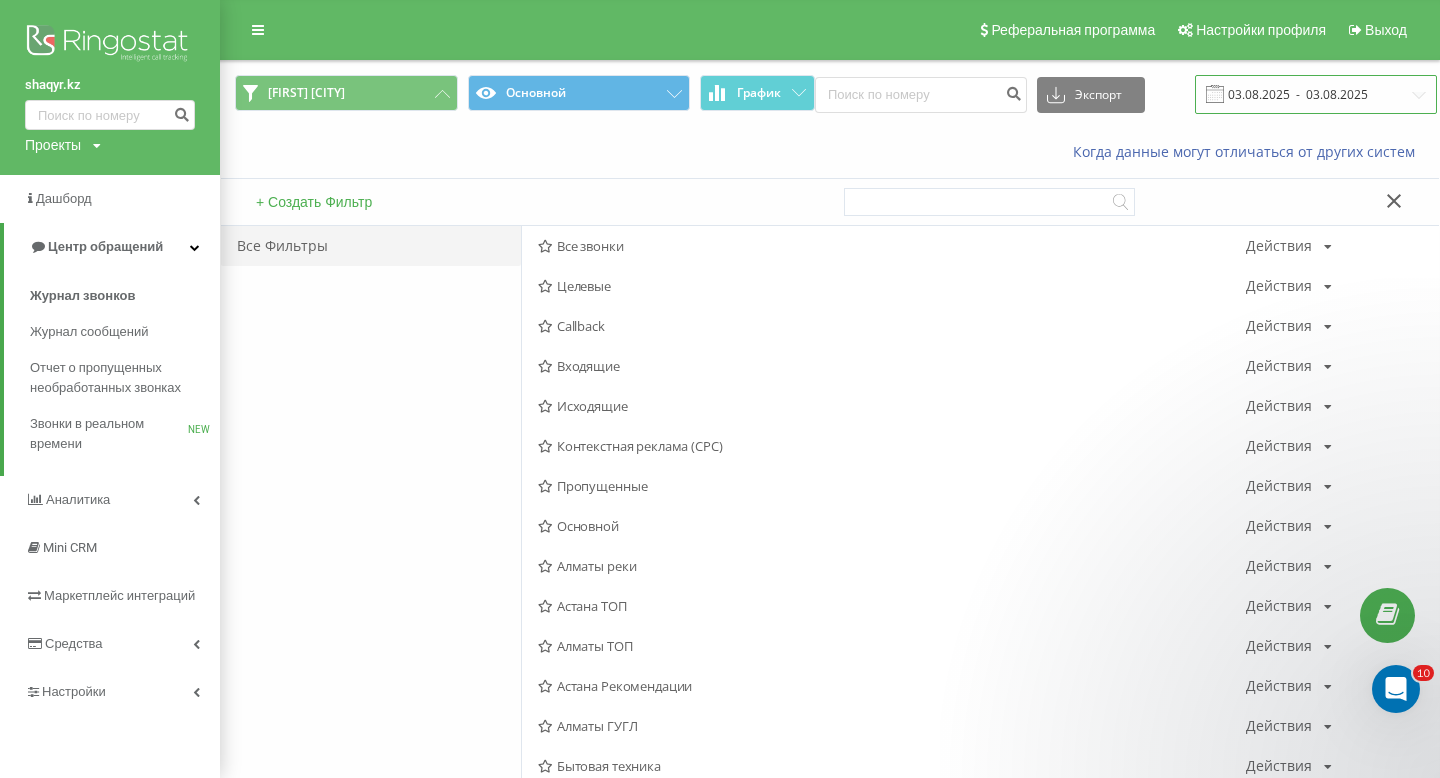 scroll, scrollTop: 650, scrollLeft: 0, axis: vertical 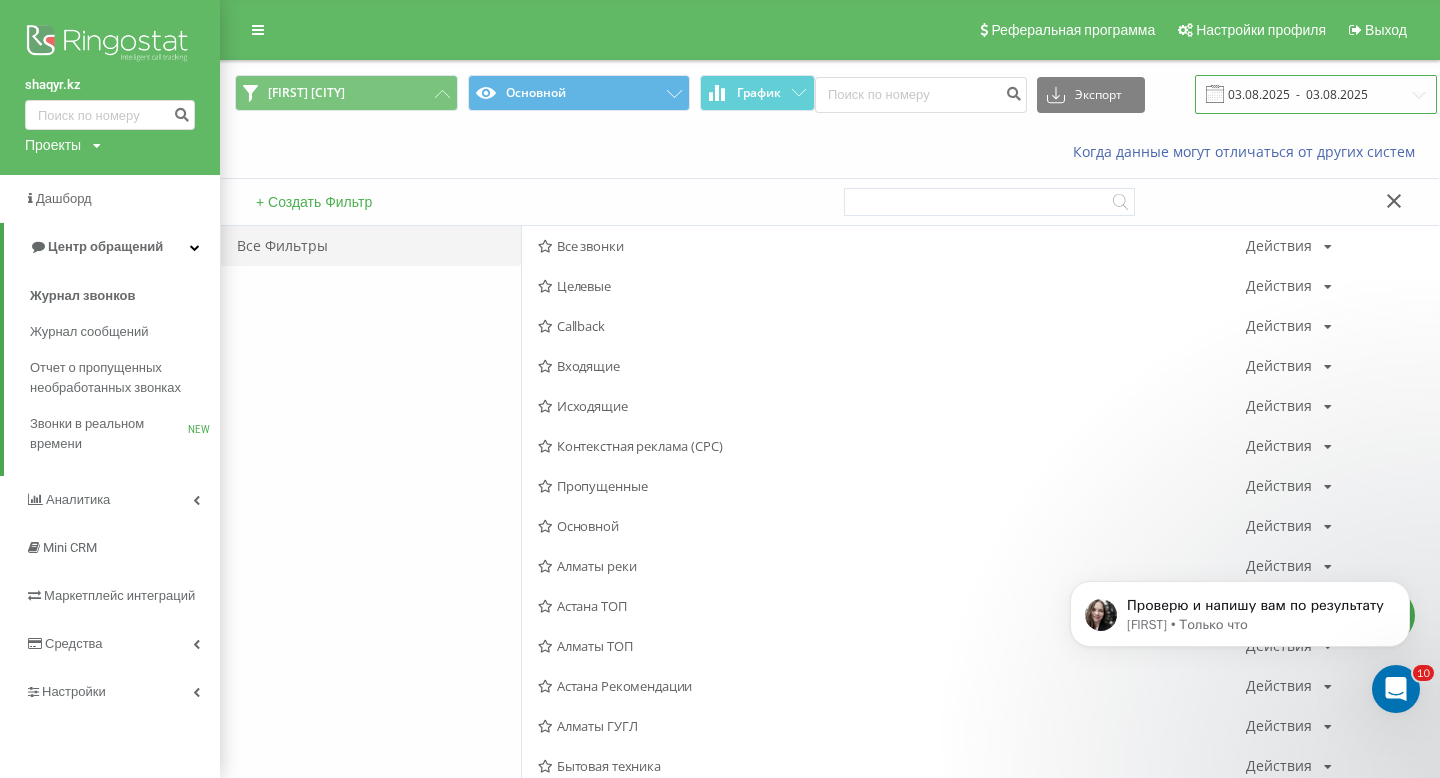 click on "03.08.2025  -  03.08.2025" at bounding box center [1316, 94] 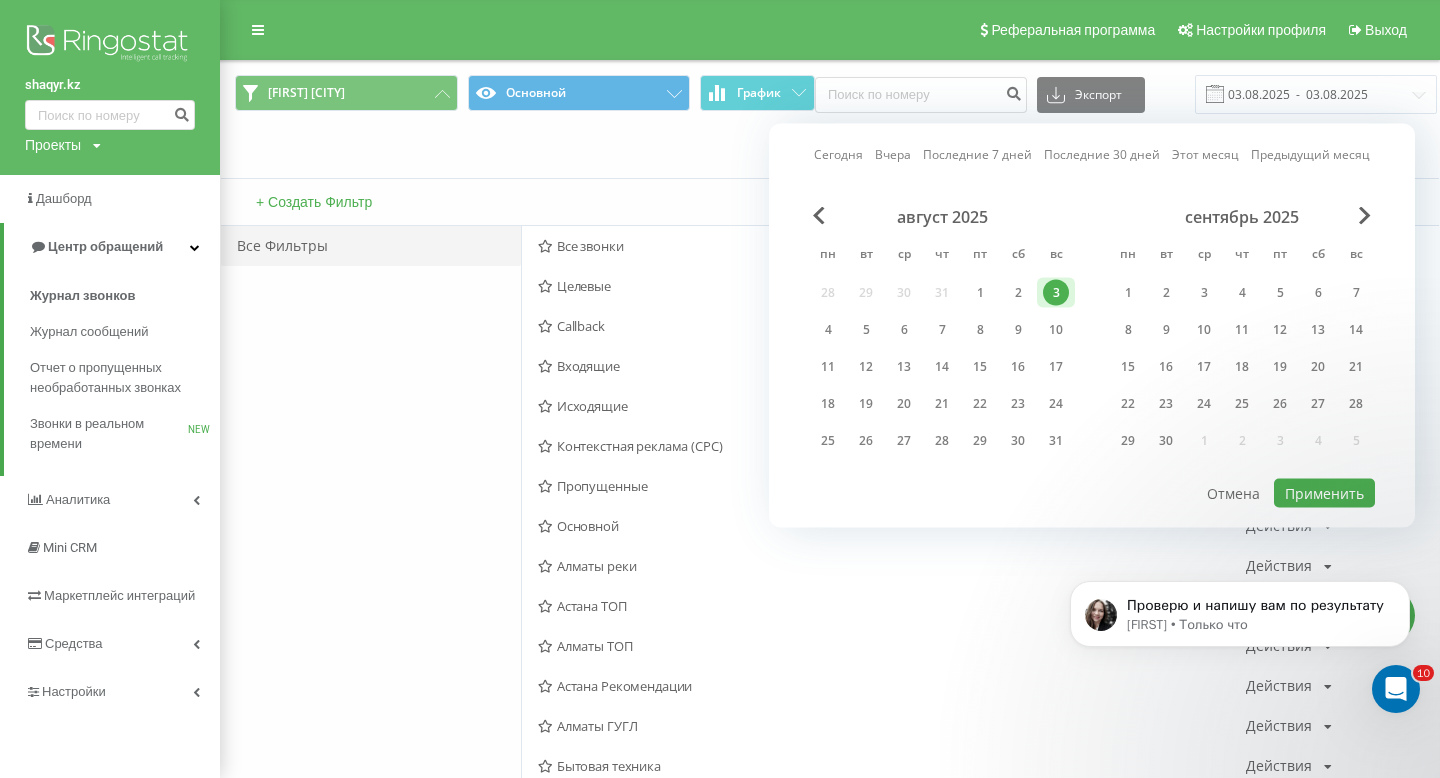 click on "Сегодня" at bounding box center [838, 154] 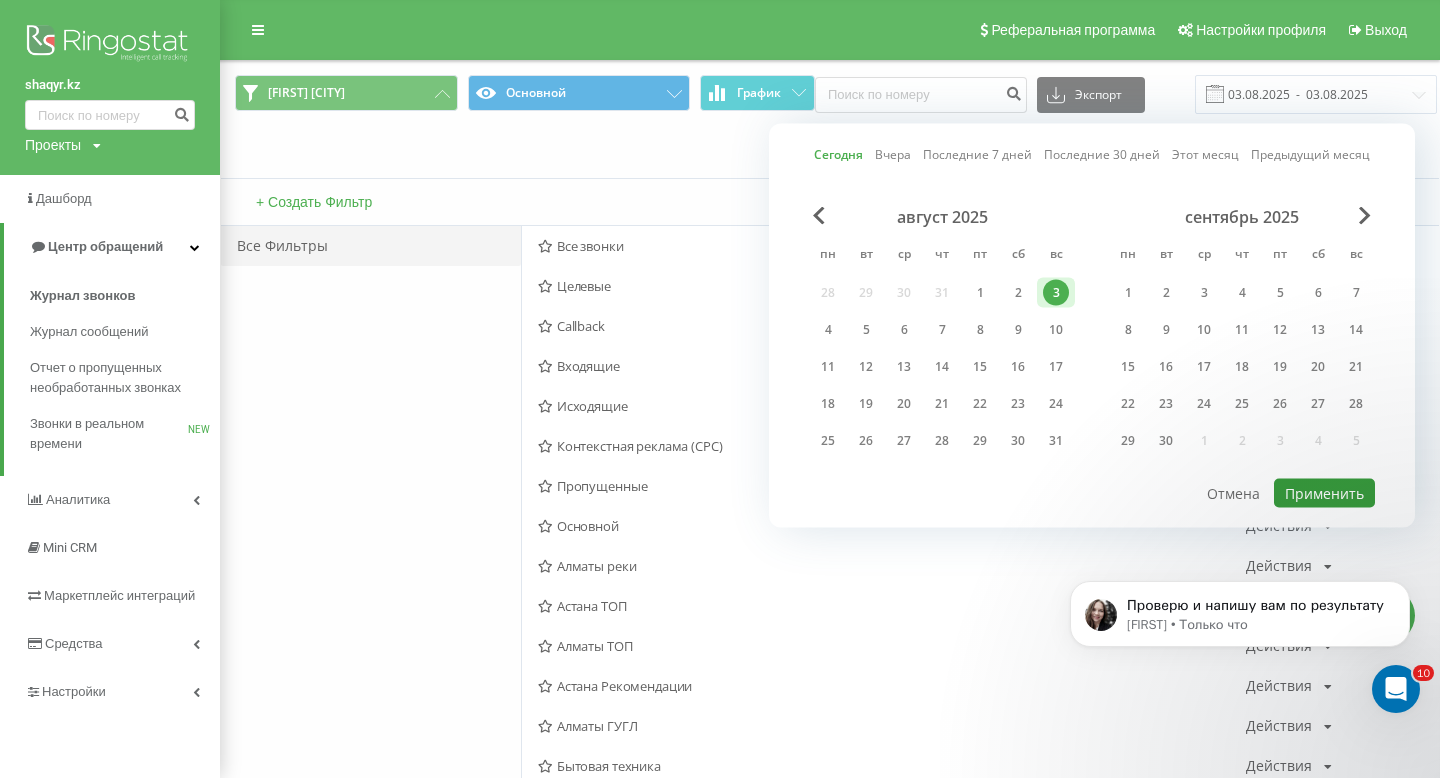 click on "Применить" at bounding box center [1324, 493] 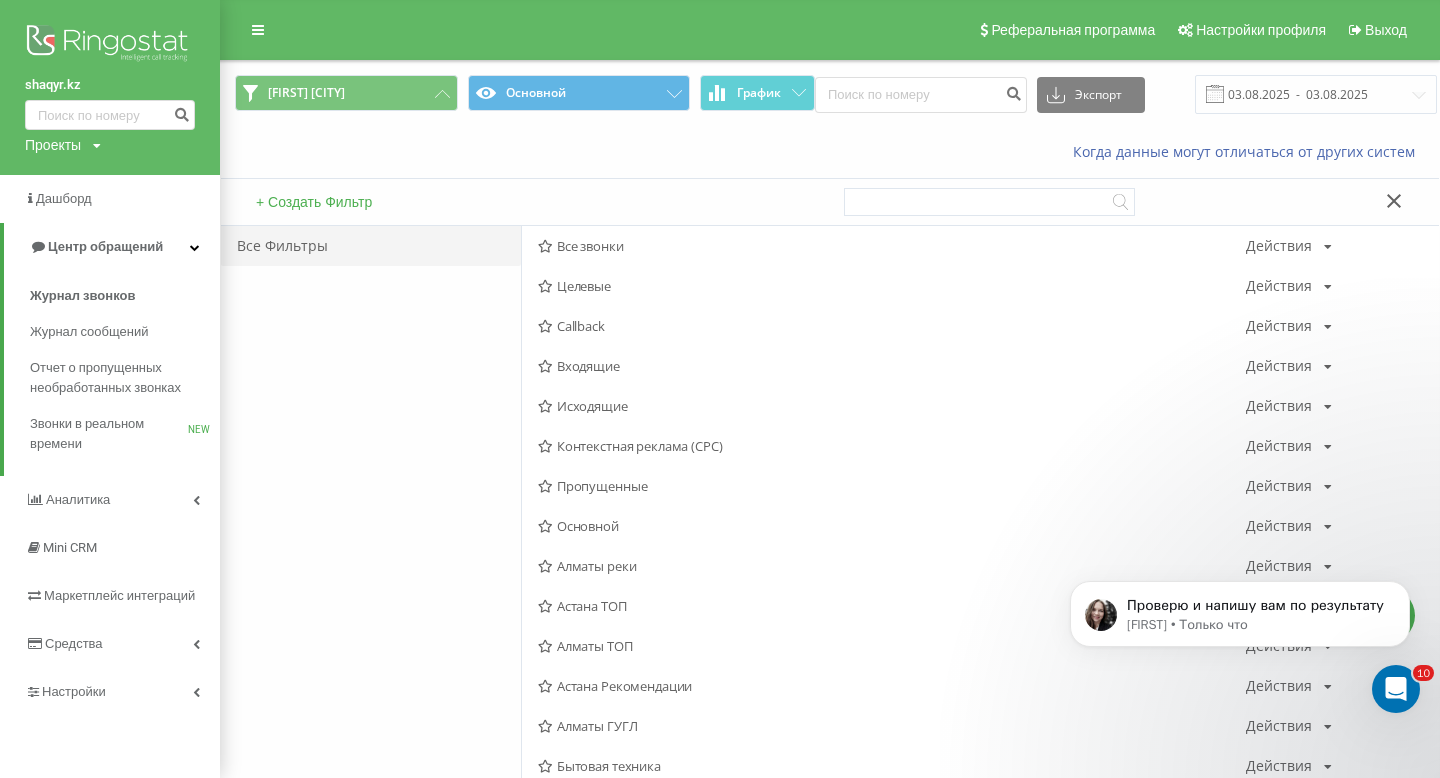 click at bounding box center [1394, 202] 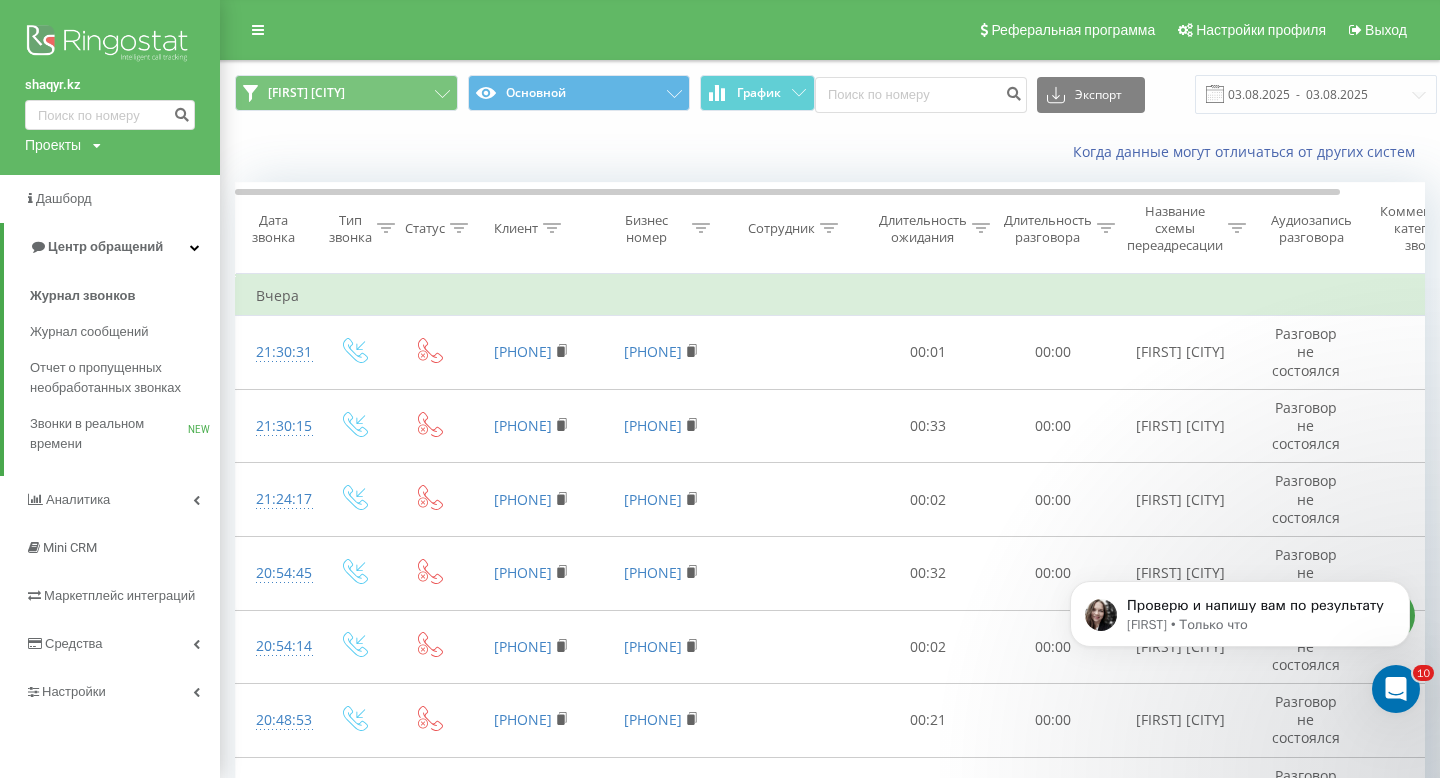 scroll, scrollTop: 174, scrollLeft: 0, axis: vertical 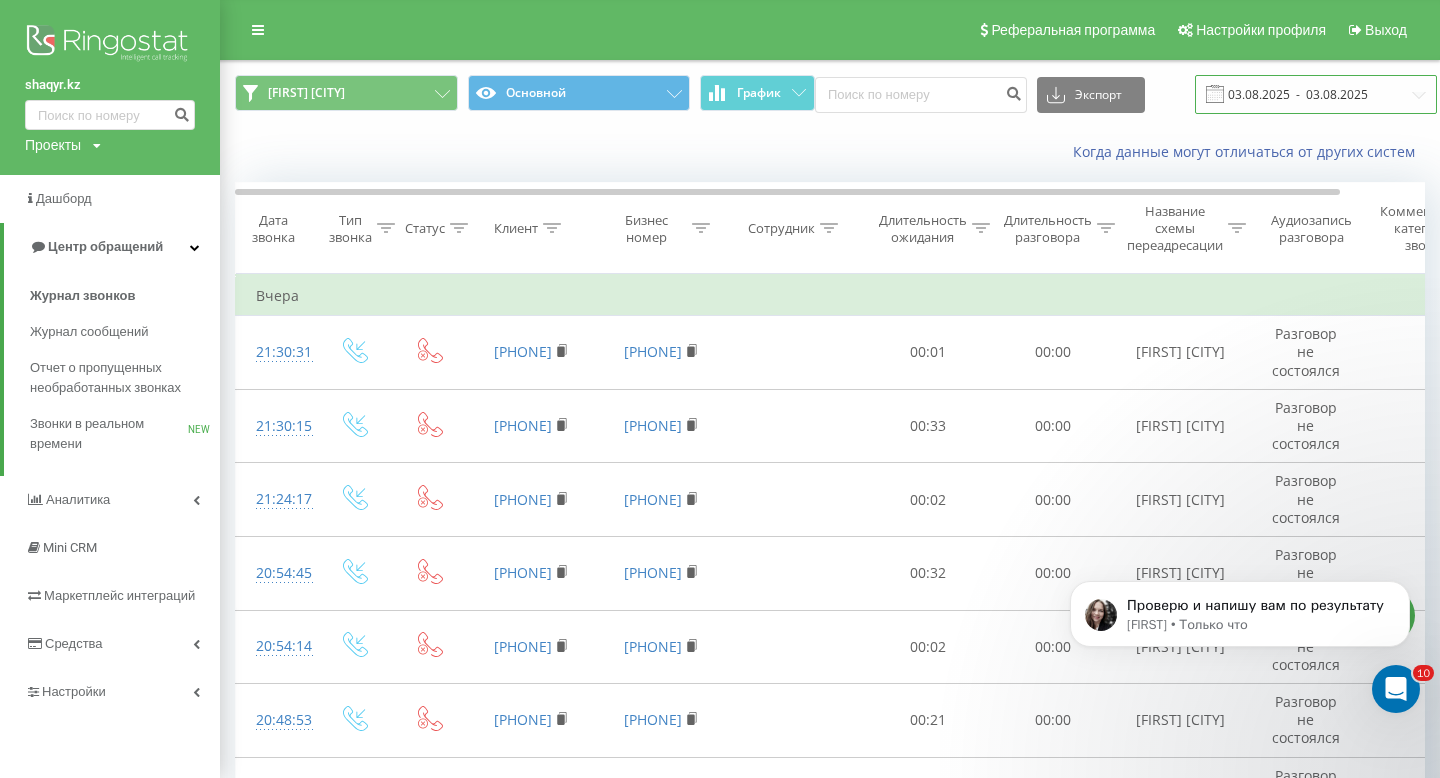 click on "03.08.2025  -  03.08.2025" at bounding box center [1316, 94] 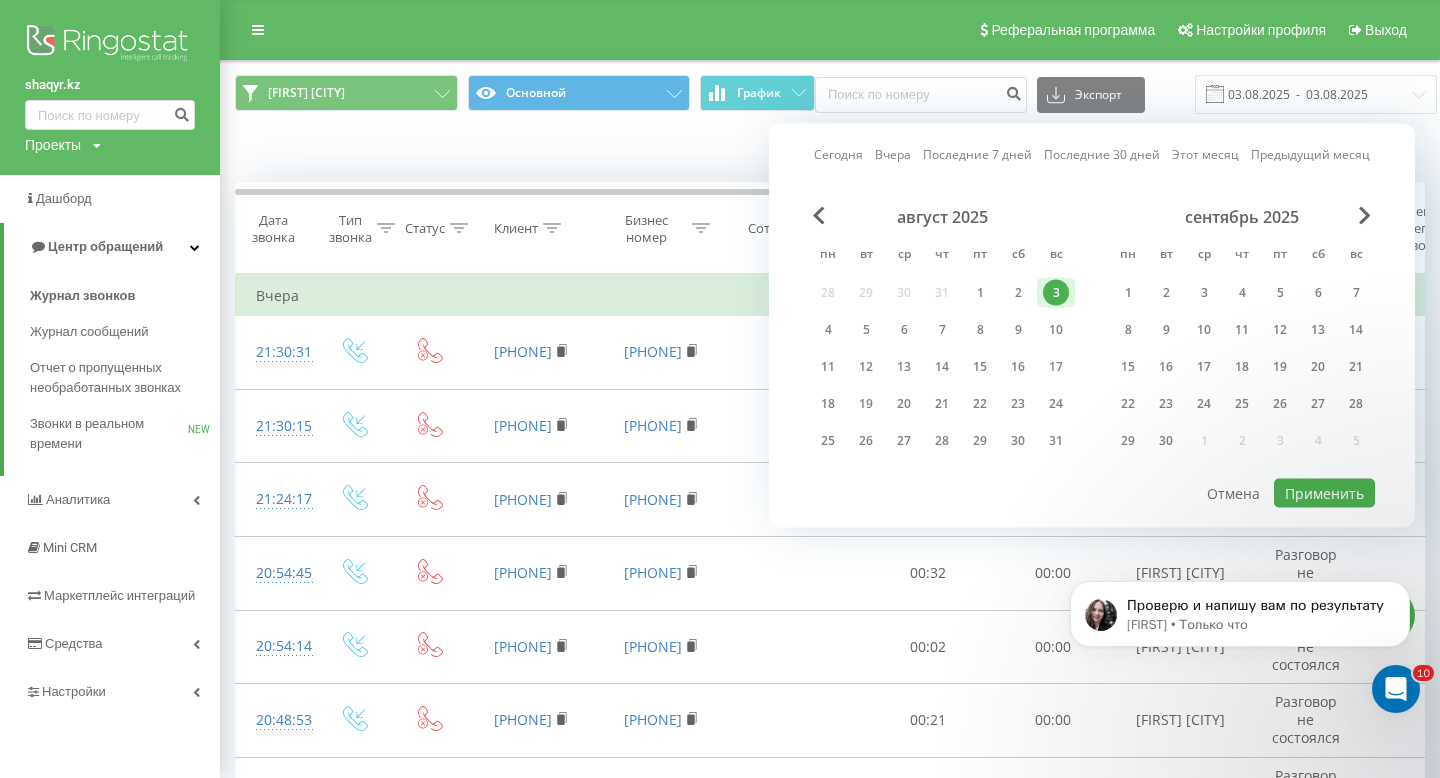 click on "Сегодня Вчера Последние 7 дней Последние 30 дней Этот месяц Предыдущий месяц август 2025 пн вт ср чт пт сб вс 28 29 30 31 1 2 3 4 5 6 7 8 9 10 11 12 13 14 15 16 17 18 19 20 21 22 23 24 25 26 27 28 29 30 31 сентябрь 2025 пн вт ср чт пт сб вс 1 2 3 4 5 6 7 8 9 10 11 12 13 14 15 16 17 18 19 20 21 22 23 24 25 26 27 28 29 30 1 2 3 4 5 Применить Отмена" at bounding box center [1092, 326] 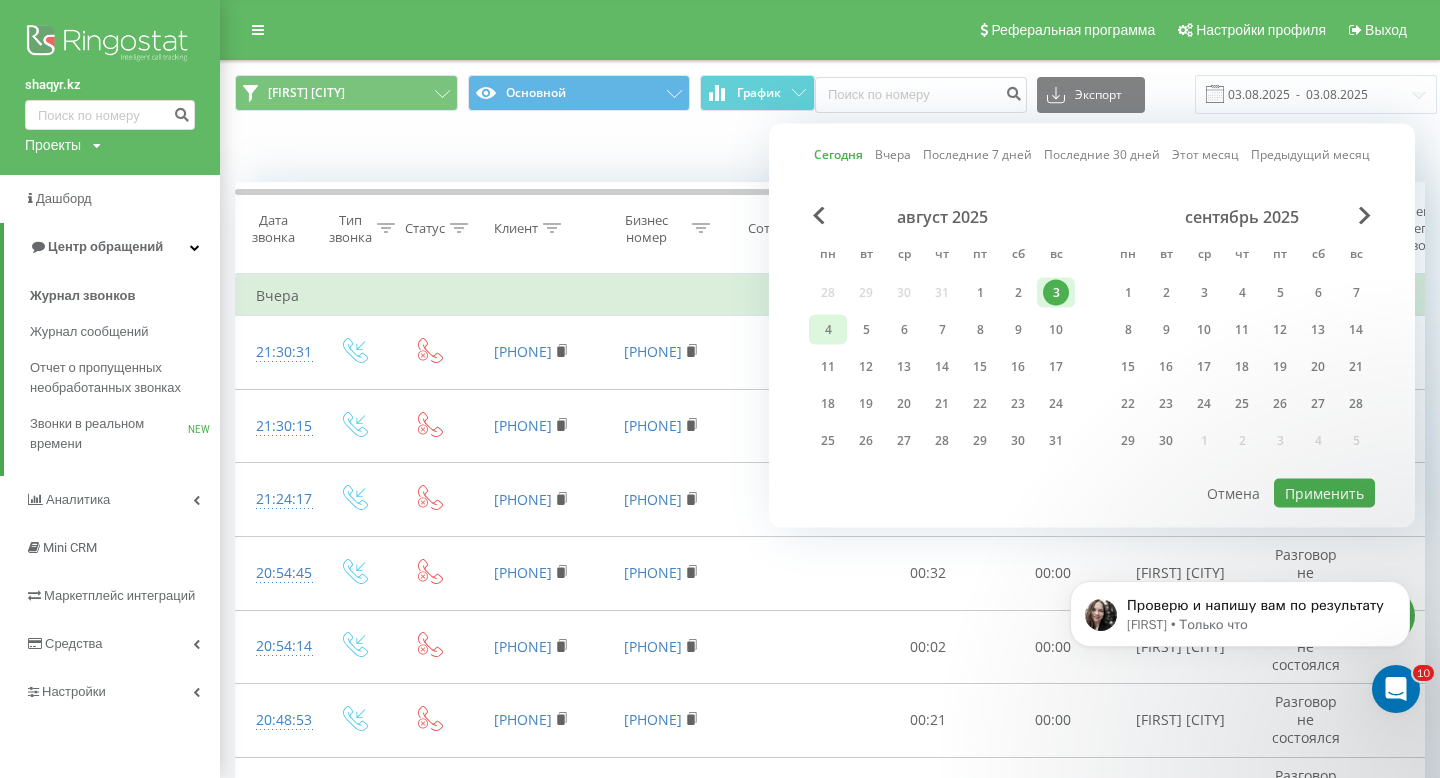 click on "4" at bounding box center (828, 330) 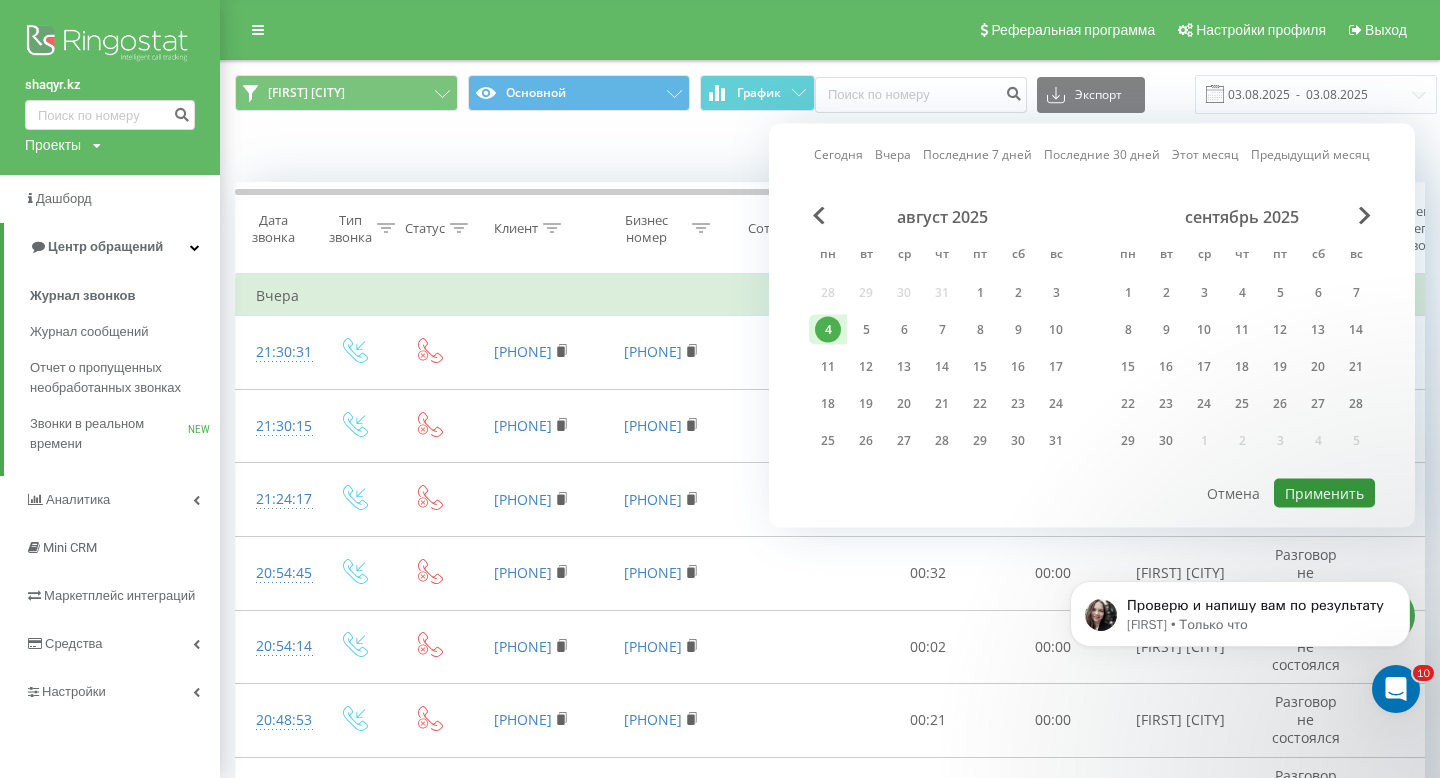 click on "Применить" at bounding box center [1324, 493] 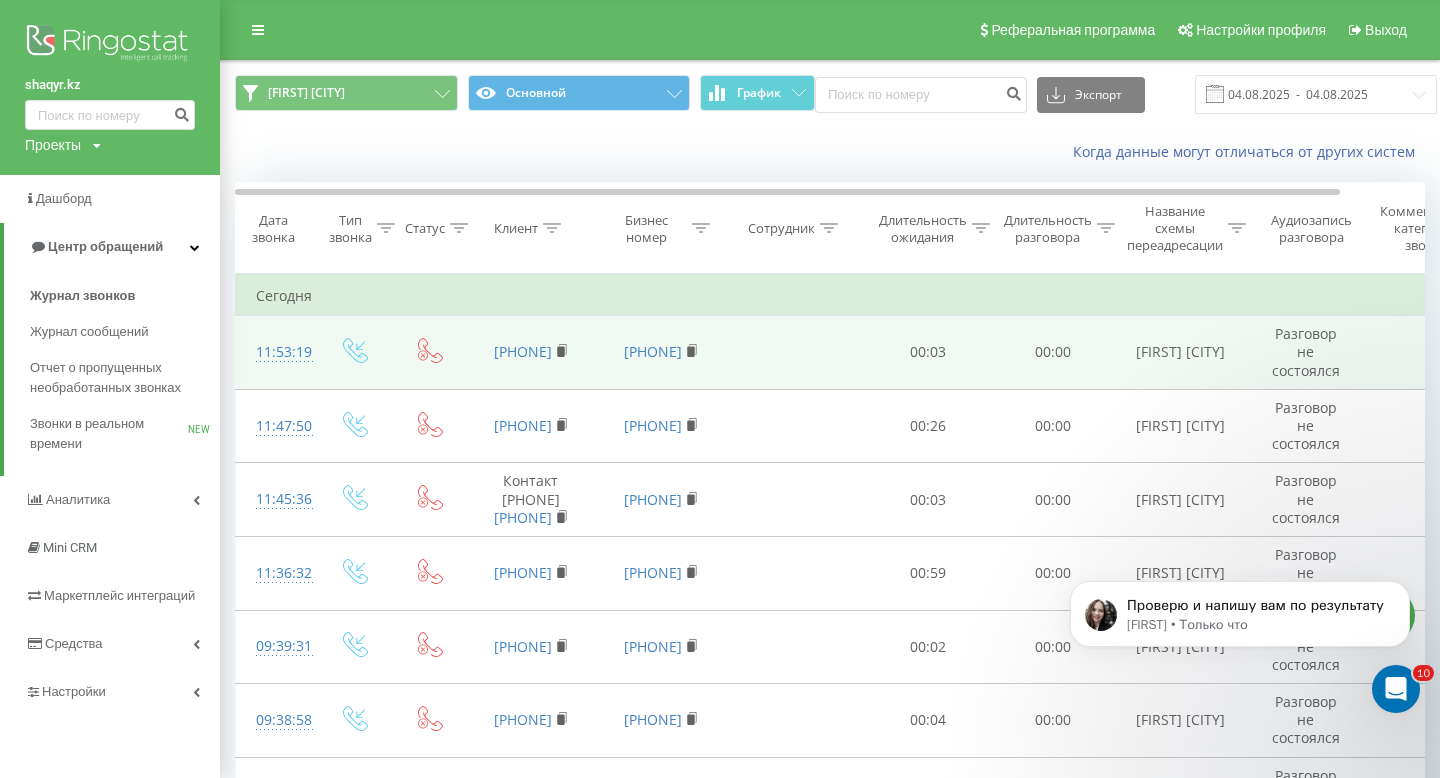 scroll, scrollTop: 69, scrollLeft: 0, axis: vertical 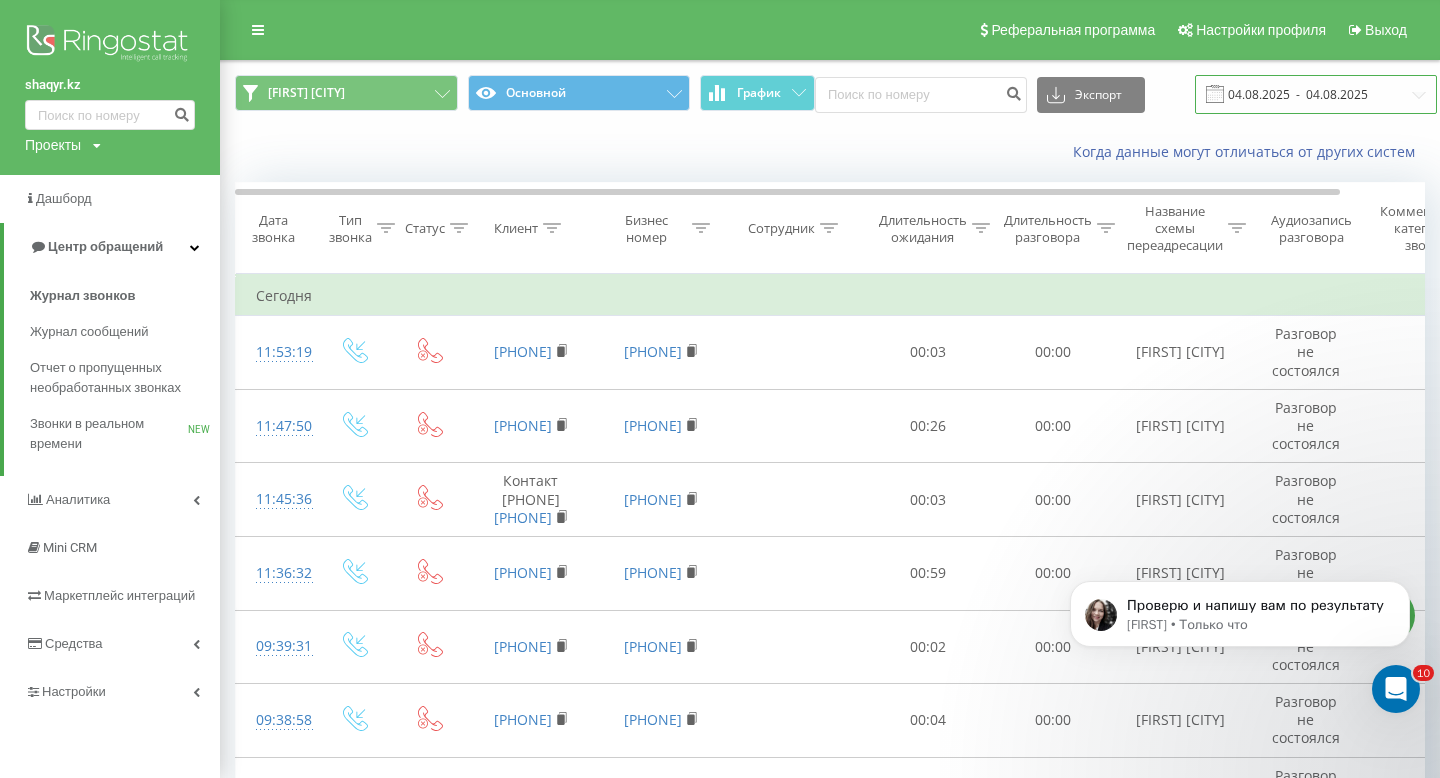 click on "04.08.2025  -  04.08.2025" at bounding box center [1316, 94] 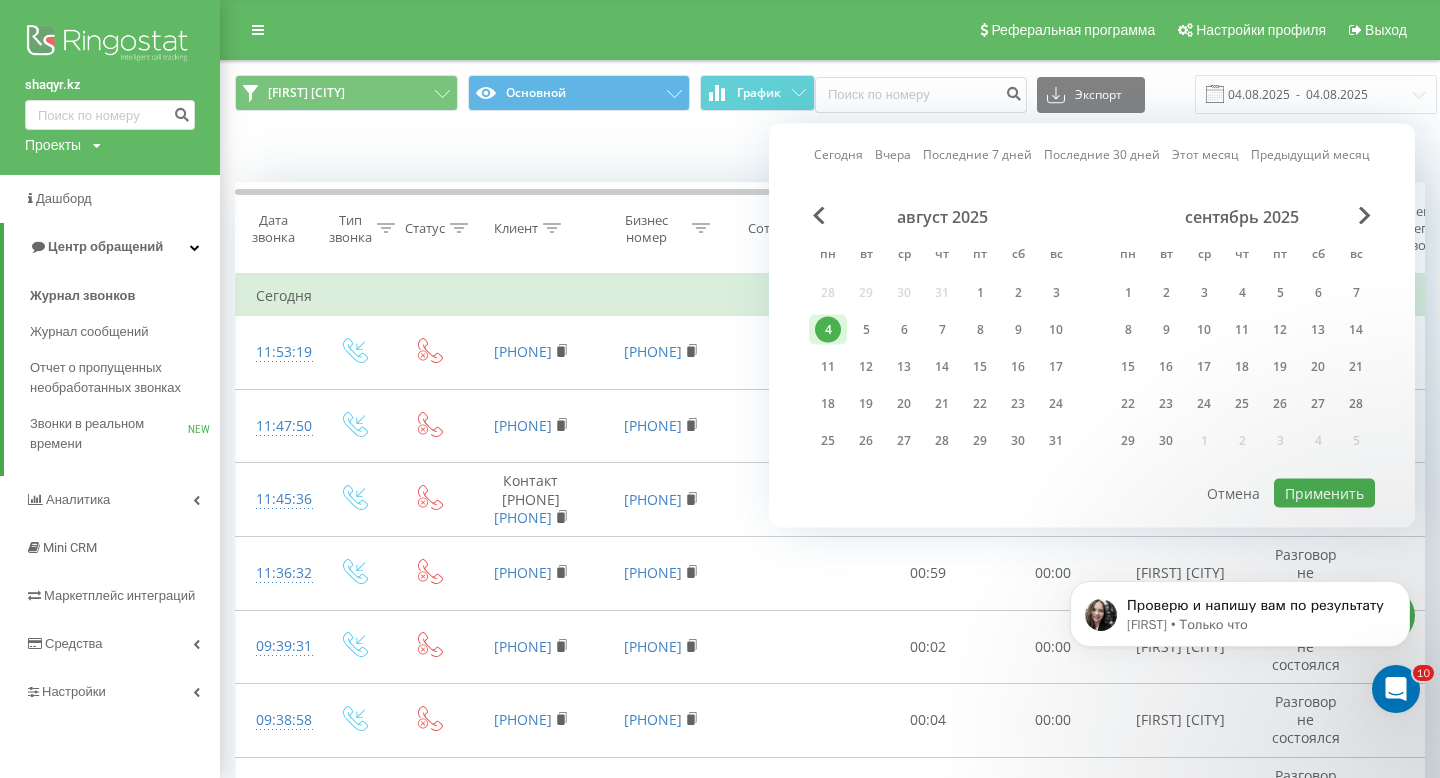 click on "Вчера" at bounding box center [893, 154] 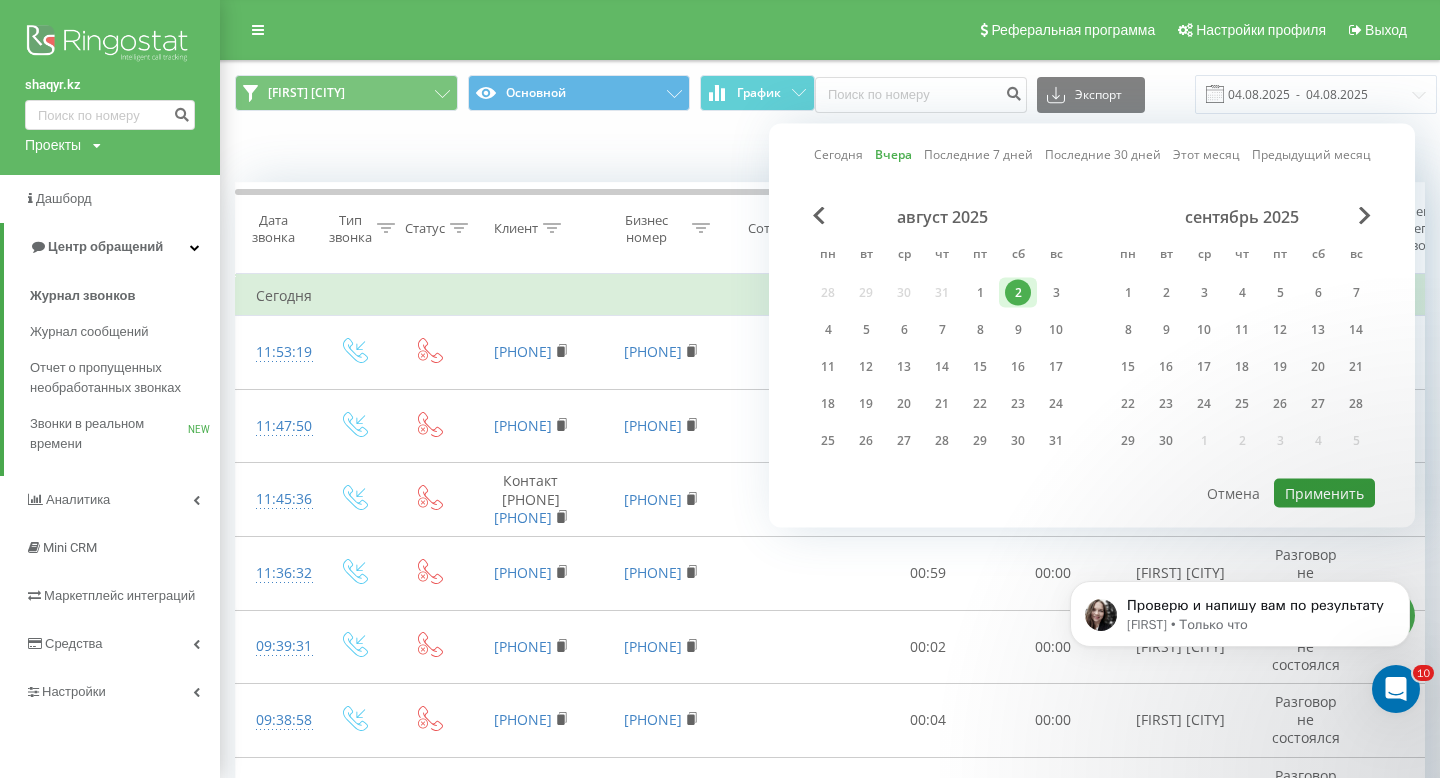 click on "Применить" at bounding box center [1324, 493] 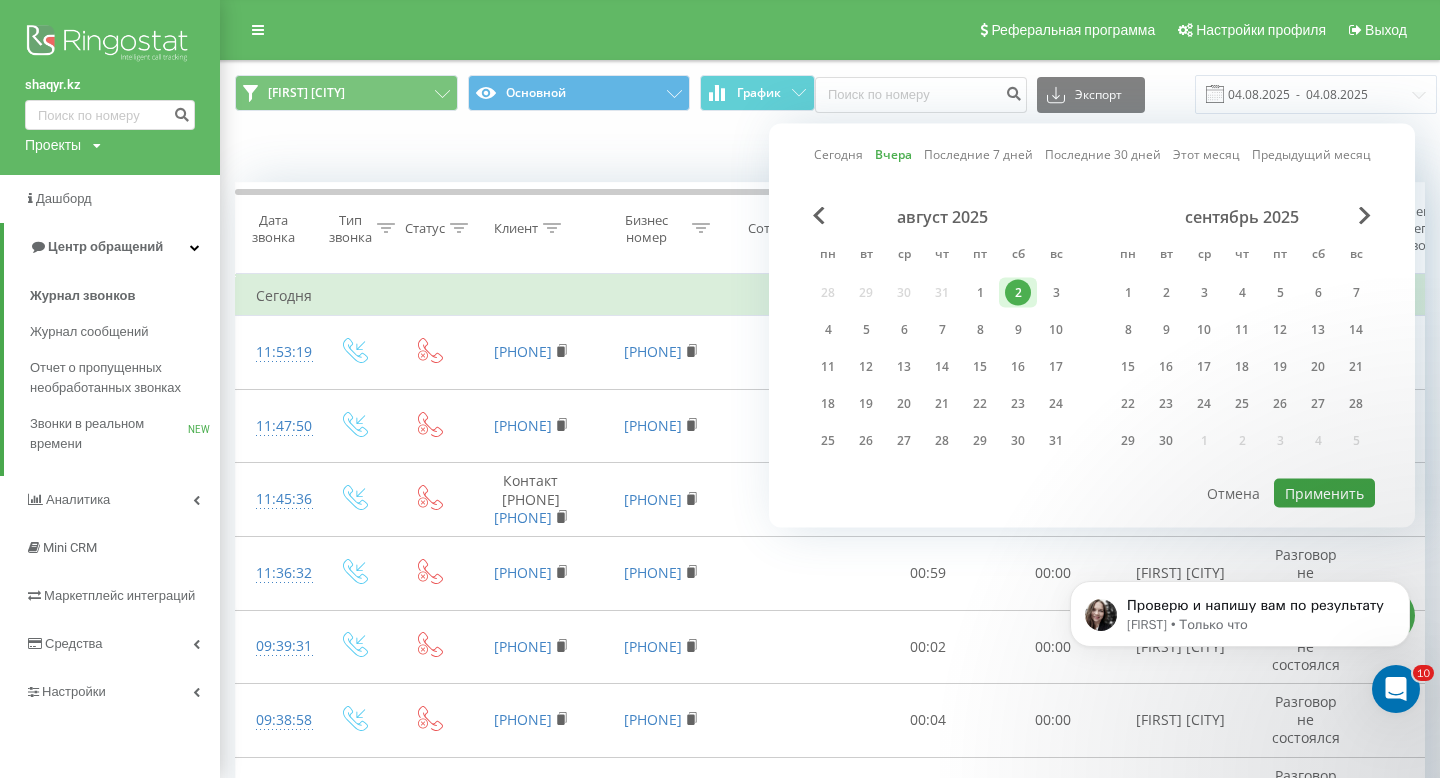 type on "02.08.2025  -  02.08.2025" 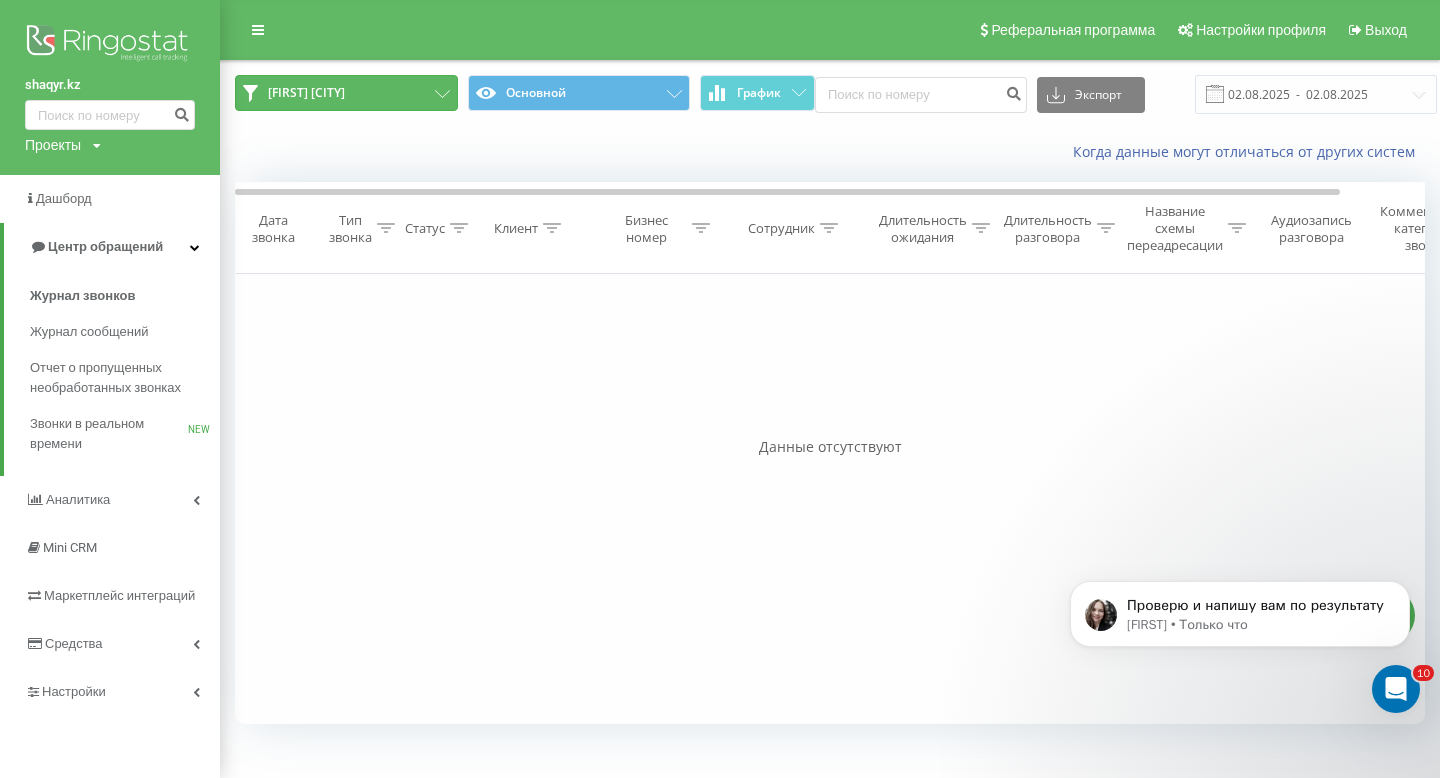 click on "[NAME] [CITY]" at bounding box center (346, 93) 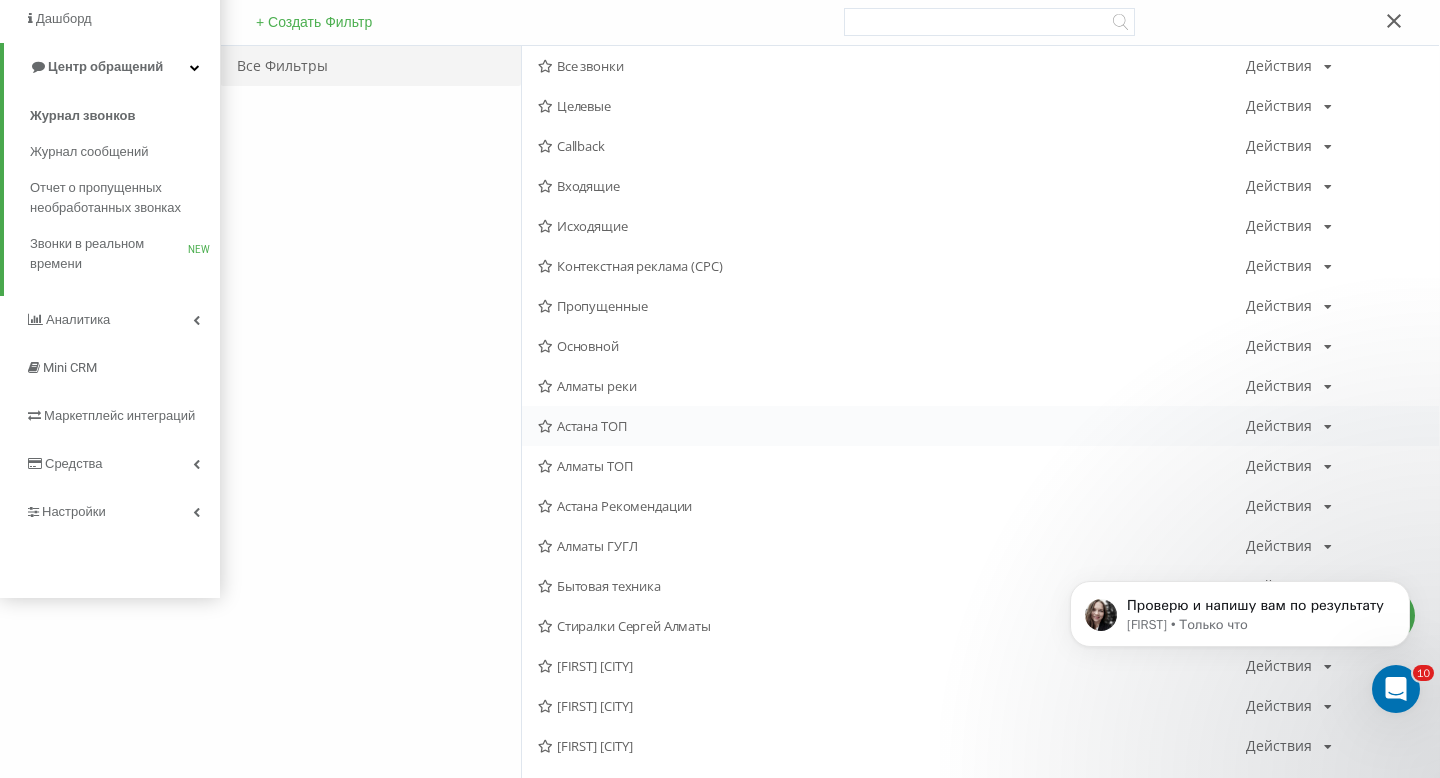 scroll, scrollTop: 181, scrollLeft: 0, axis: vertical 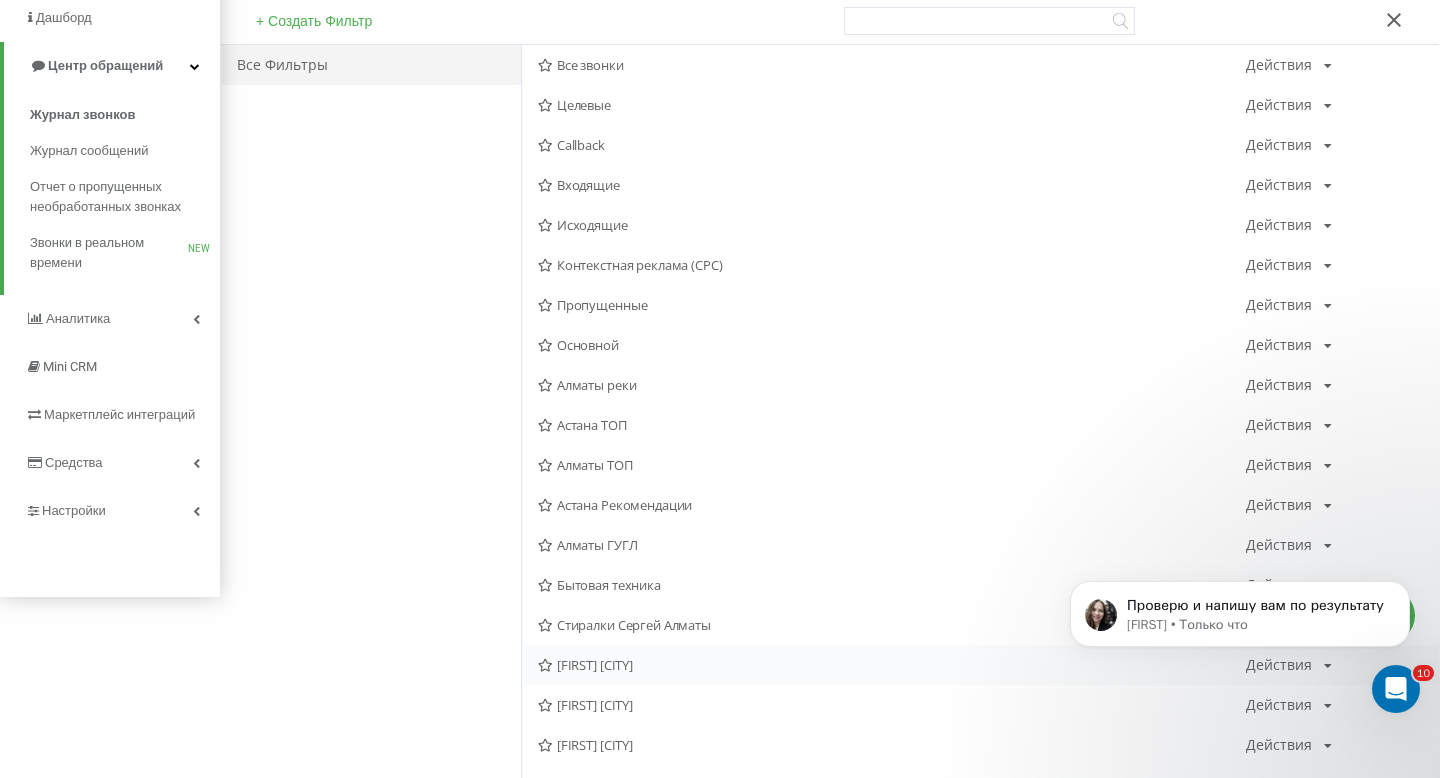 click on "[NAME] [CITY]" at bounding box center [892, 665] 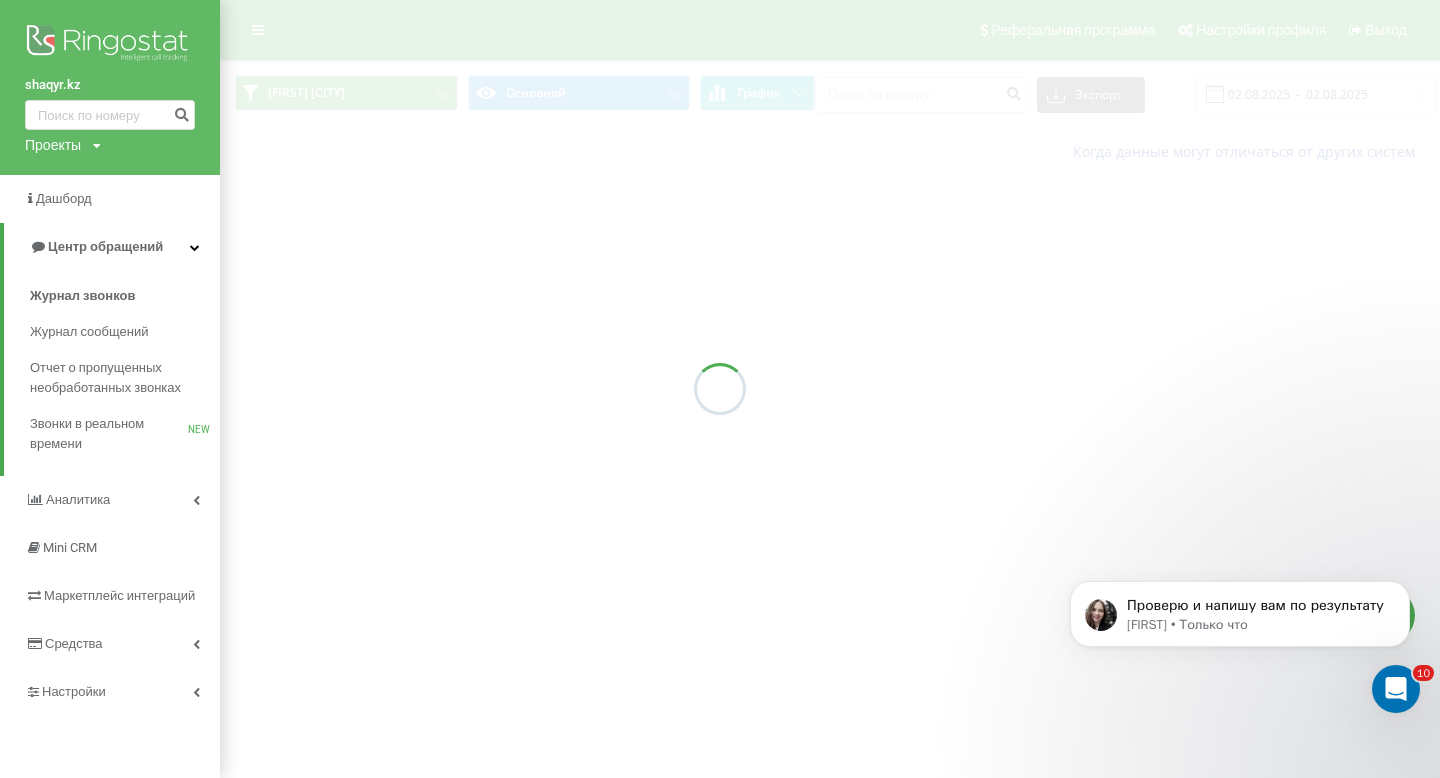 scroll, scrollTop: 0, scrollLeft: 0, axis: both 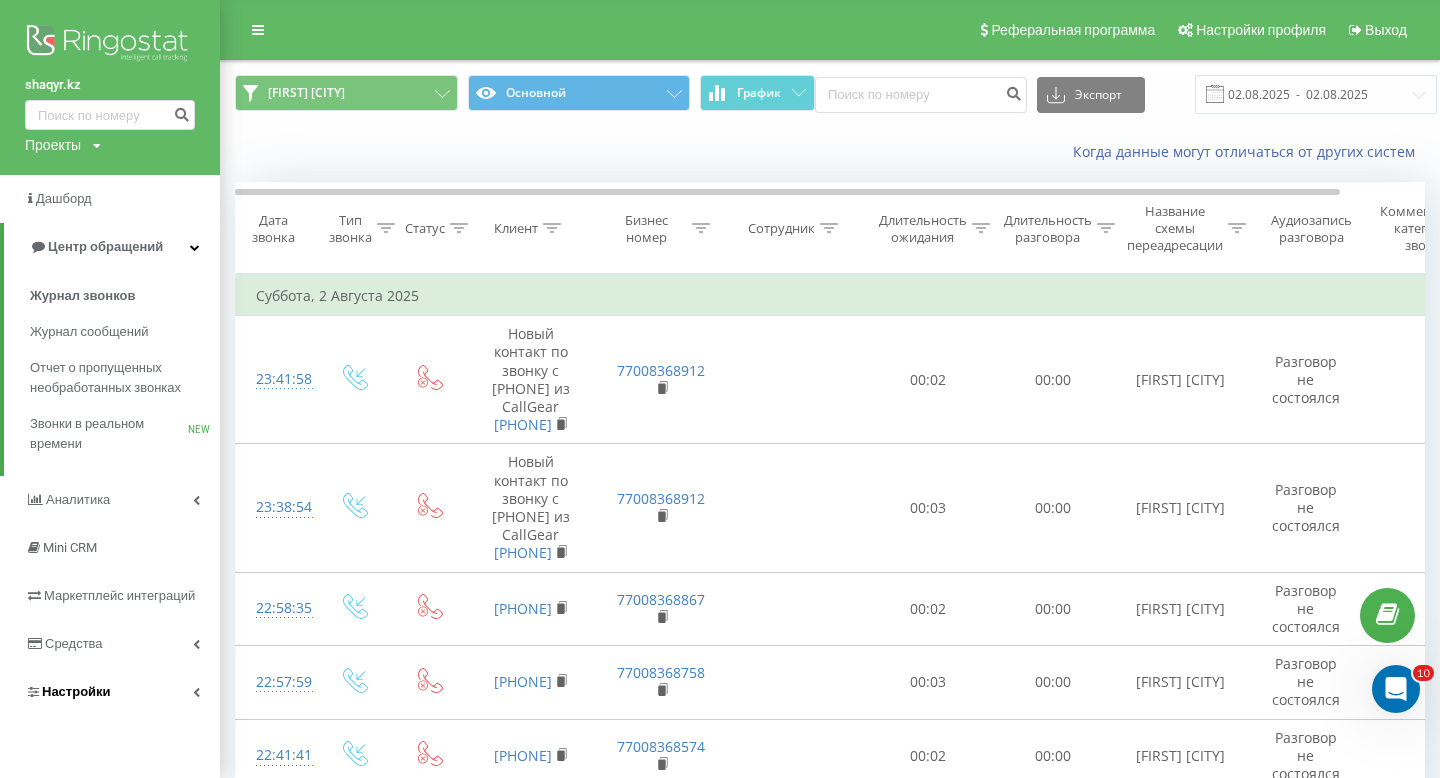 click on "Настройки" at bounding box center [110, 692] 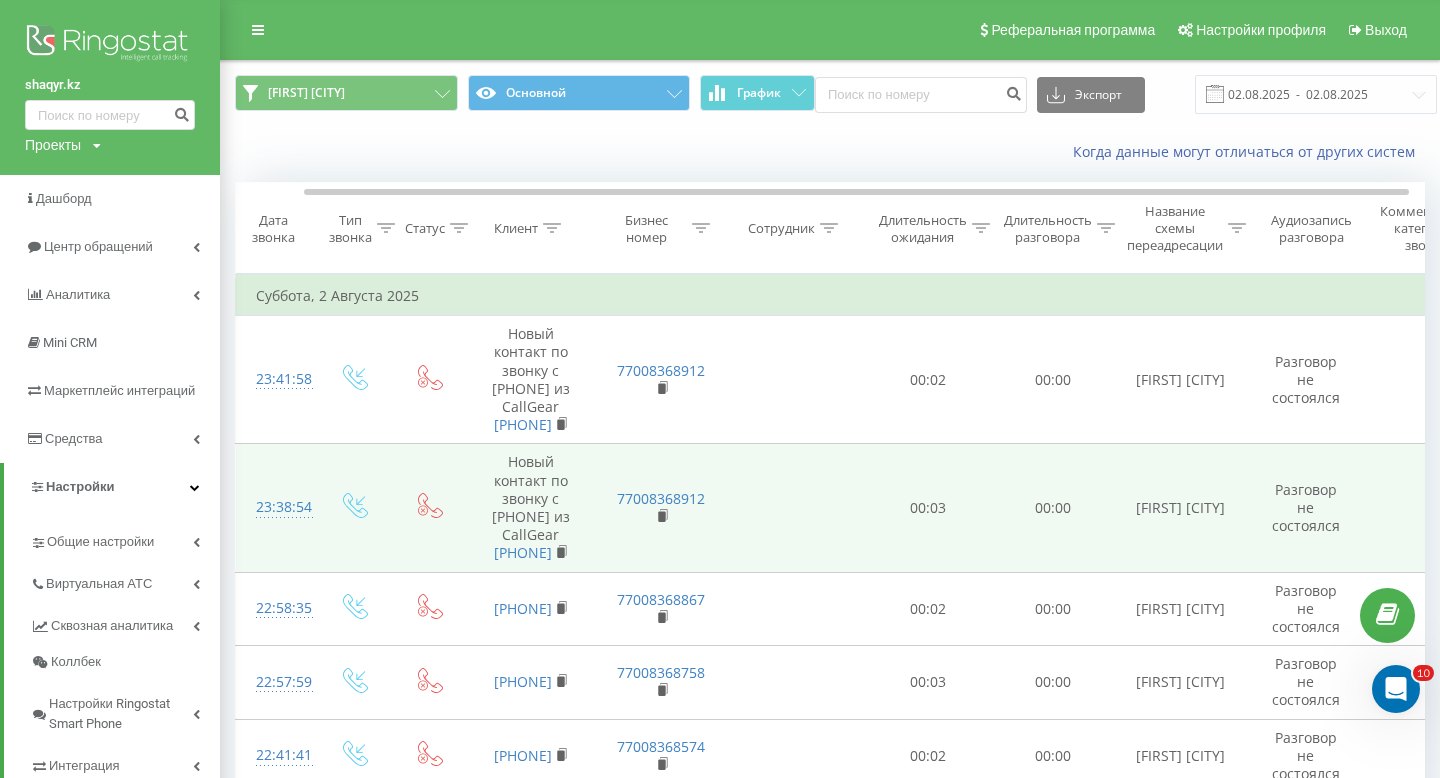 scroll, scrollTop: 0, scrollLeft: 91, axis: horizontal 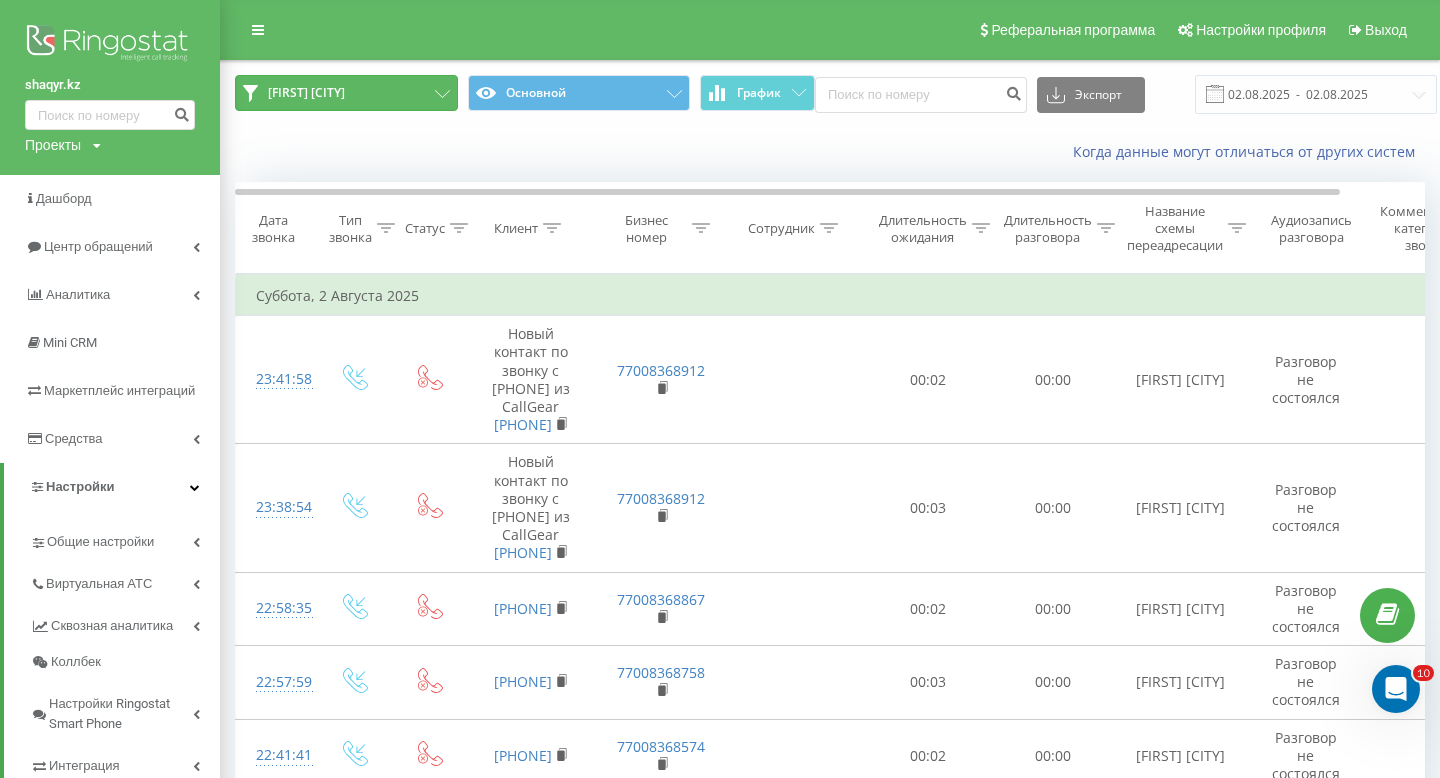 click on "[NAME] [CITY]" at bounding box center (346, 93) 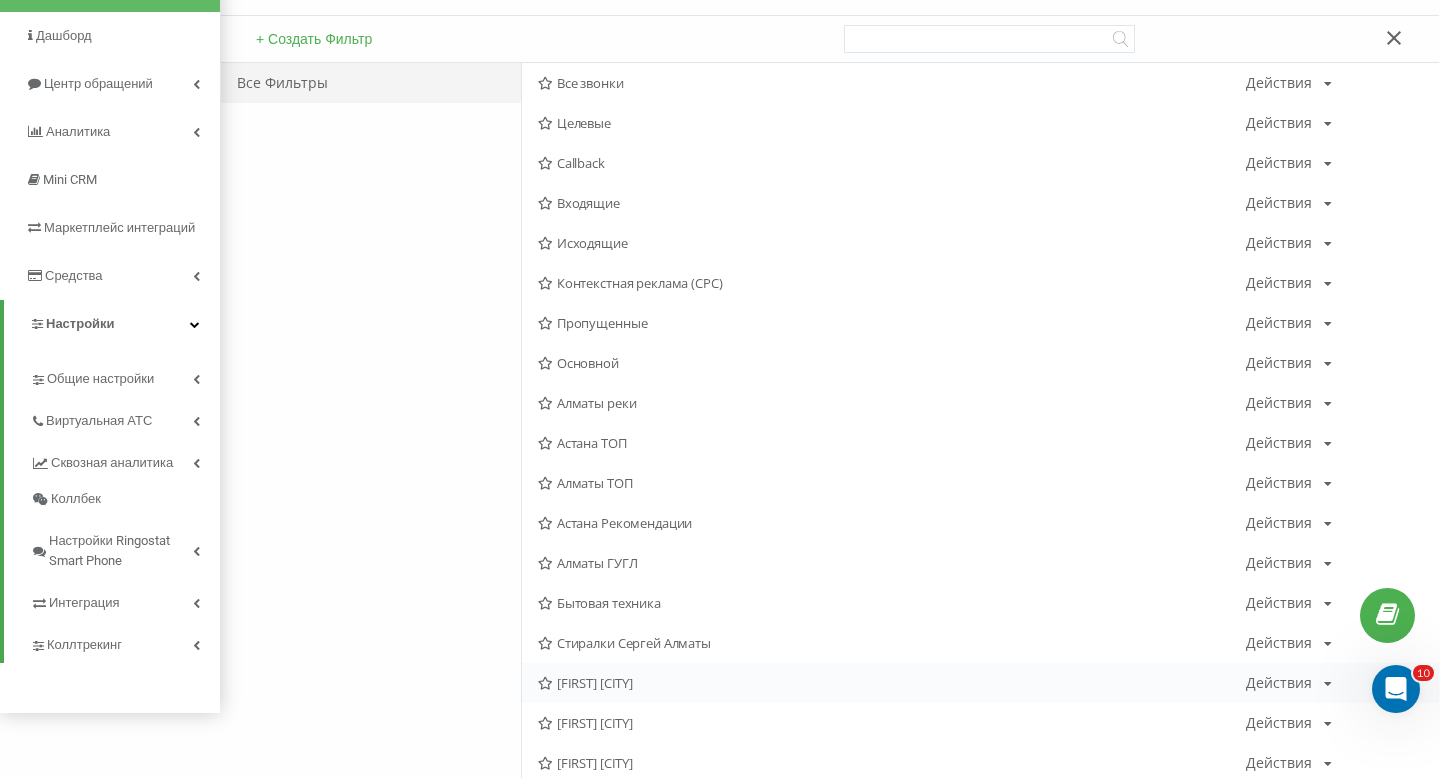 scroll, scrollTop: 90, scrollLeft: 0, axis: vertical 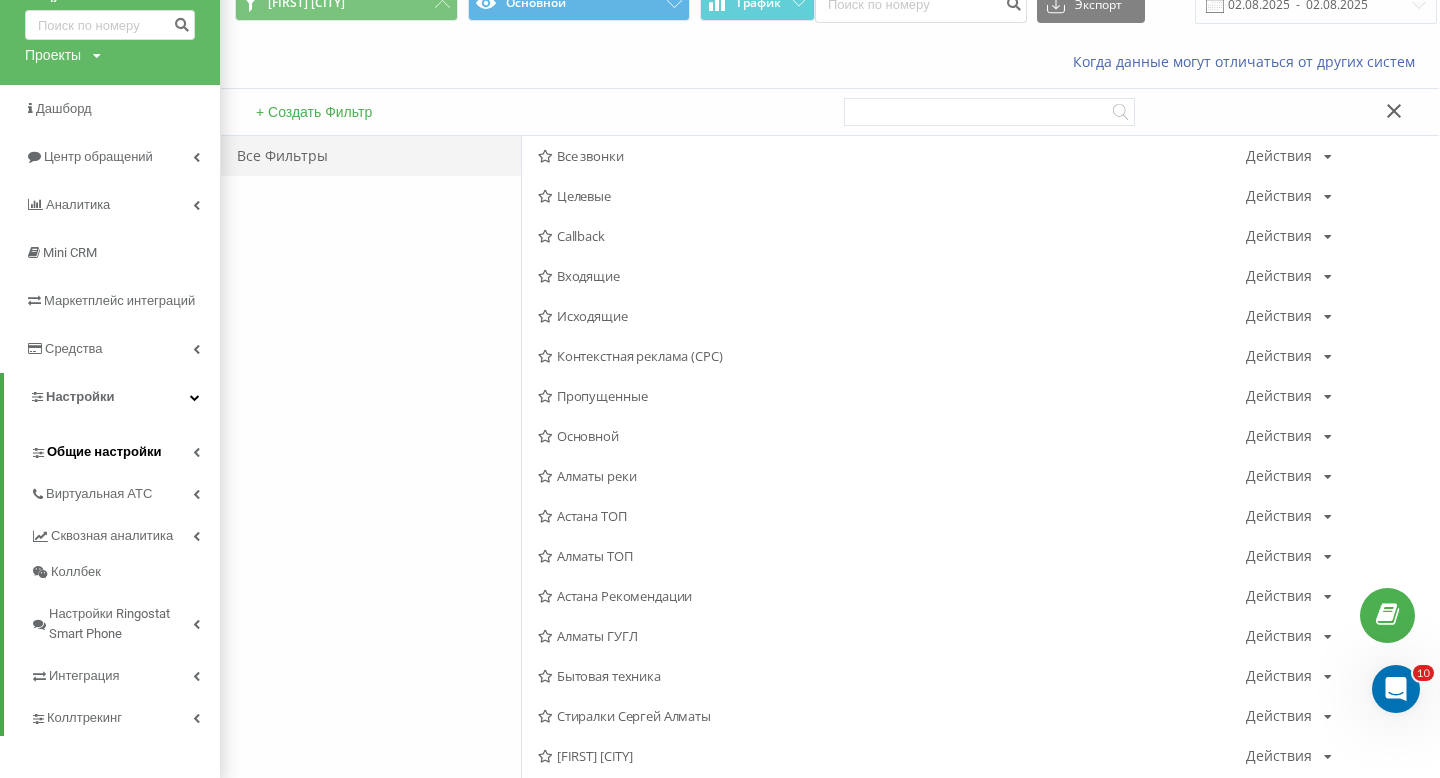 click on "Общие настройки" at bounding box center (125, 449) 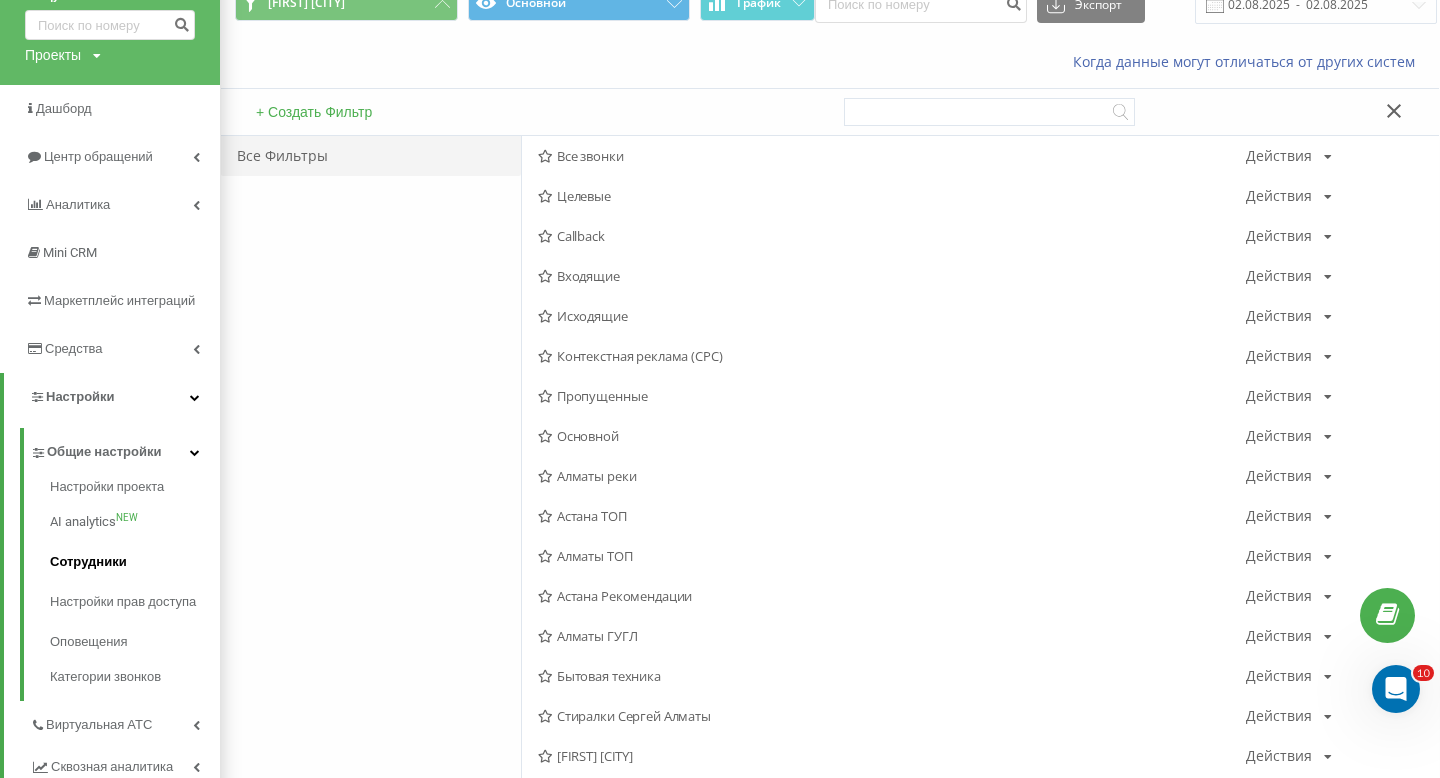 click on "Сотрудники" at bounding box center [135, 562] 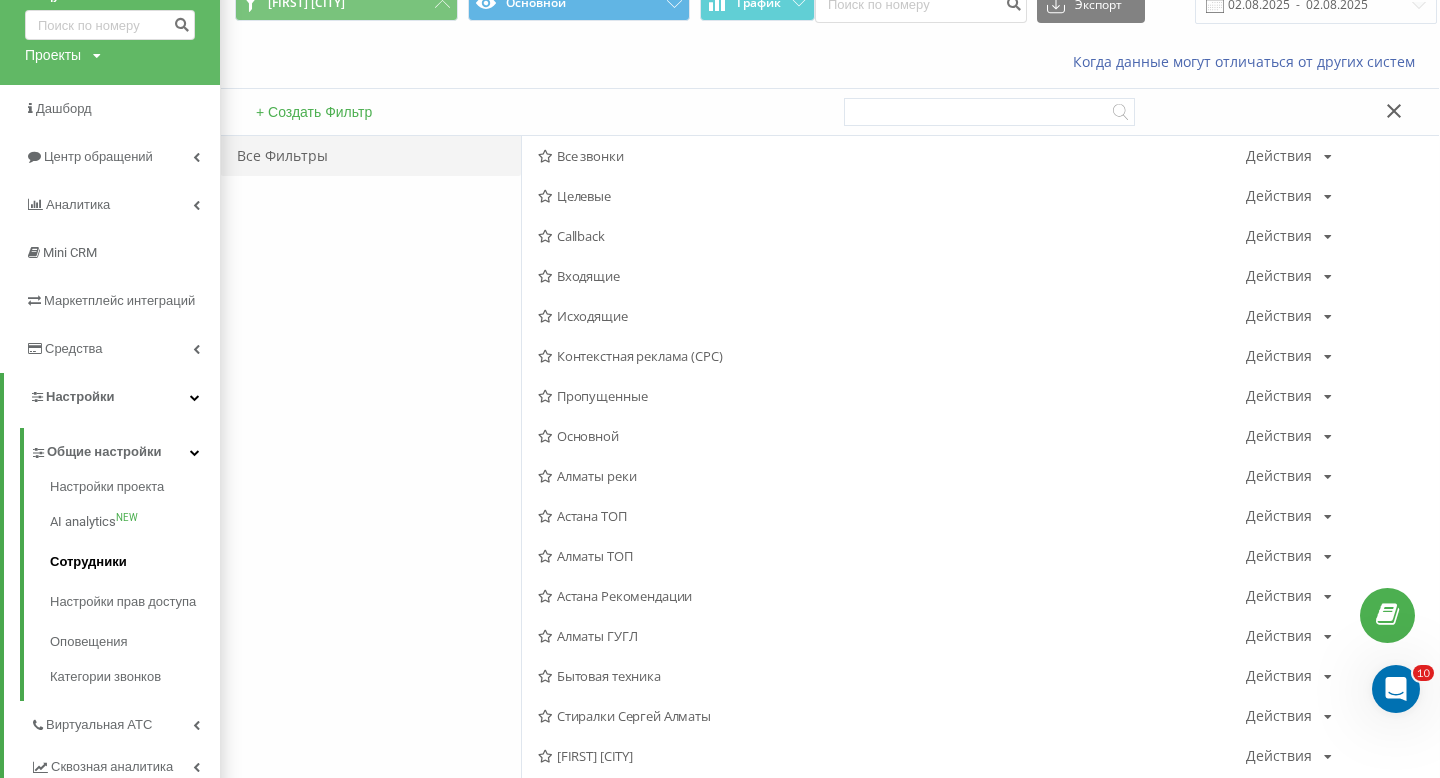 scroll, scrollTop: 727, scrollLeft: 0, axis: vertical 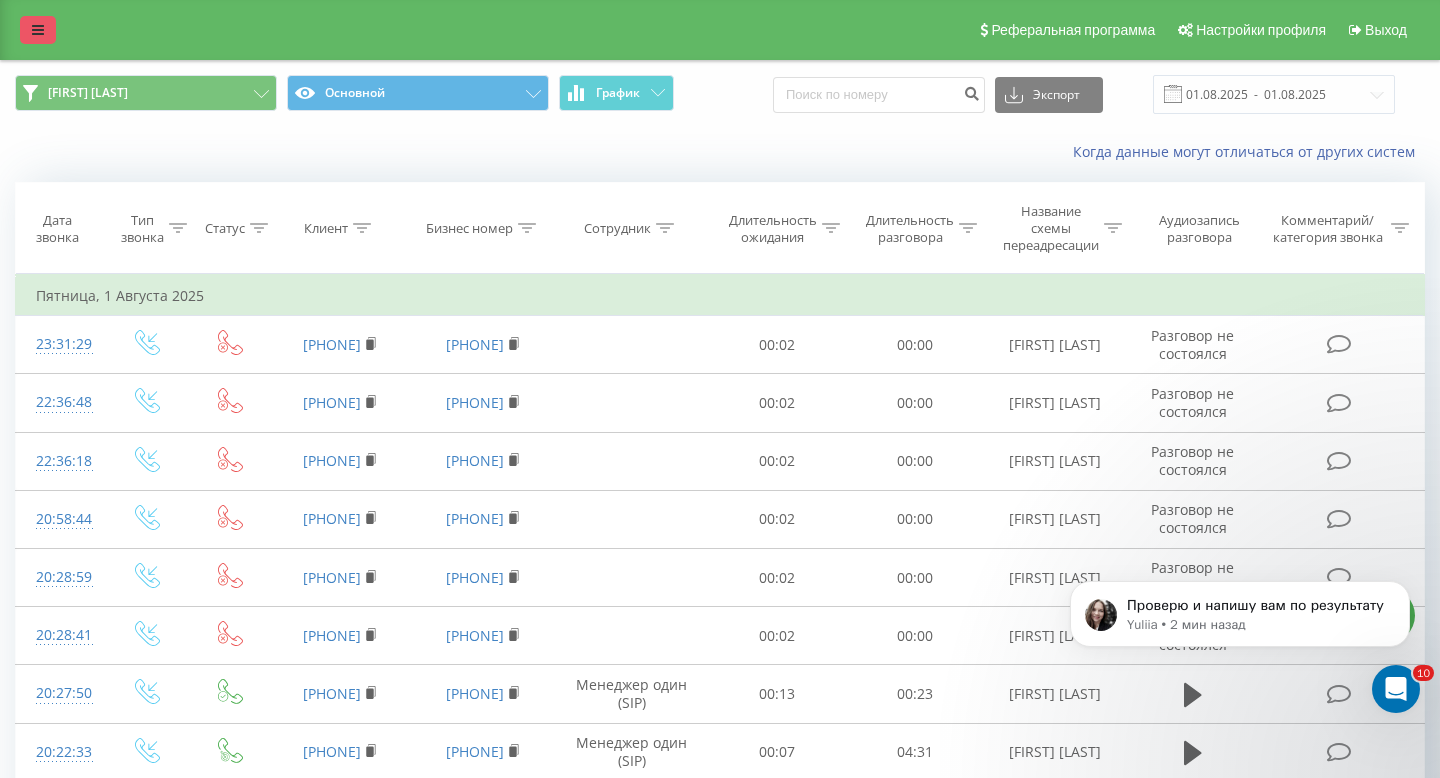 click at bounding box center (38, 30) 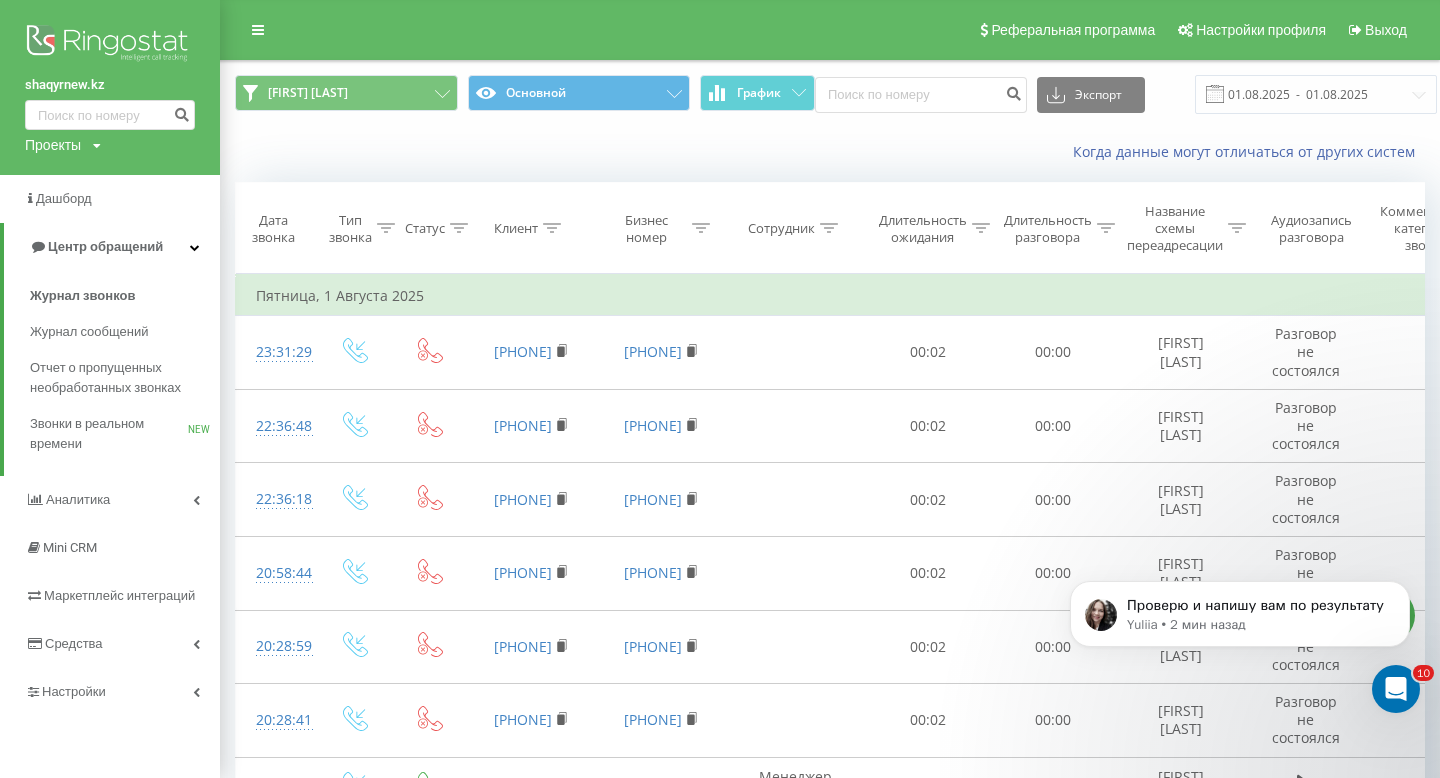 click on "Проекты shaqyr.kz shaqyr2.kz shaqyrnew.kz" at bounding box center [63, 145] 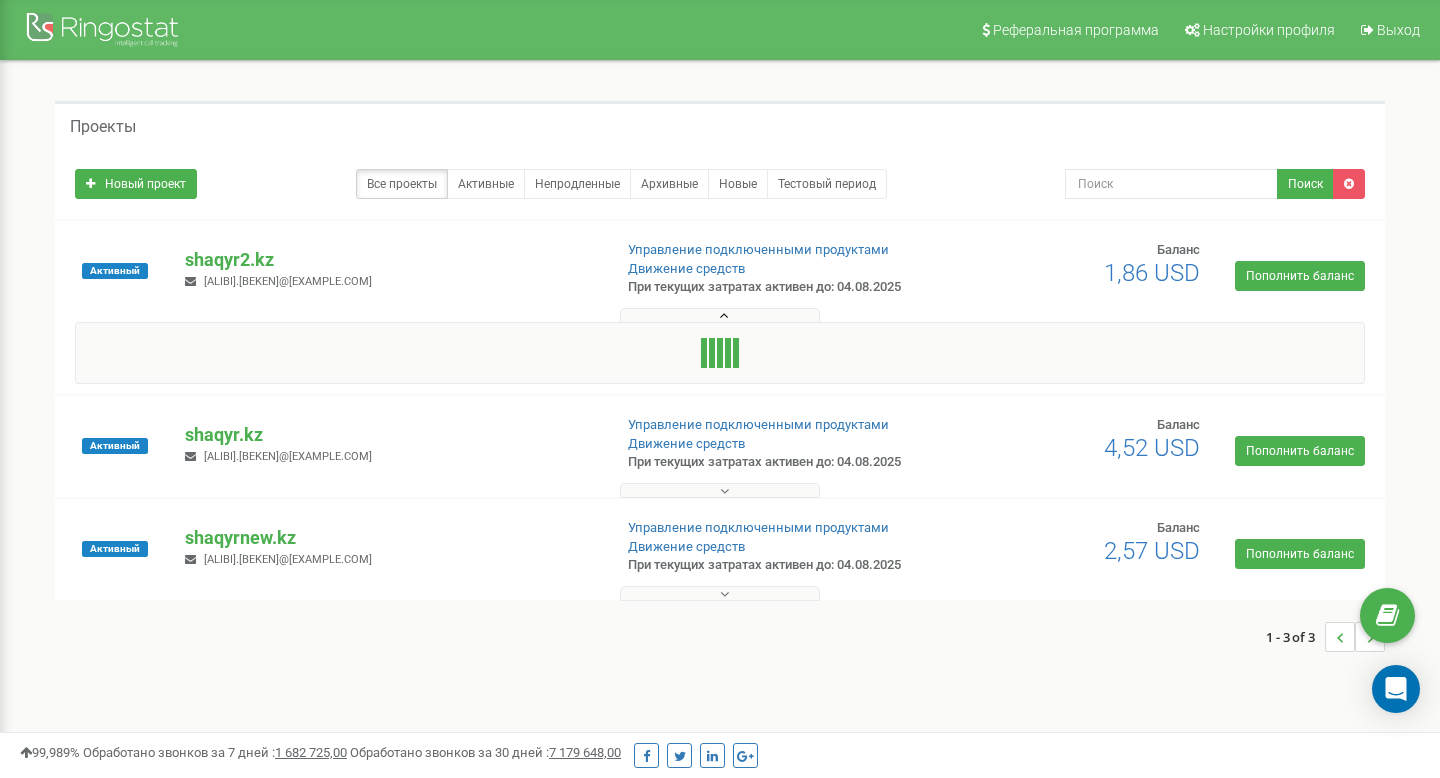scroll, scrollTop: 0, scrollLeft: 0, axis: both 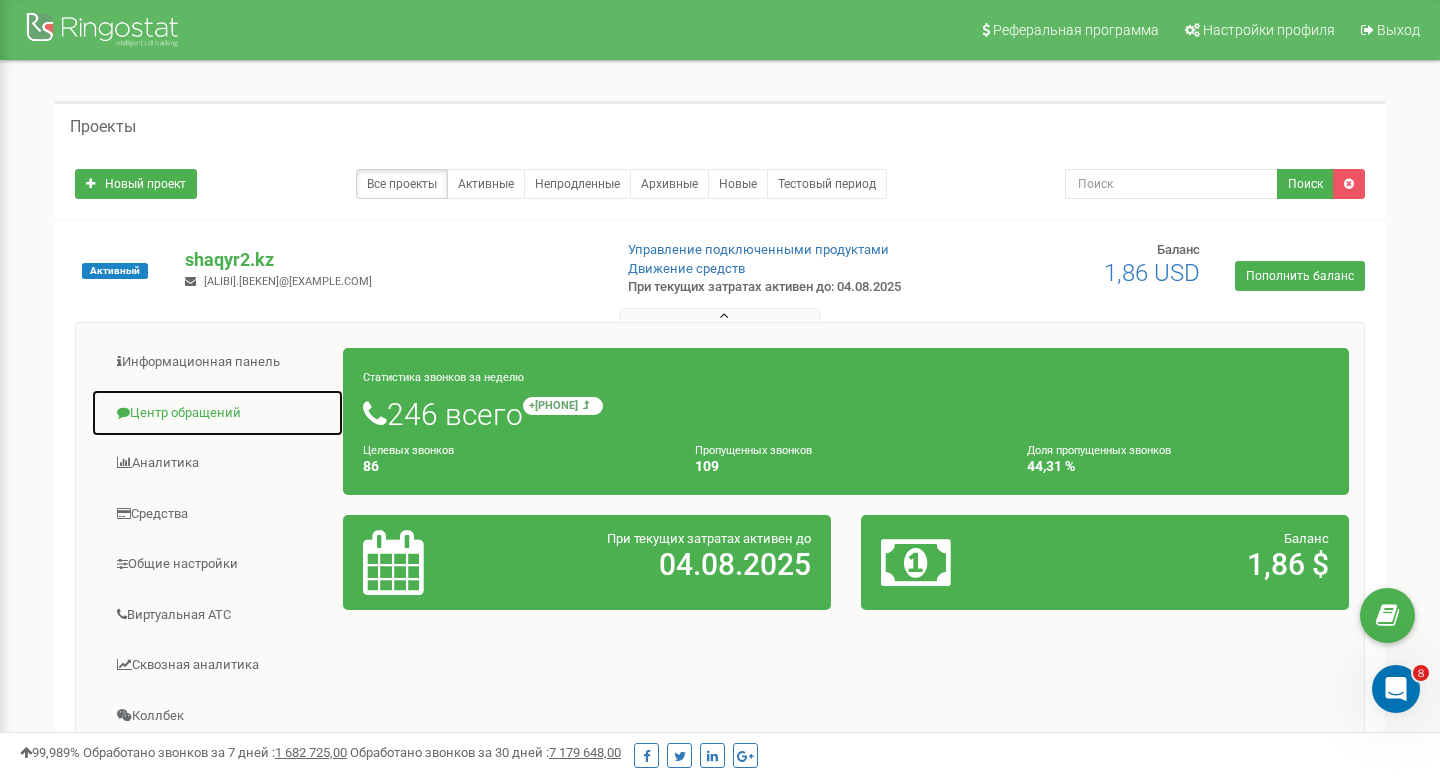 click on "Центр обращений" at bounding box center (217, 413) 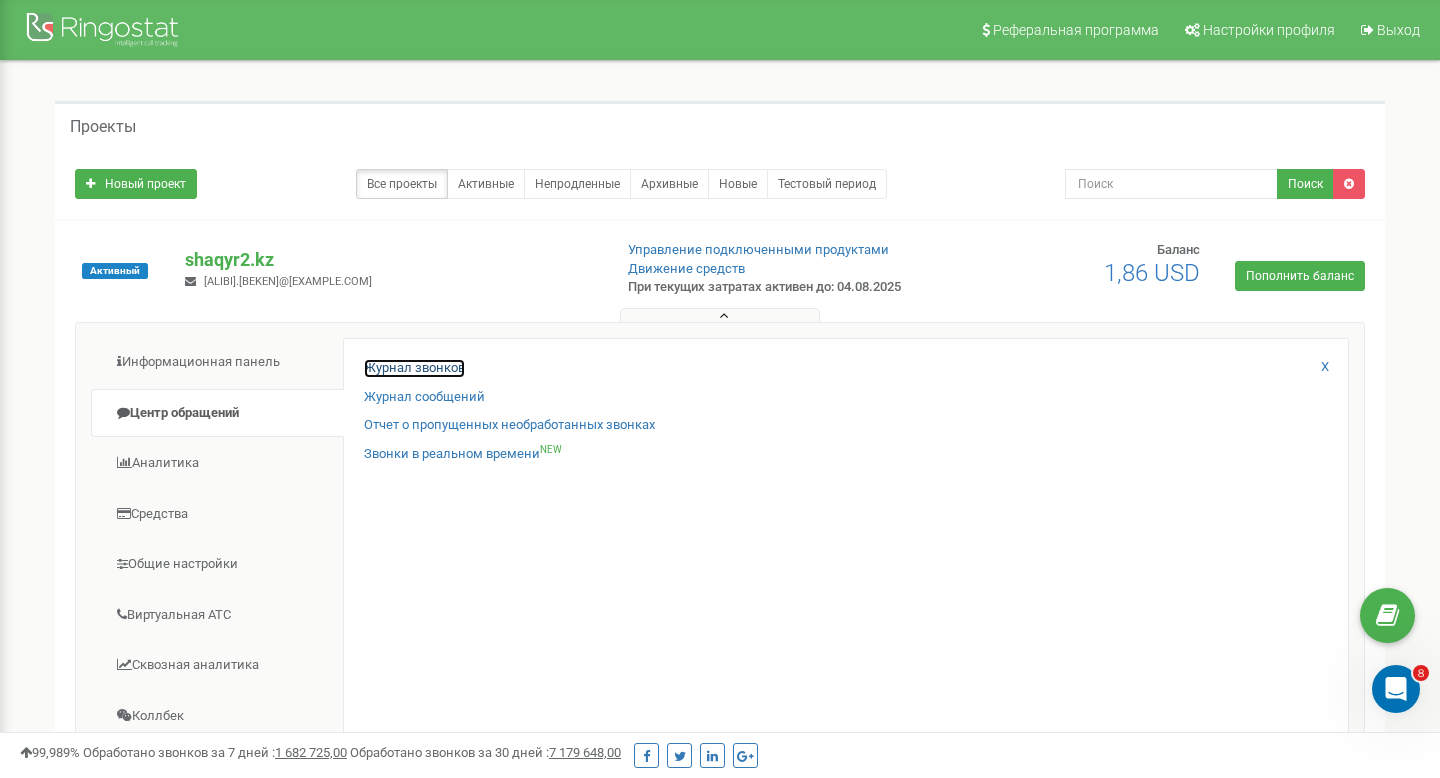 click on "Журнал звонков" at bounding box center [414, 368] 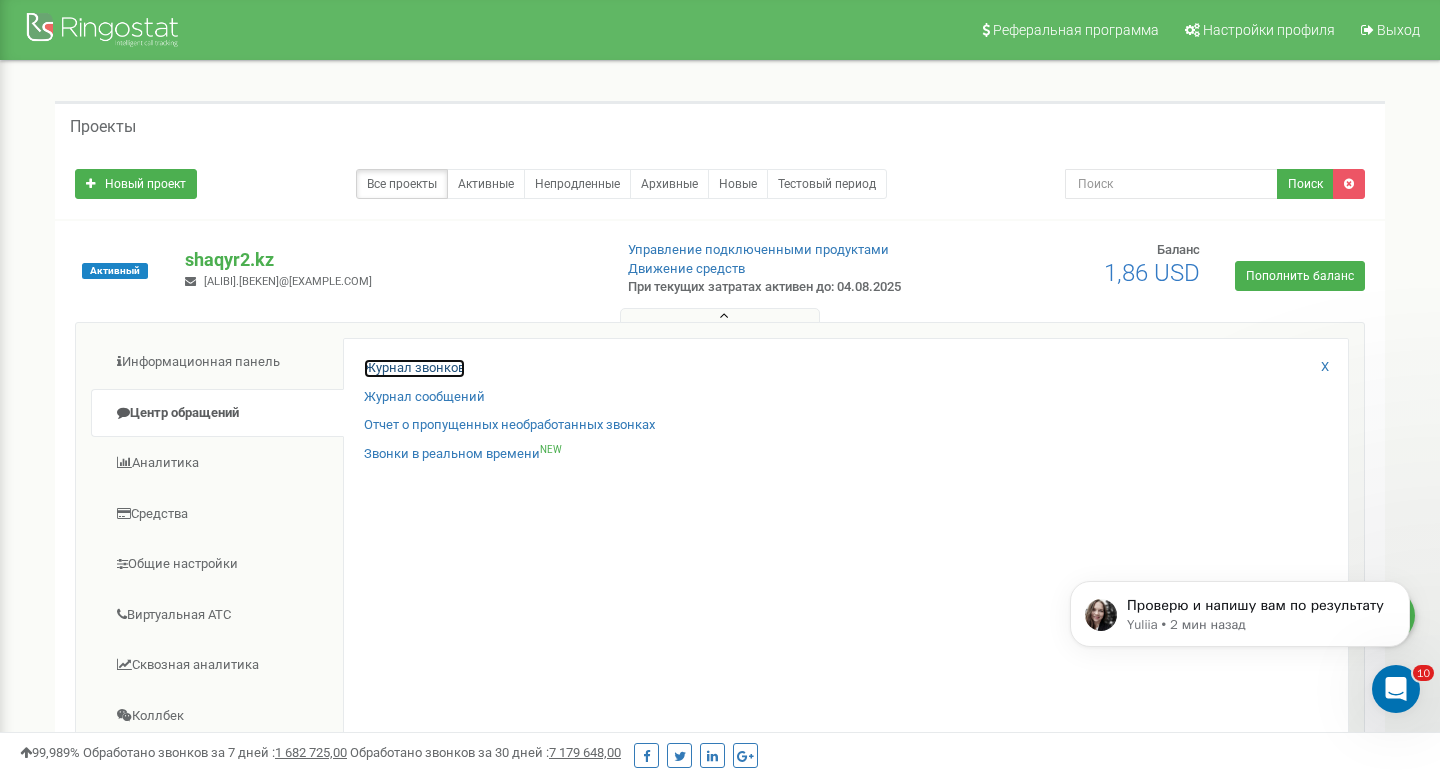 scroll, scrollTop: 0, scrollLeft: 0, axis: both 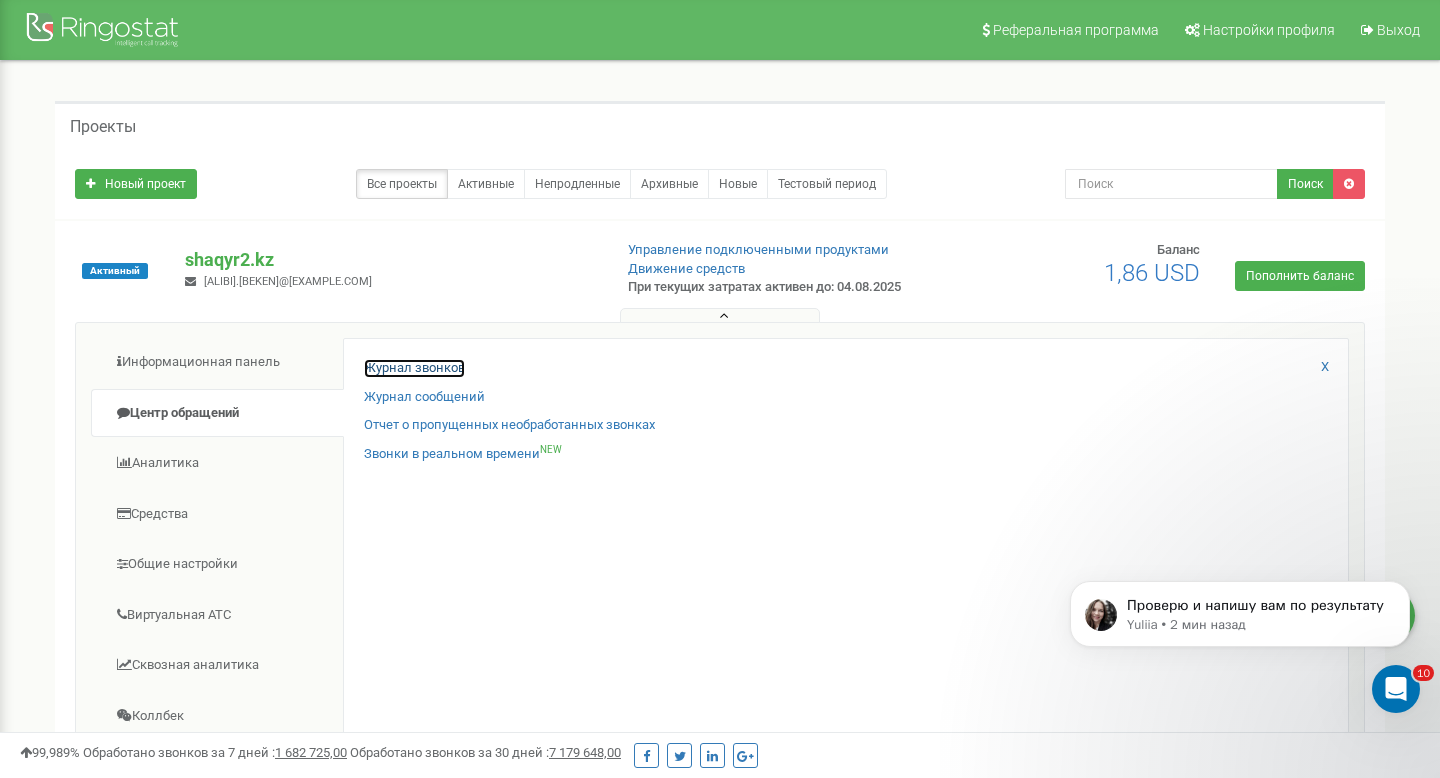 click on "Журнал звонков" at bounding box center [414, 368] 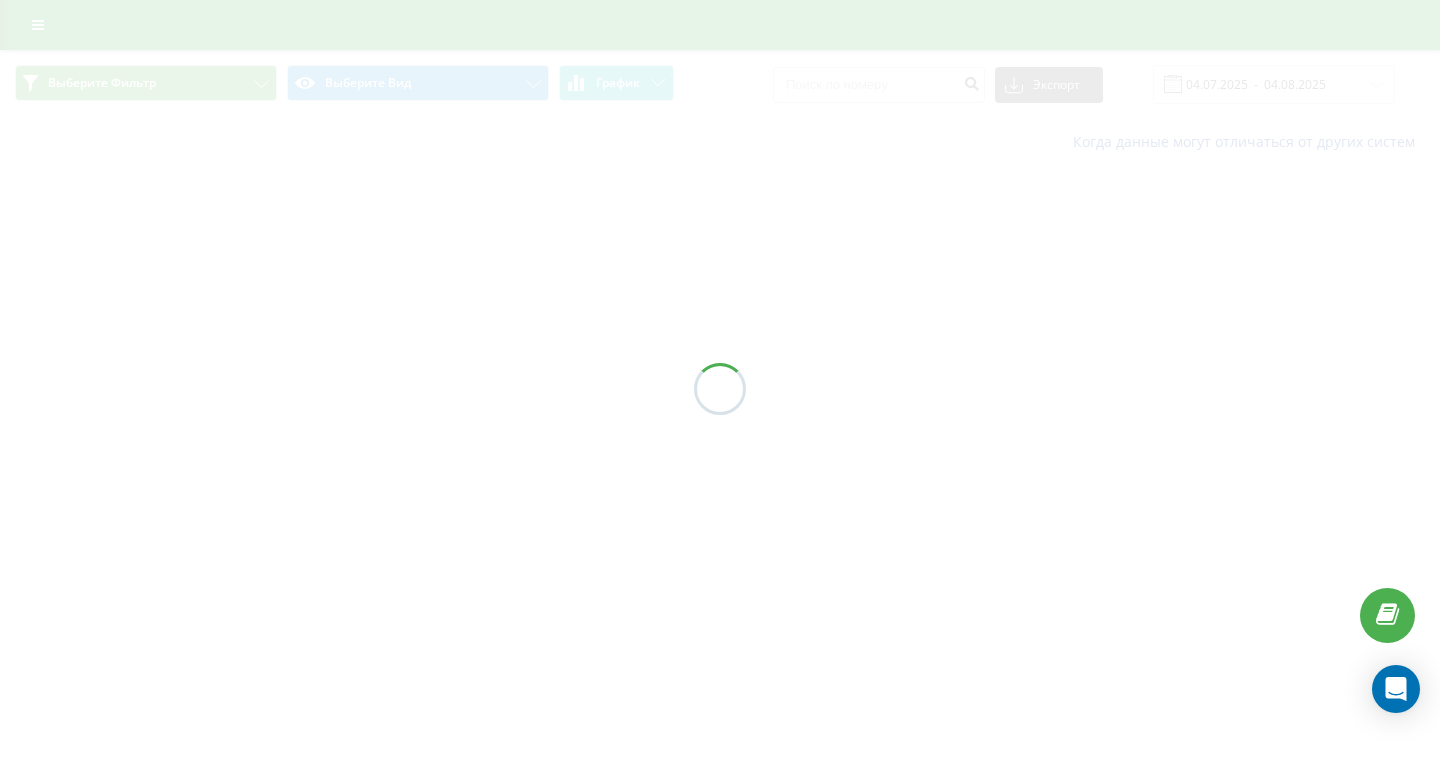 scroll, scrollTop: 0, scrollLeft: 0, axis: both 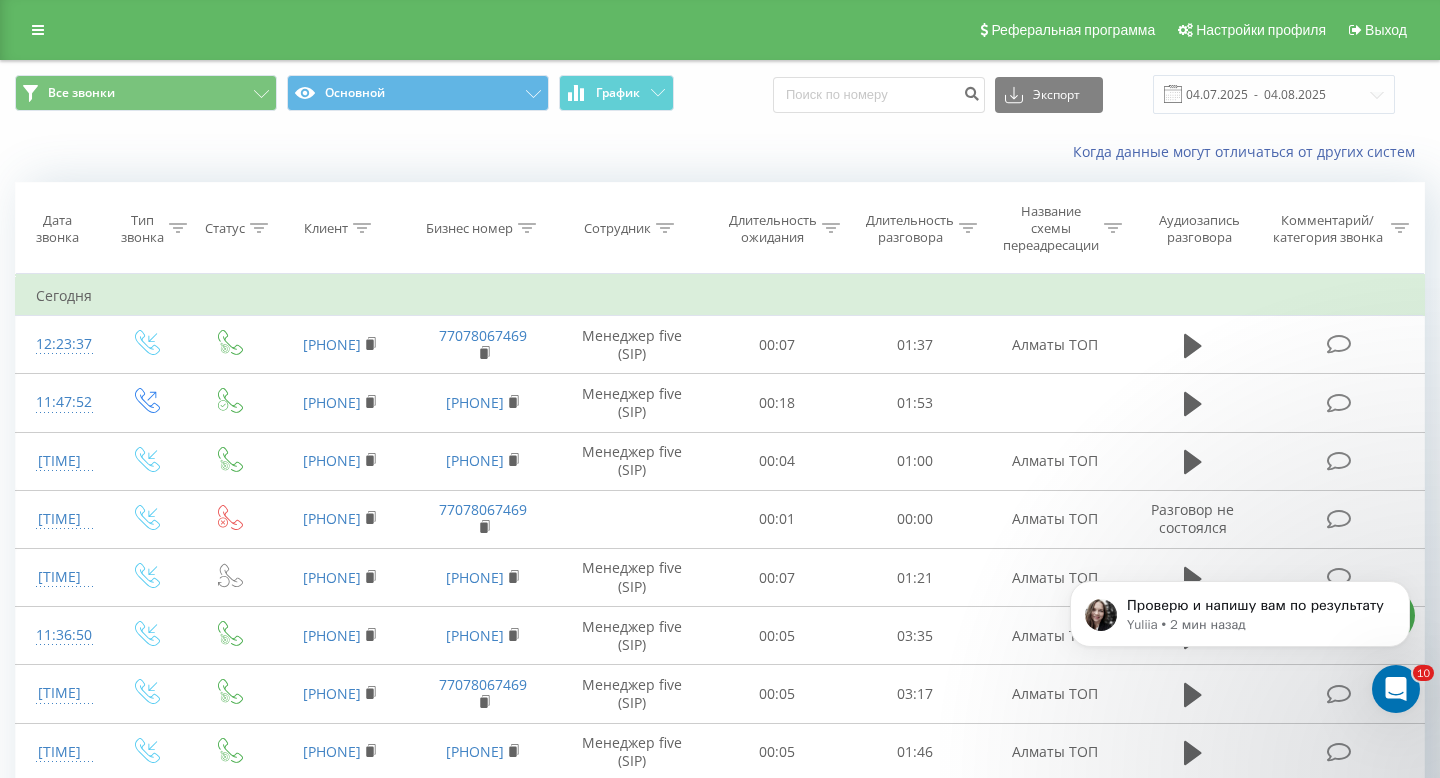 click on "Все звонки Основной График Экспорт .csv .xls .xlsx 04.07.2025  -  04.08.2025" at bounding box center [720, 94] 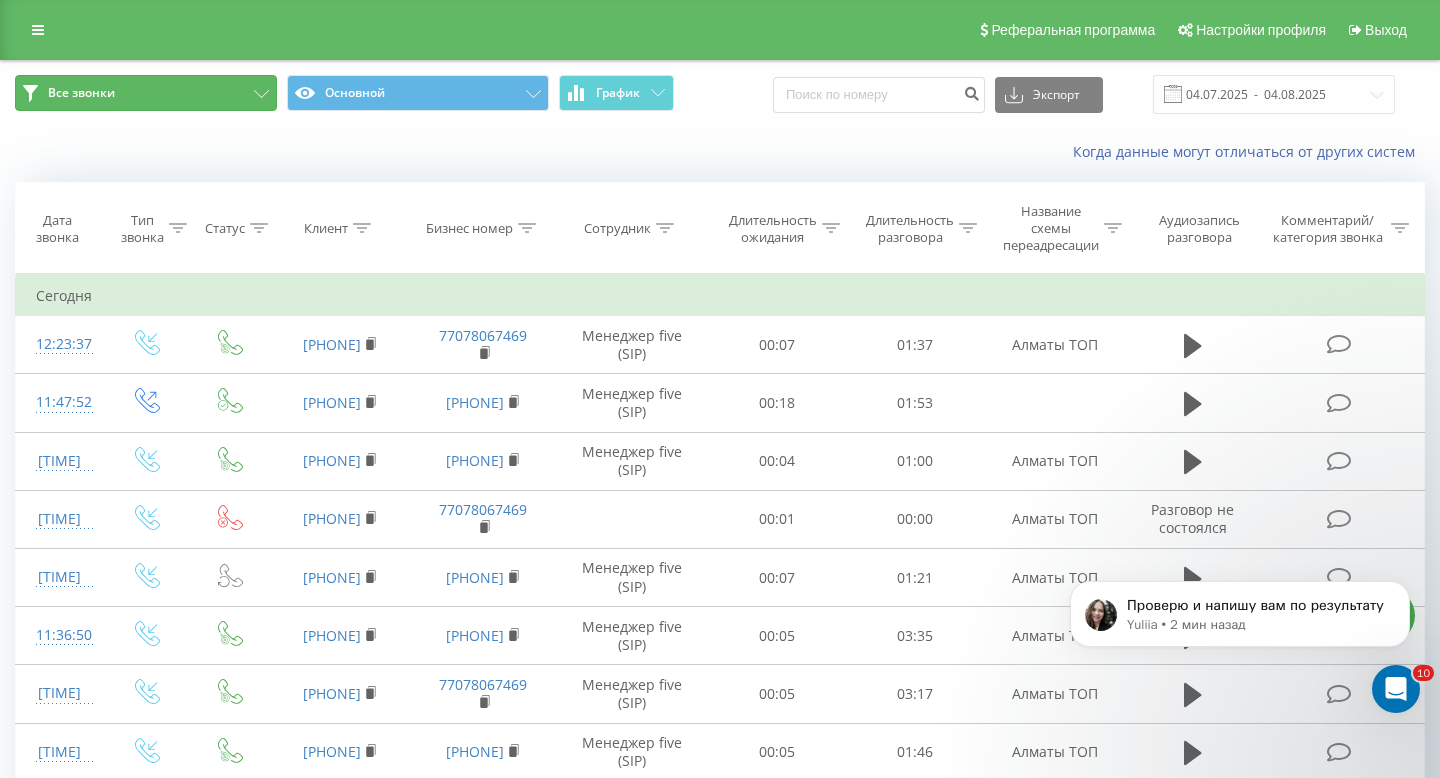 click on "Все звонки" at bounding box center [146, 93] 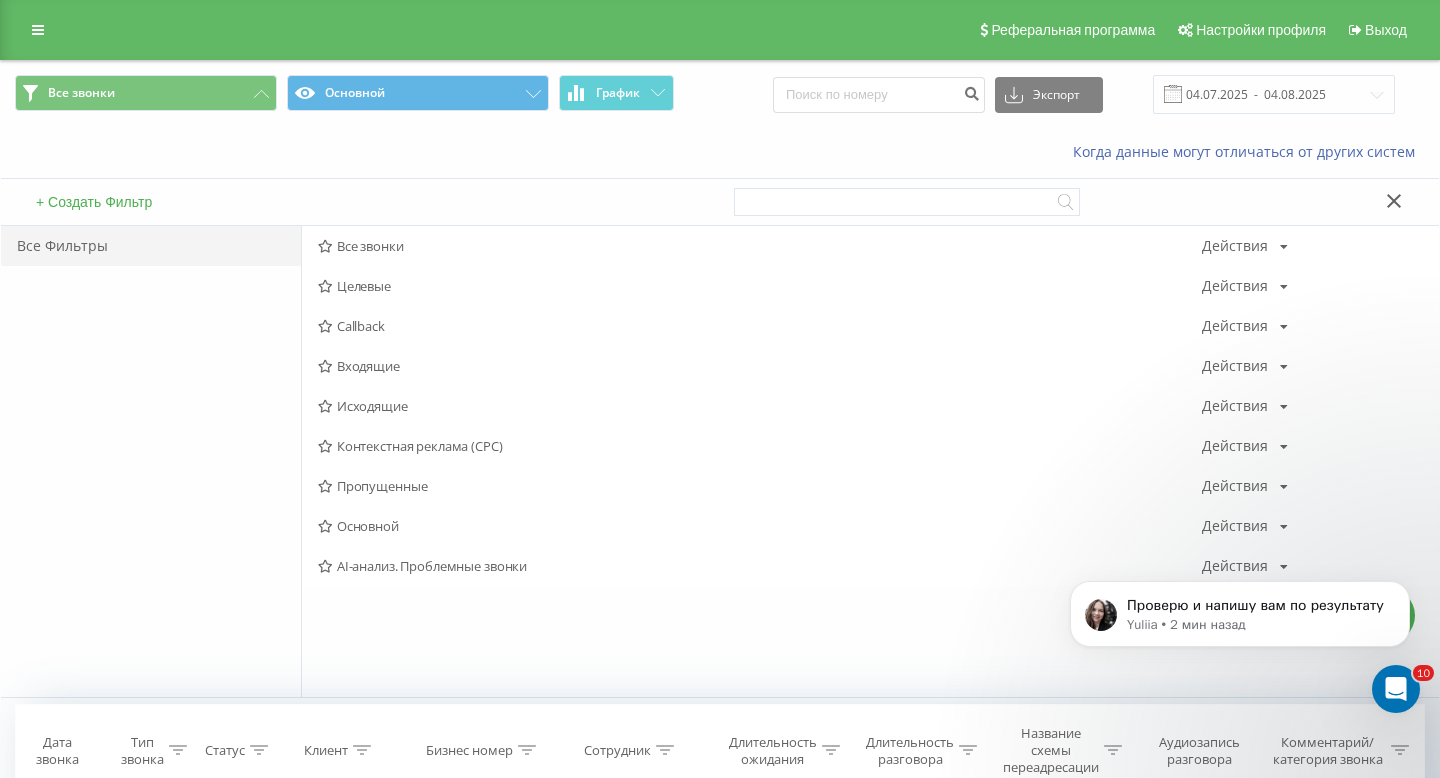 click on "+ Создать Фильтр" at bounding box center (94, 202) 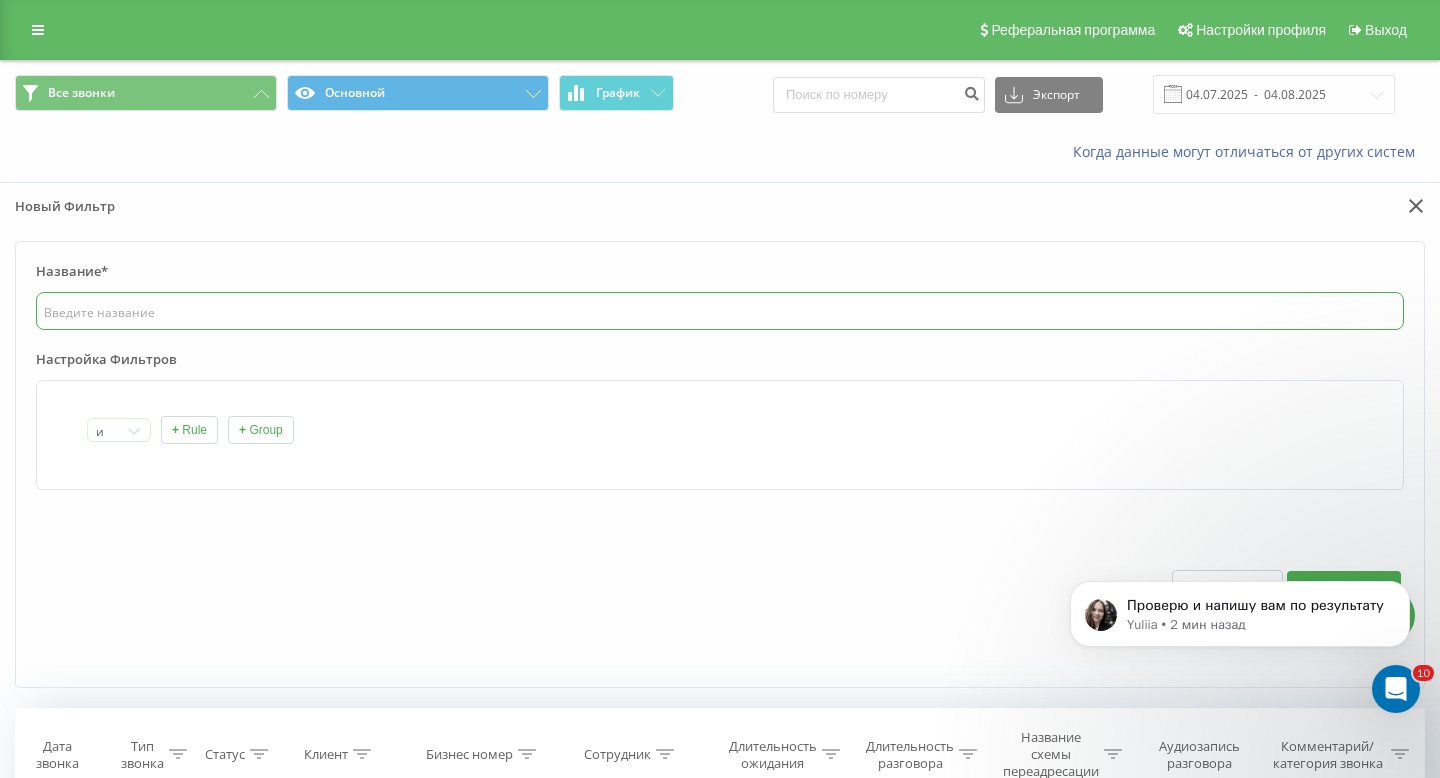 click at bounding box center [720, 311] 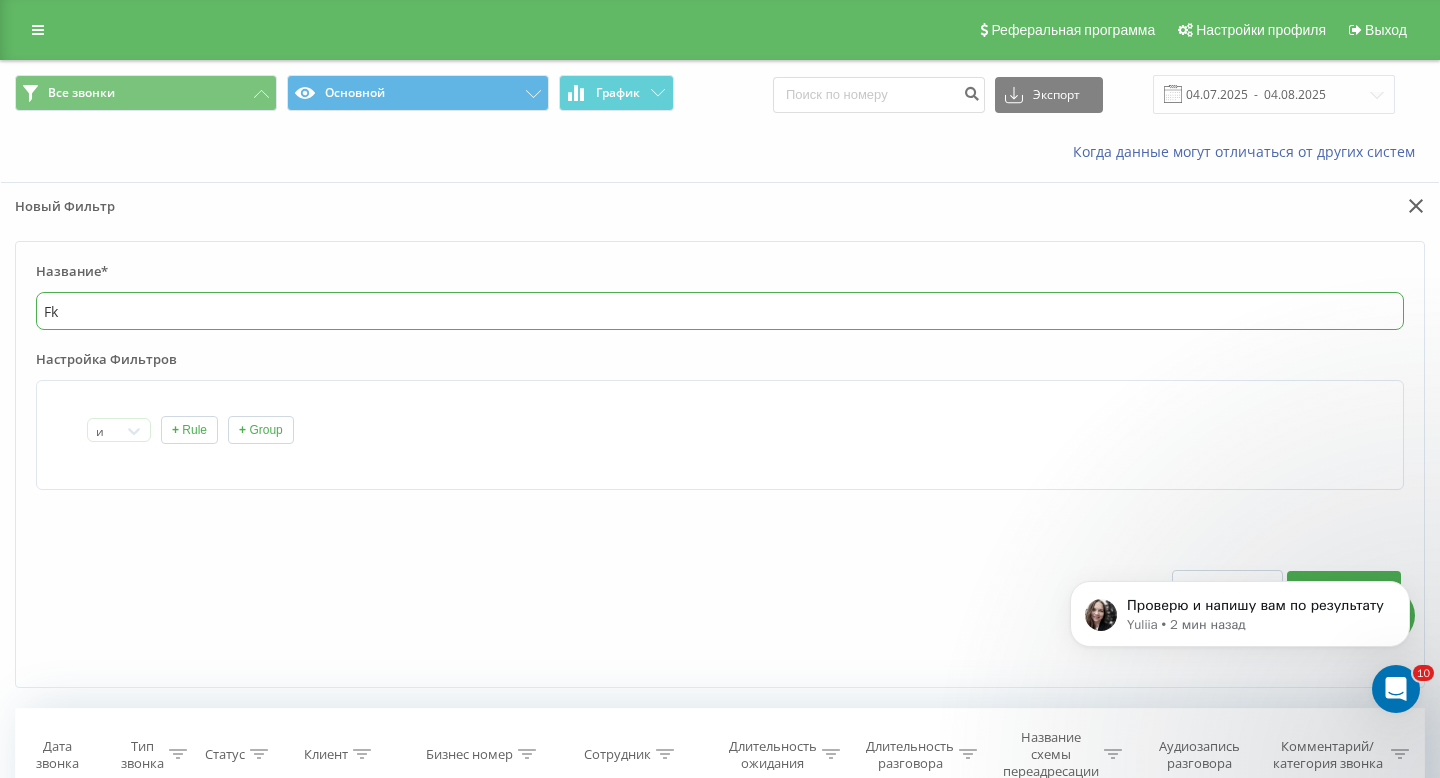 type on "F" 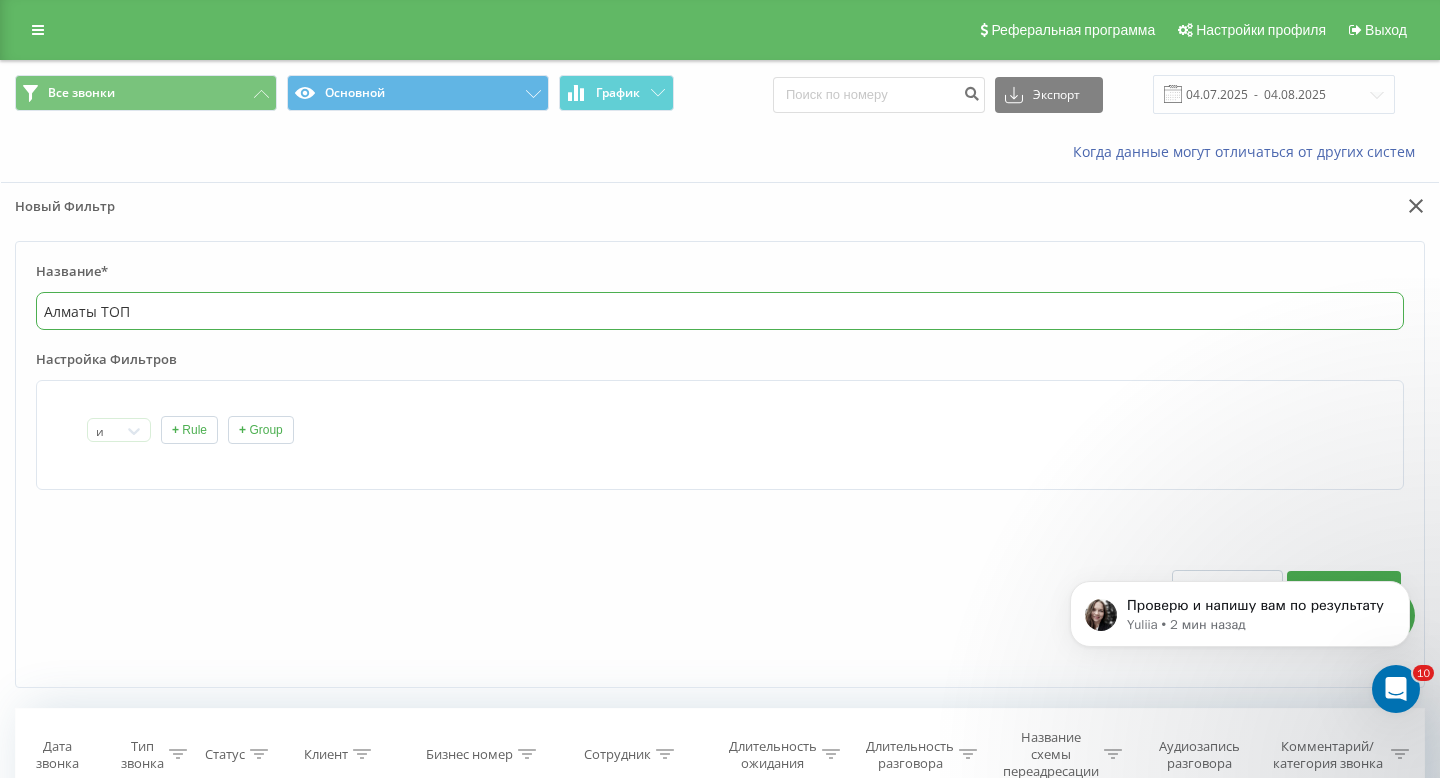 type on "Алматы ТОП" 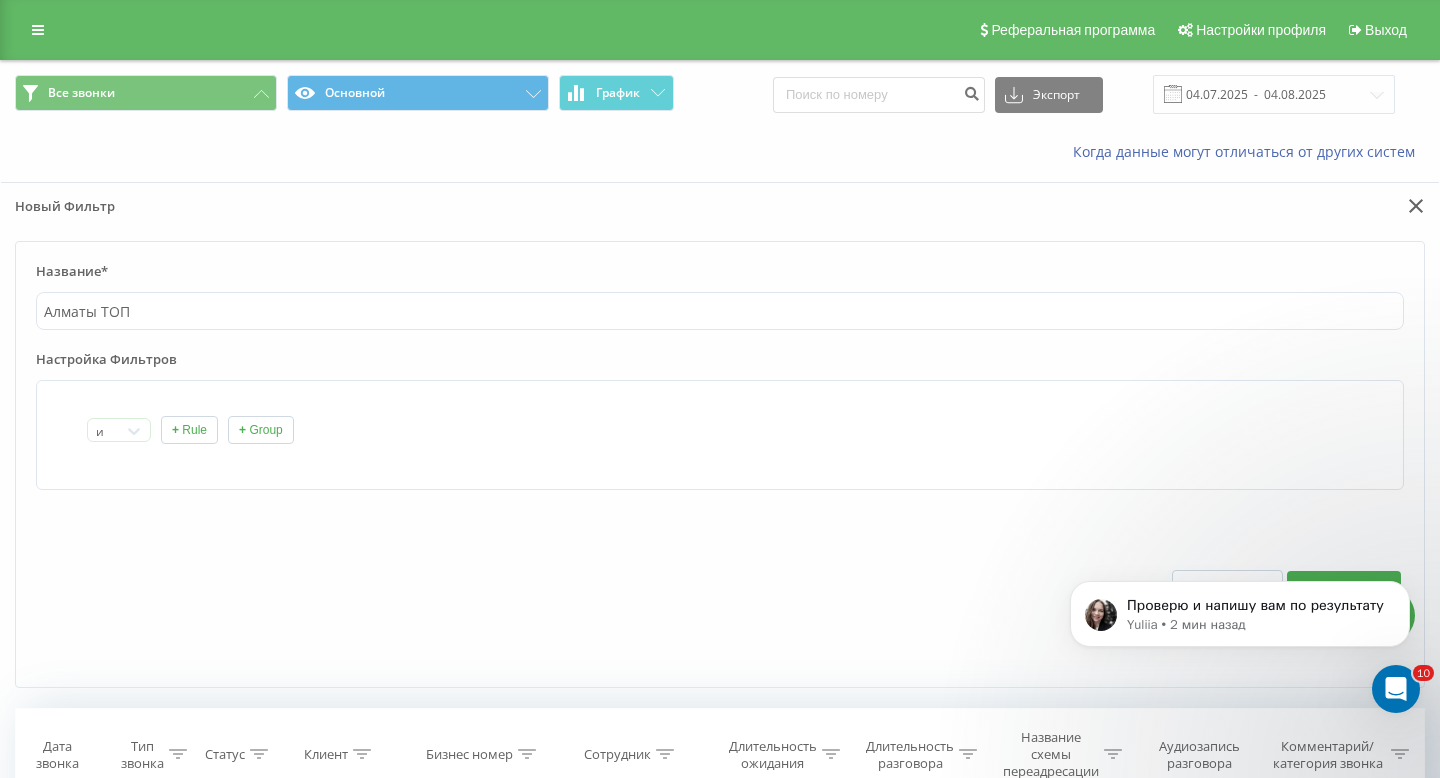 click on "+ Rule" at bounding box center [189, 430] 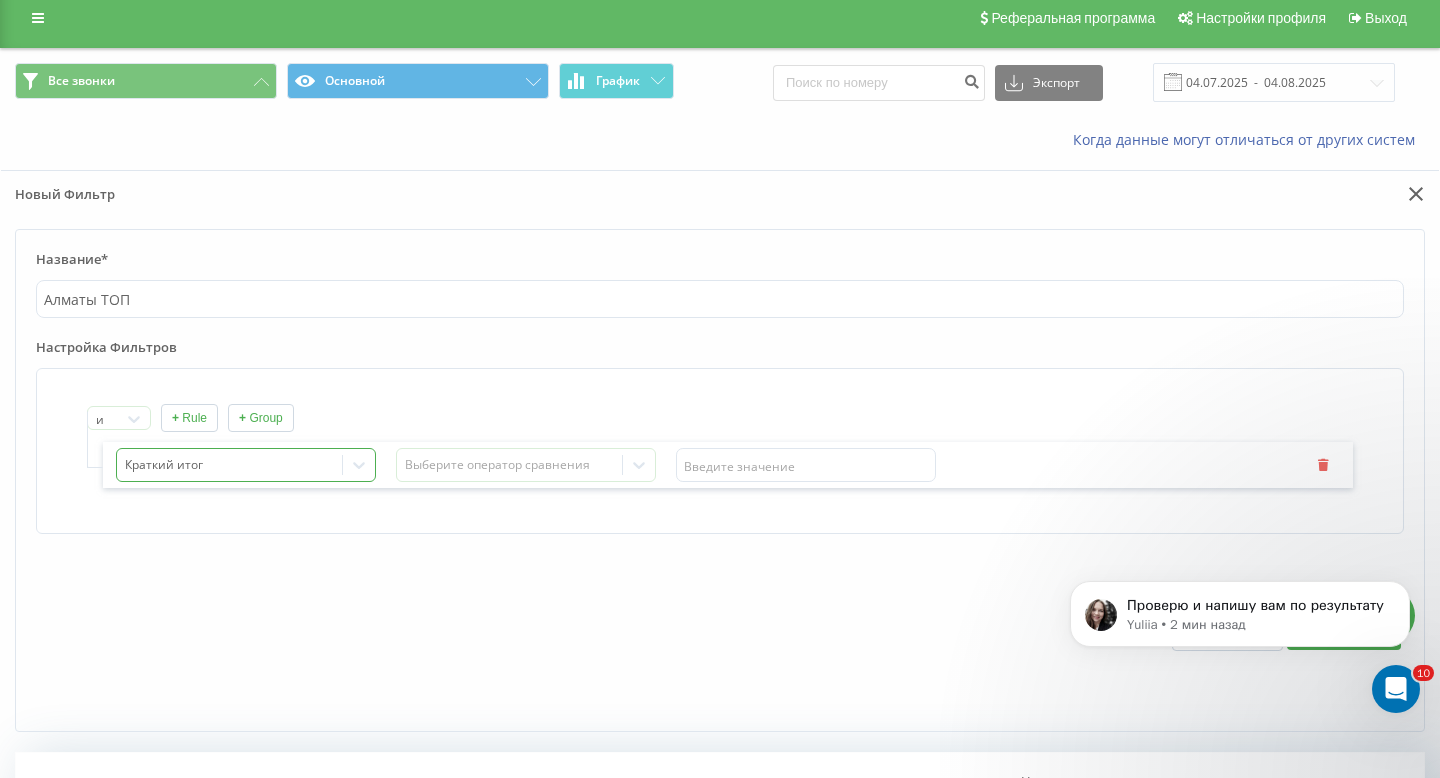 click at bounding box center (359, 465) 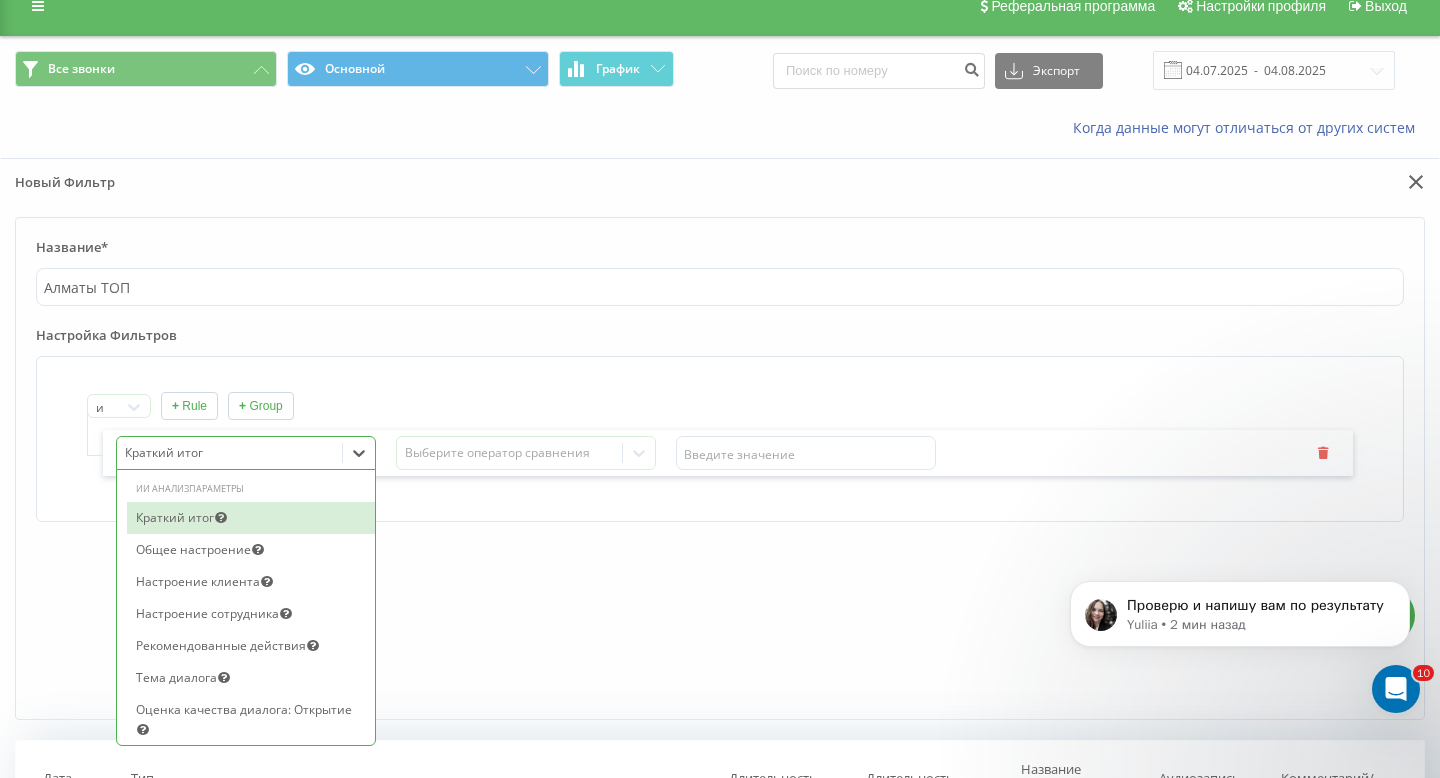 scroll, scrollTop: 27, scrollLeft: 0, axis: vertical 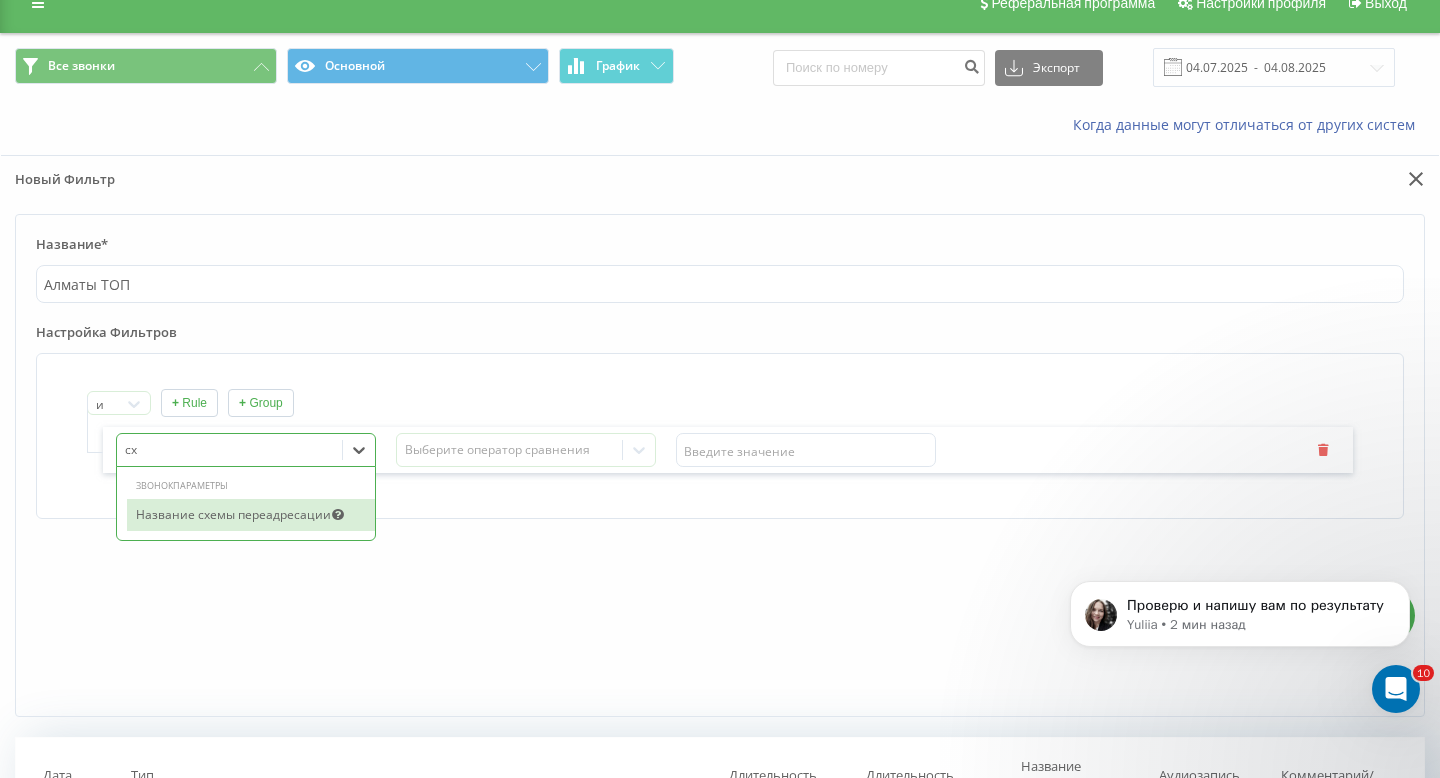 type on "схе" 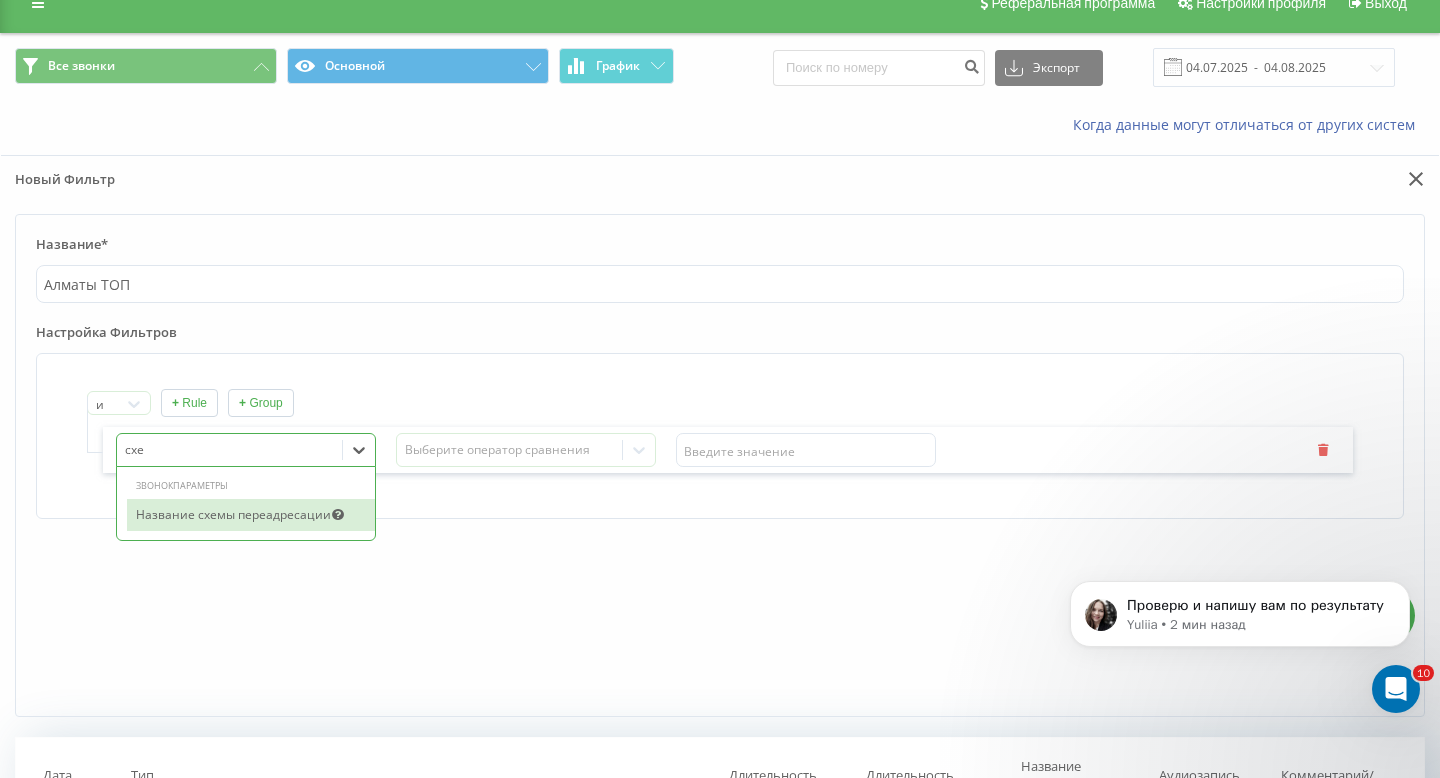 click on "Название схемы переадресации" at bounding box center (251, 515) 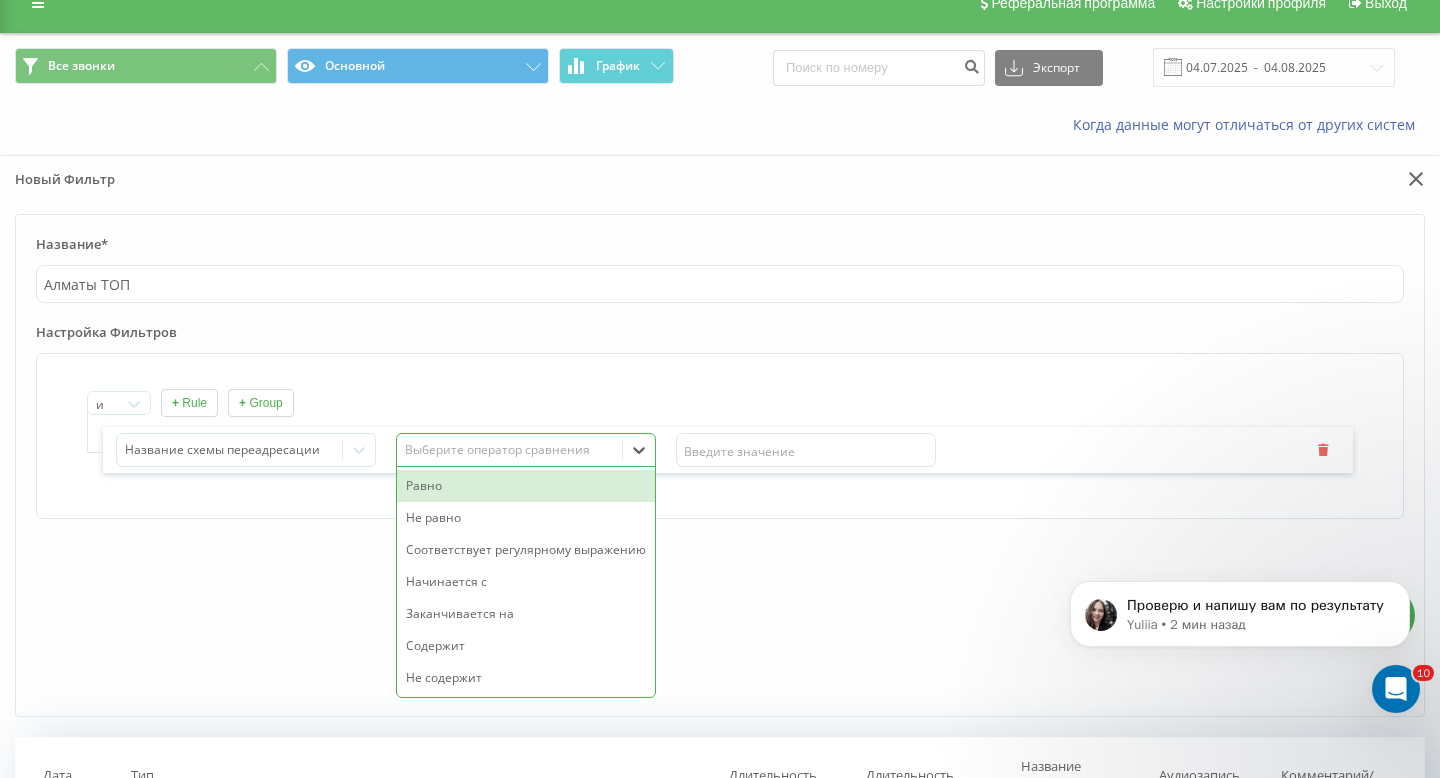 click on "Выберите оператор сравнения" at bounding box center [510, 450] 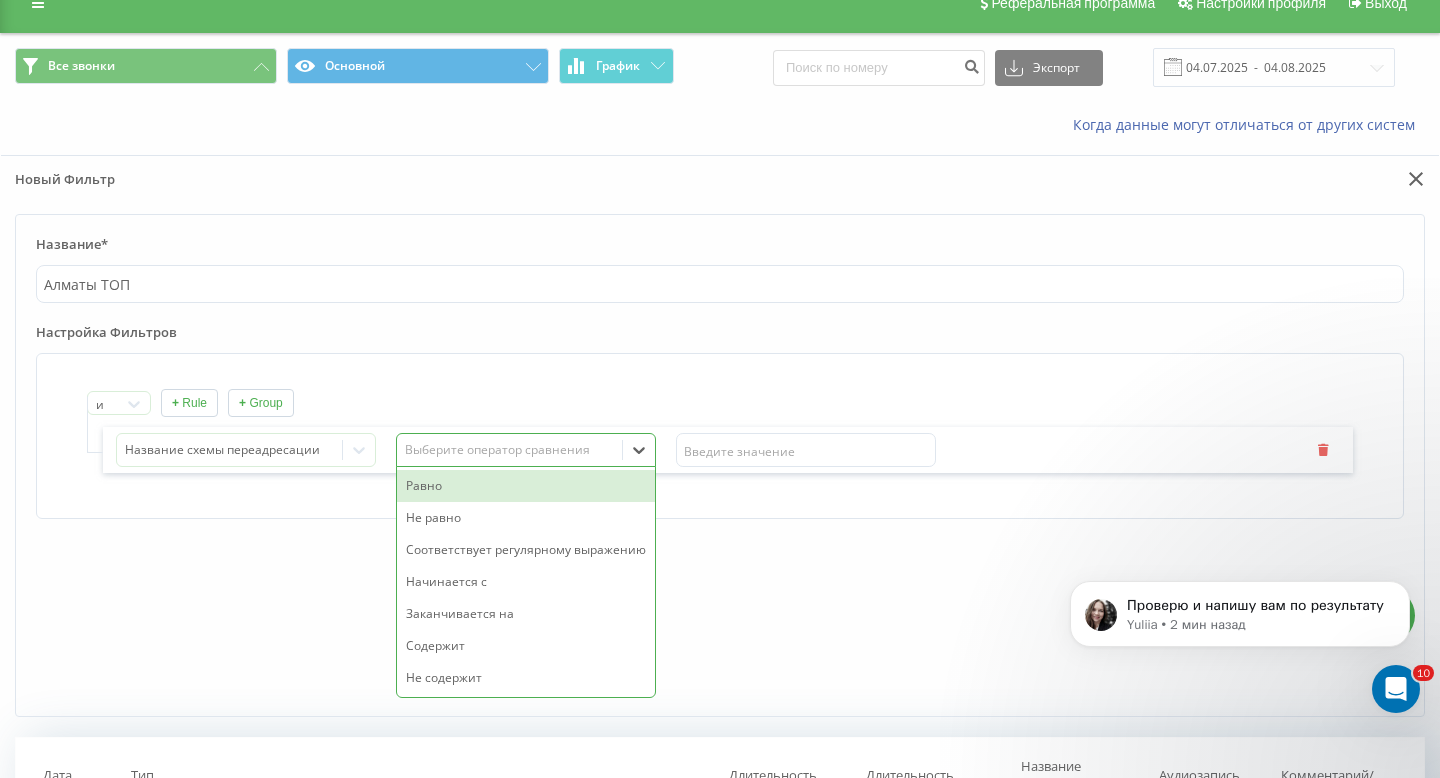 click on "Равно" at bounding box center [526, 486] 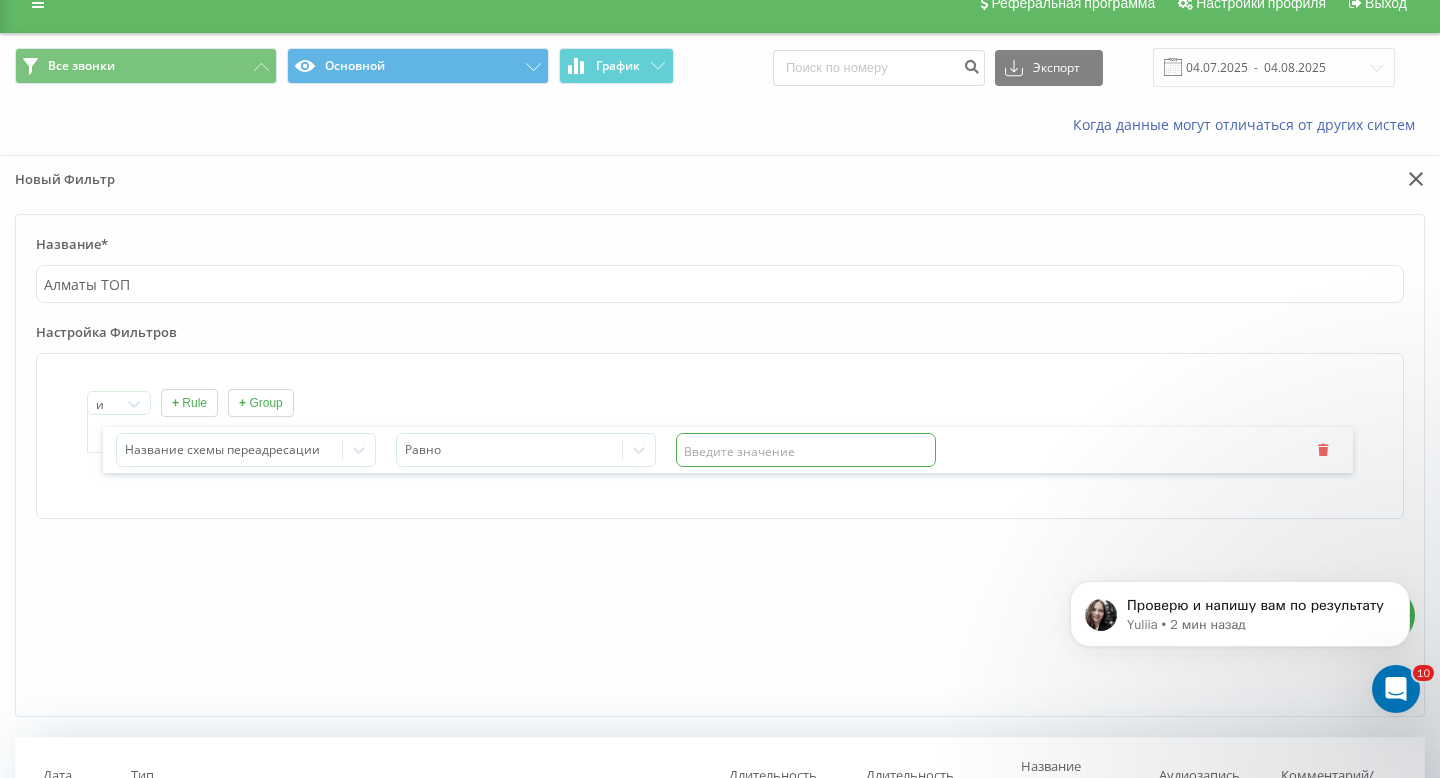 click at bounding box center [806, 450] 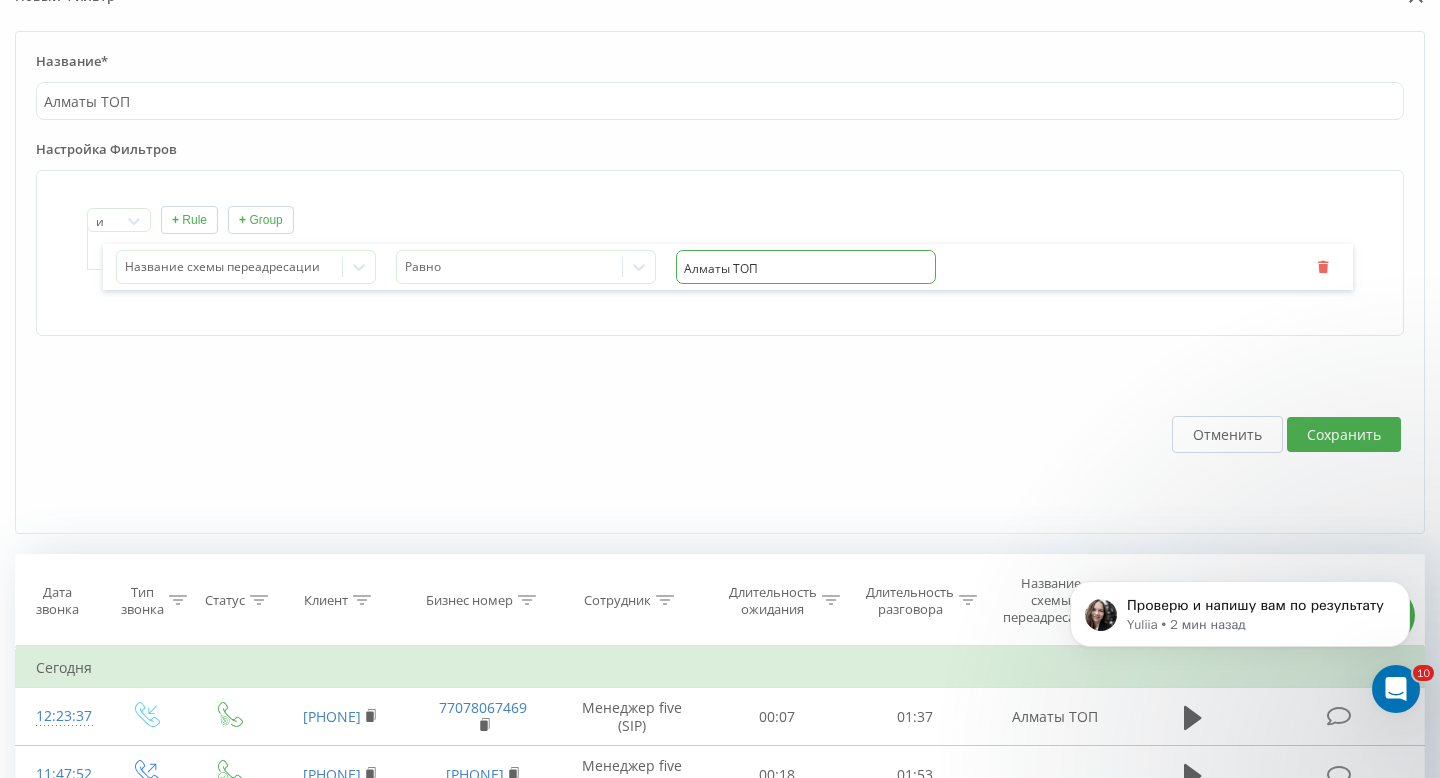 scroll, scrollTop: 267, scrollLeft: 0, axis: vertical 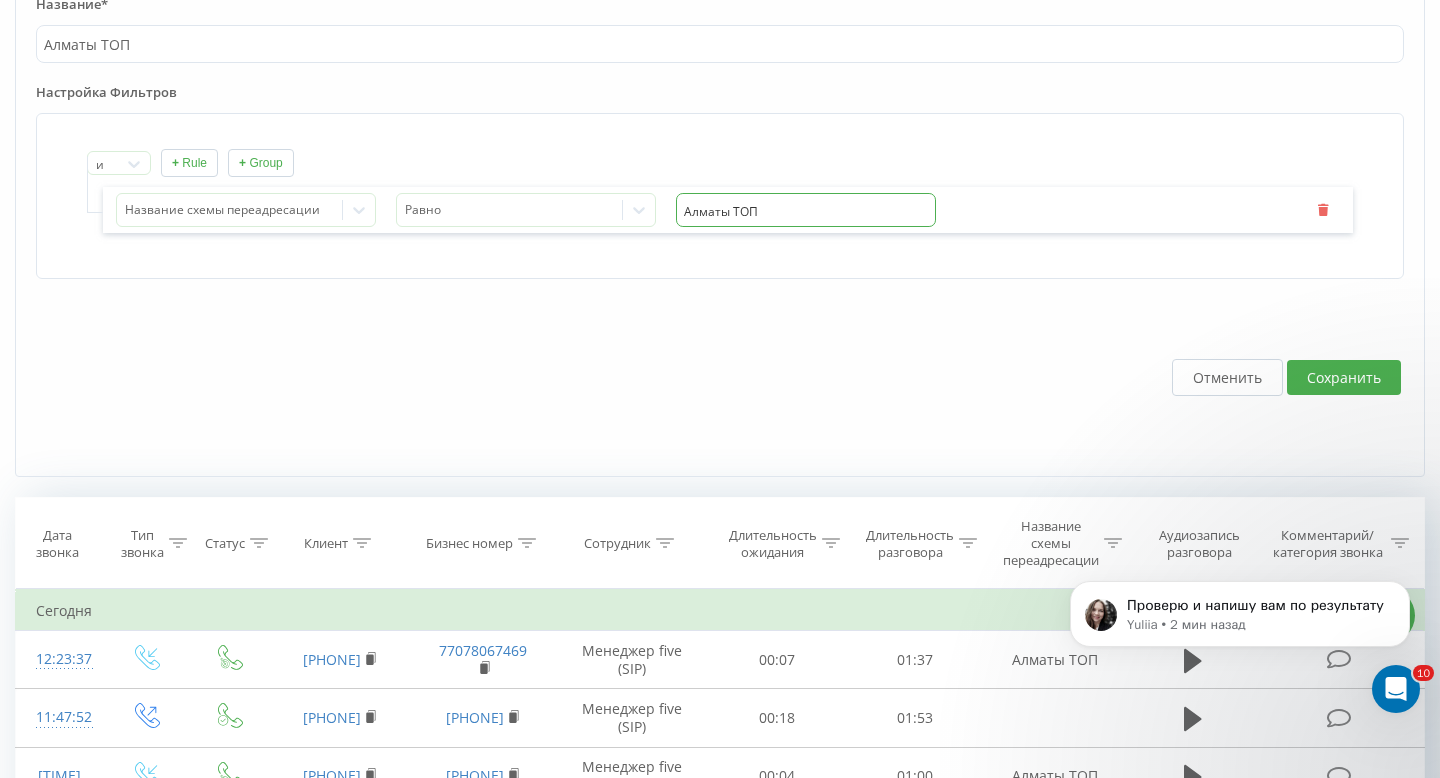 type on "Алматы ТОП" 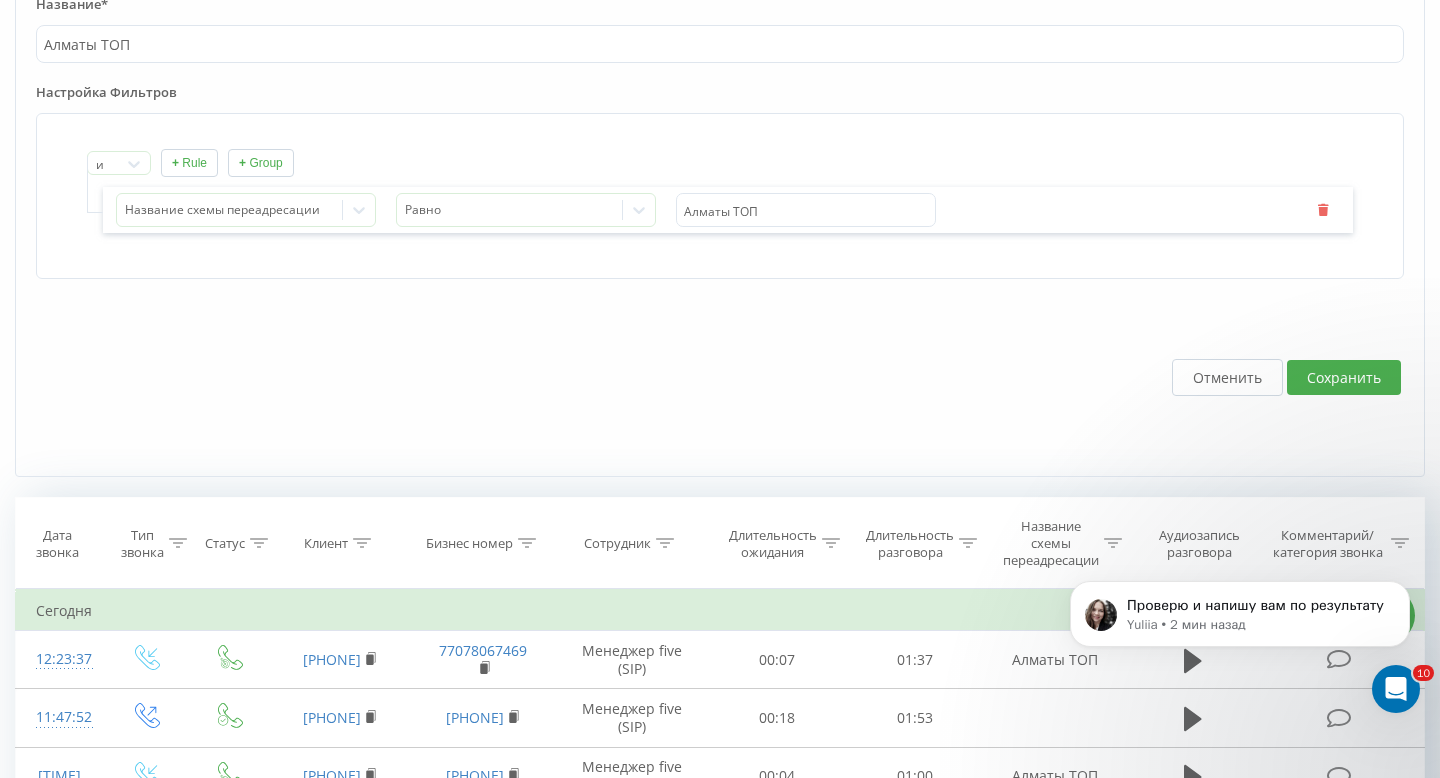 click on "Сохранить" at bounding box center [1344, 377] 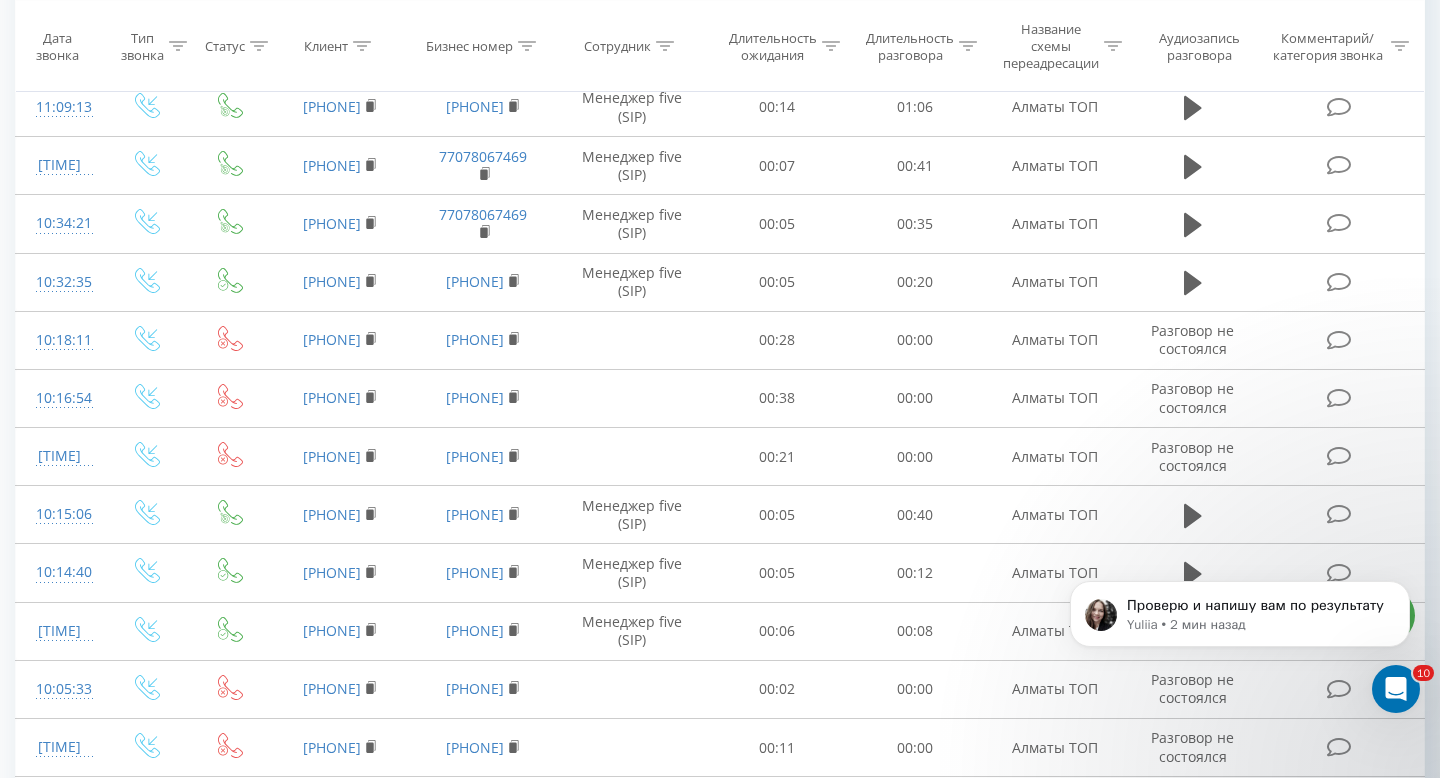 scroll, scrollTop: 0, scrollLeft: 0, axis: both 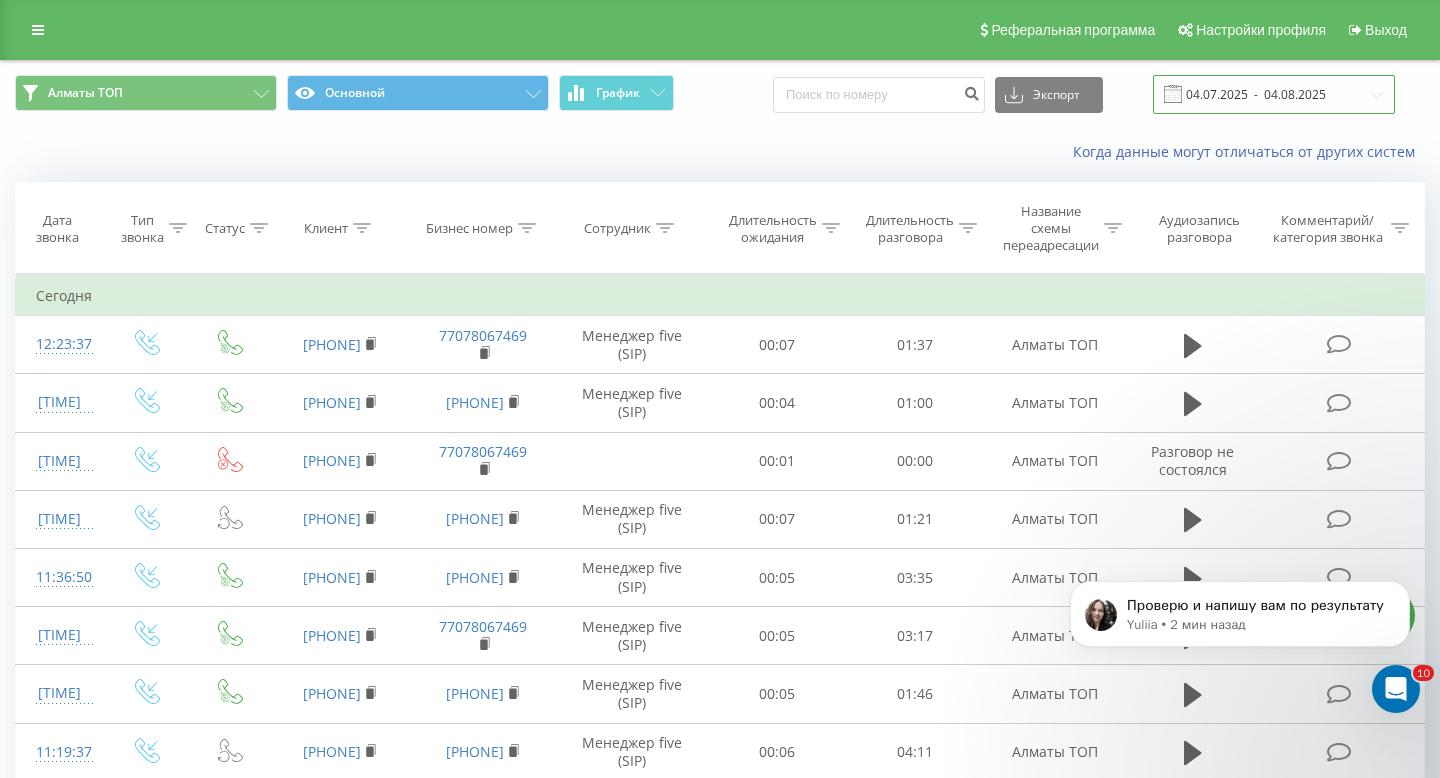 click on "04.07.2025  -  04.08.2025" at bounding box center [1274, 94] 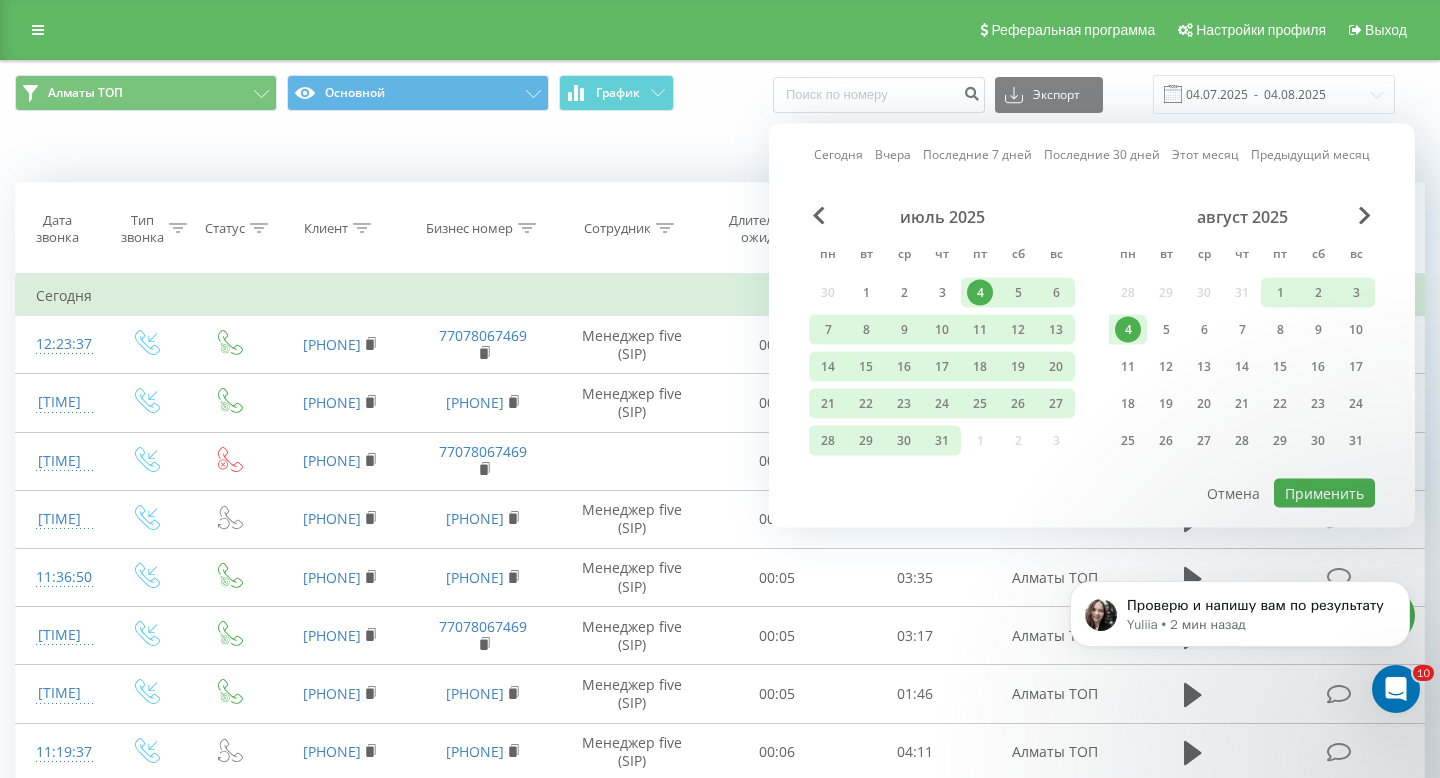 click on "Сегодня Вчера Последние 7 дней Последние 30 дней Этот месяц Предыдущий месяц июль 2025 пн вт ср чт пт сб вс 30 1 2 3 4 5 6 7 8 9 10 11 12 13 14 15 16 17 18 19 20 21 22 23 24 25 26 27 28 29 30 31 1 2 3 август 2025 пн вт ср чт пт сб вс 28 29 30 31 1 2 3 4 5 6 7 8 9 10 11 12 13 14 15 16 17 18 19 20 21 22 23 24 25 26 27 28 29 30 31 Применить Отмена" at bounding box center [1092, 326] 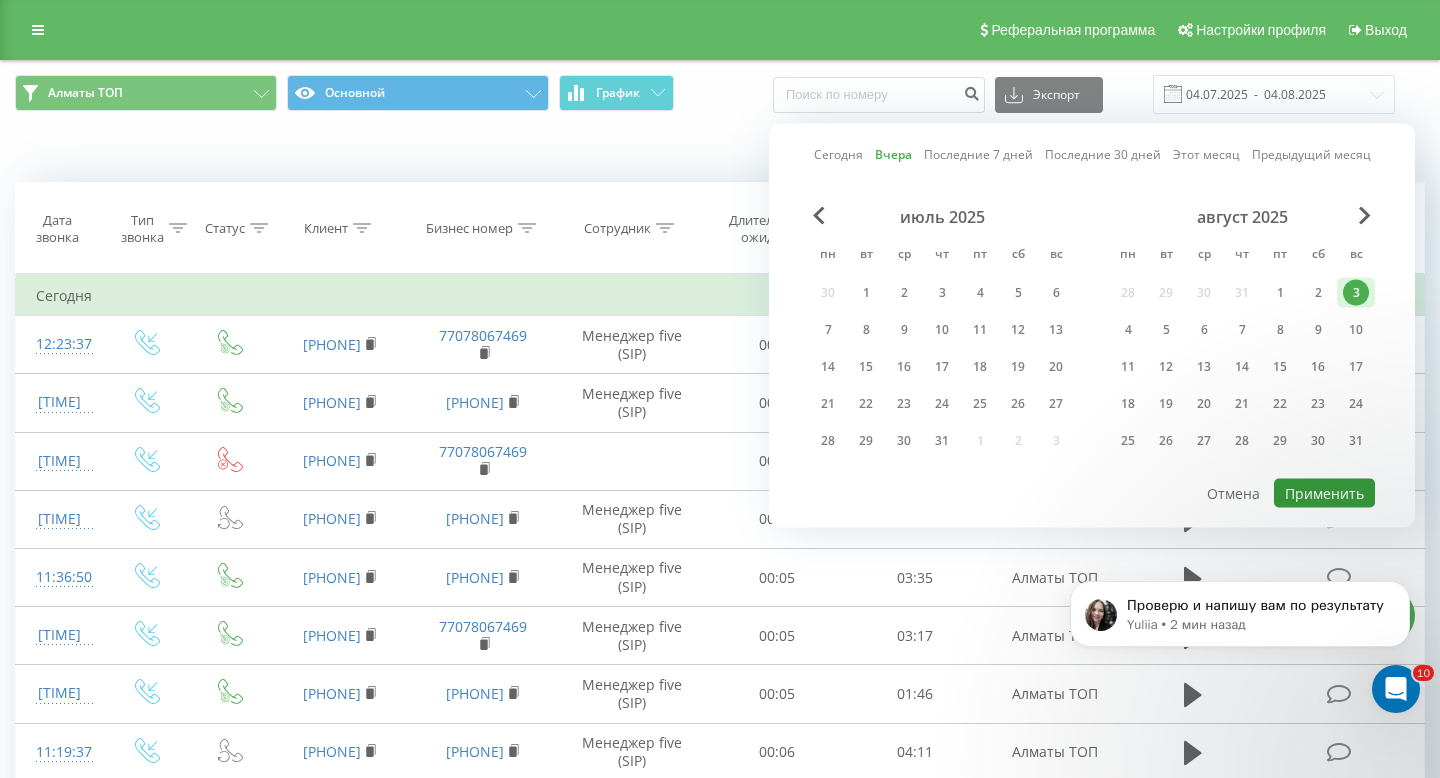 click on "Применить" at bounding box center (1324, 493) 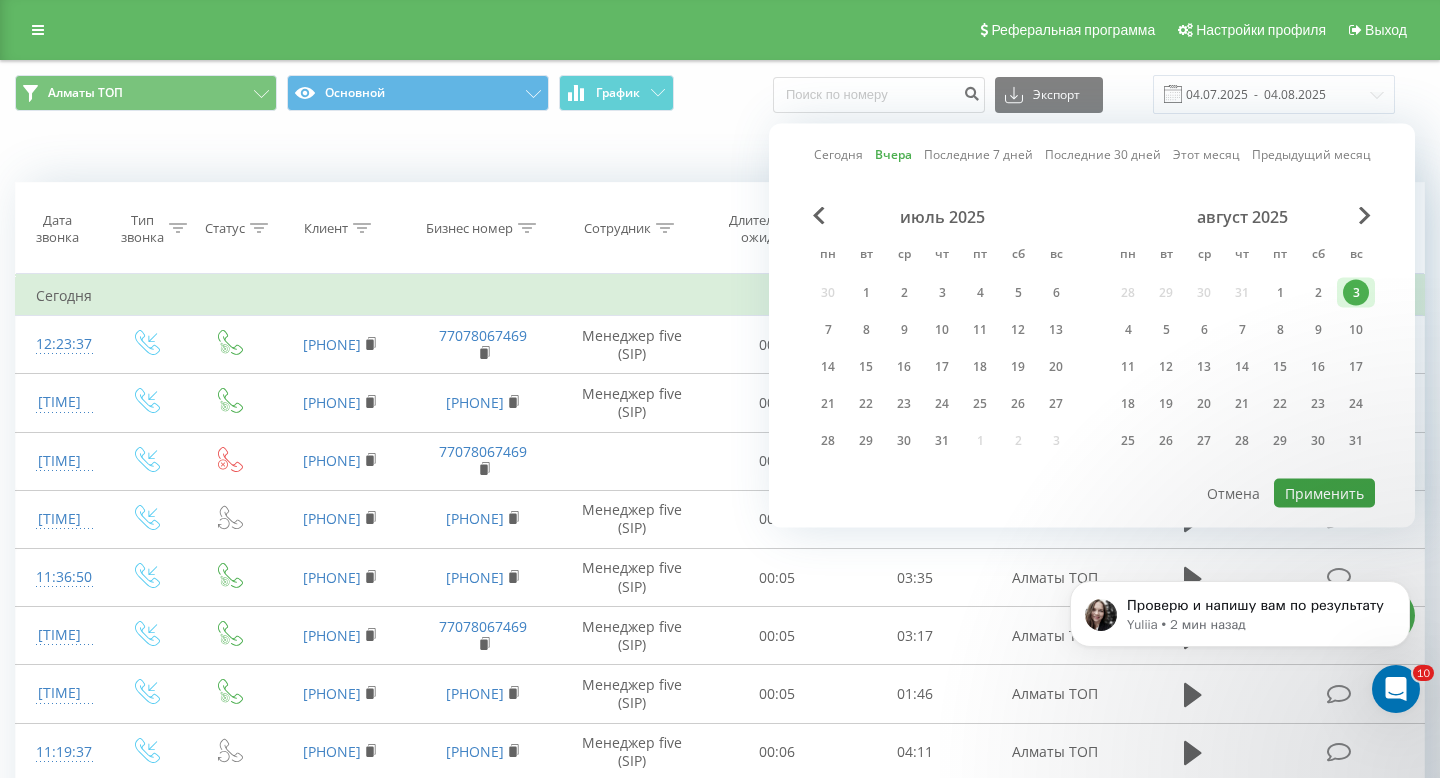 type on "03.08.2025  -  03.08.2025" 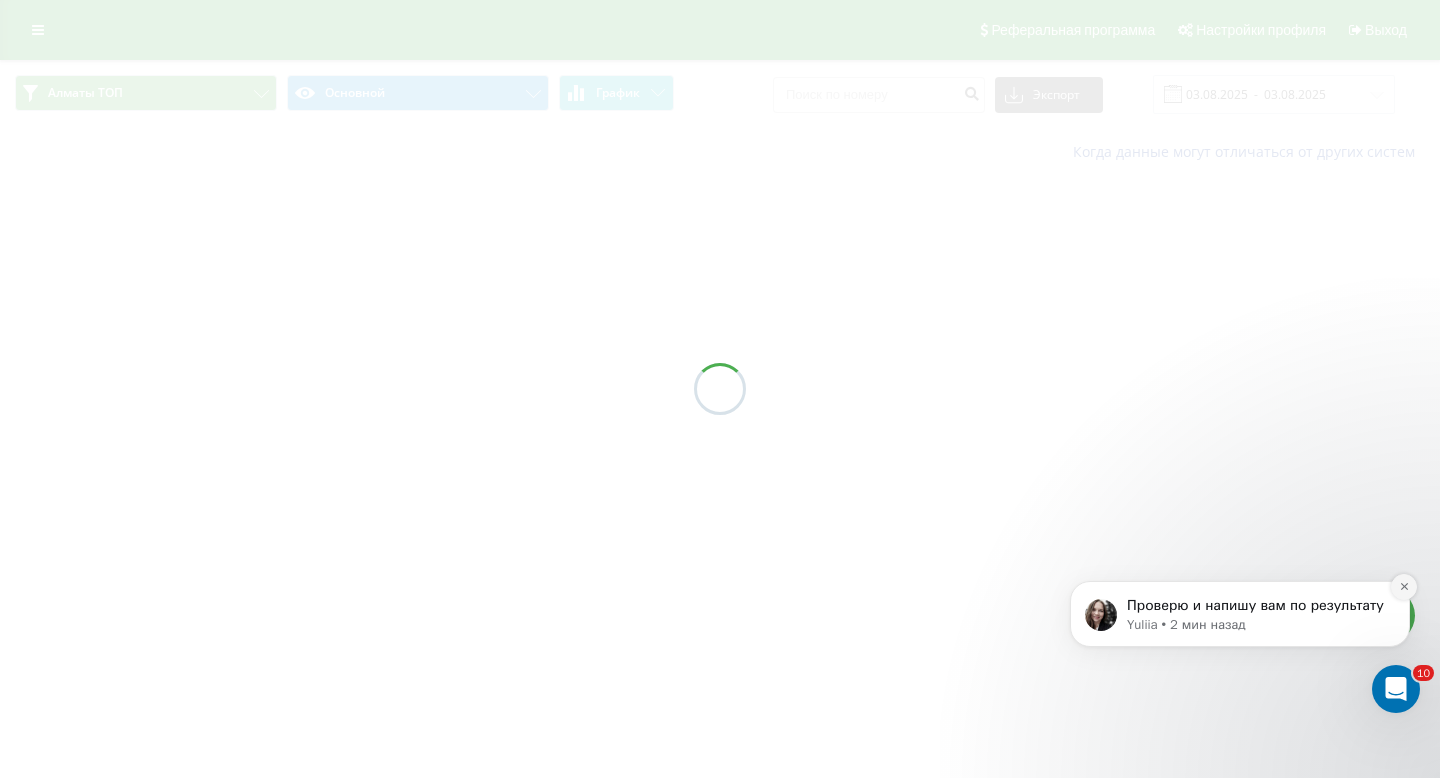 click 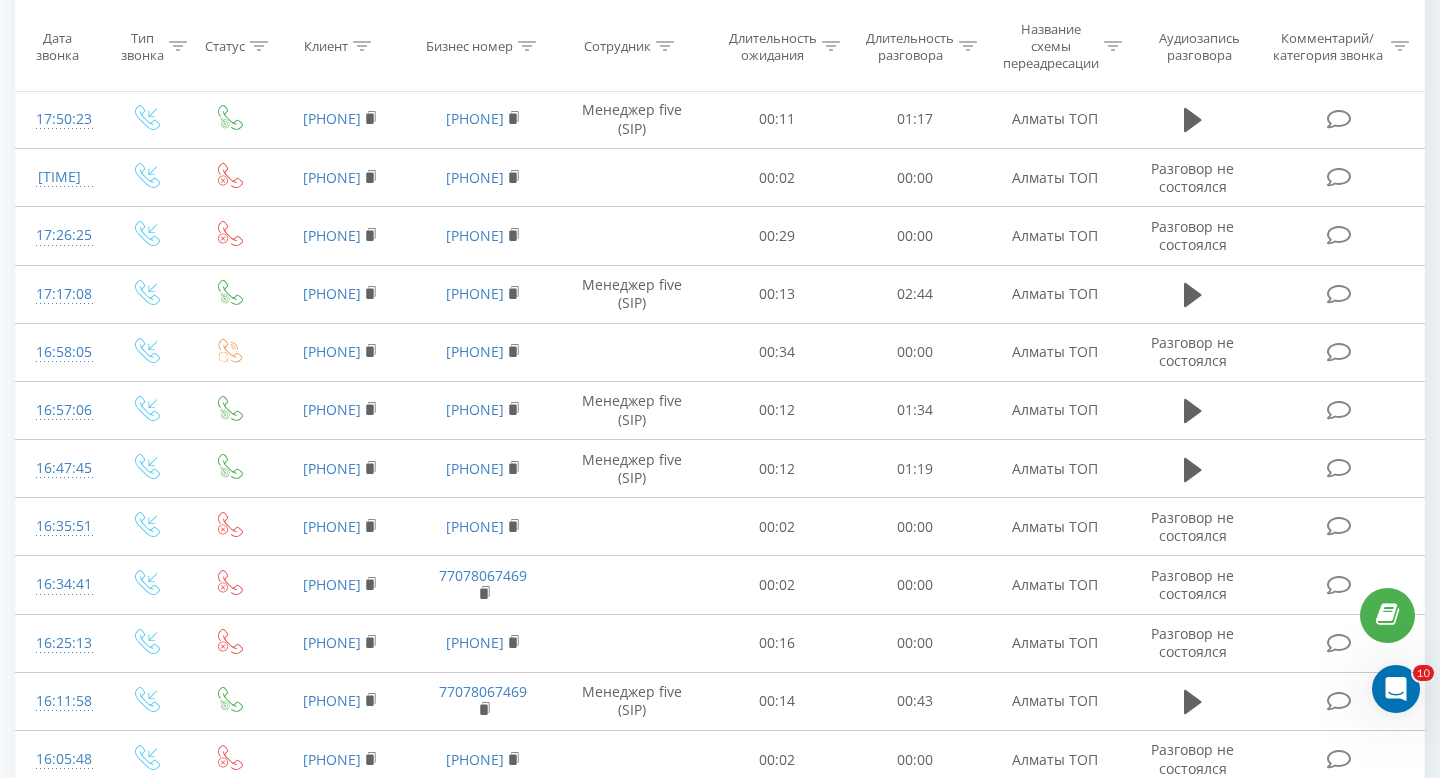 scroll, scrollTop: 0, scrollLeft: 0, axis: both 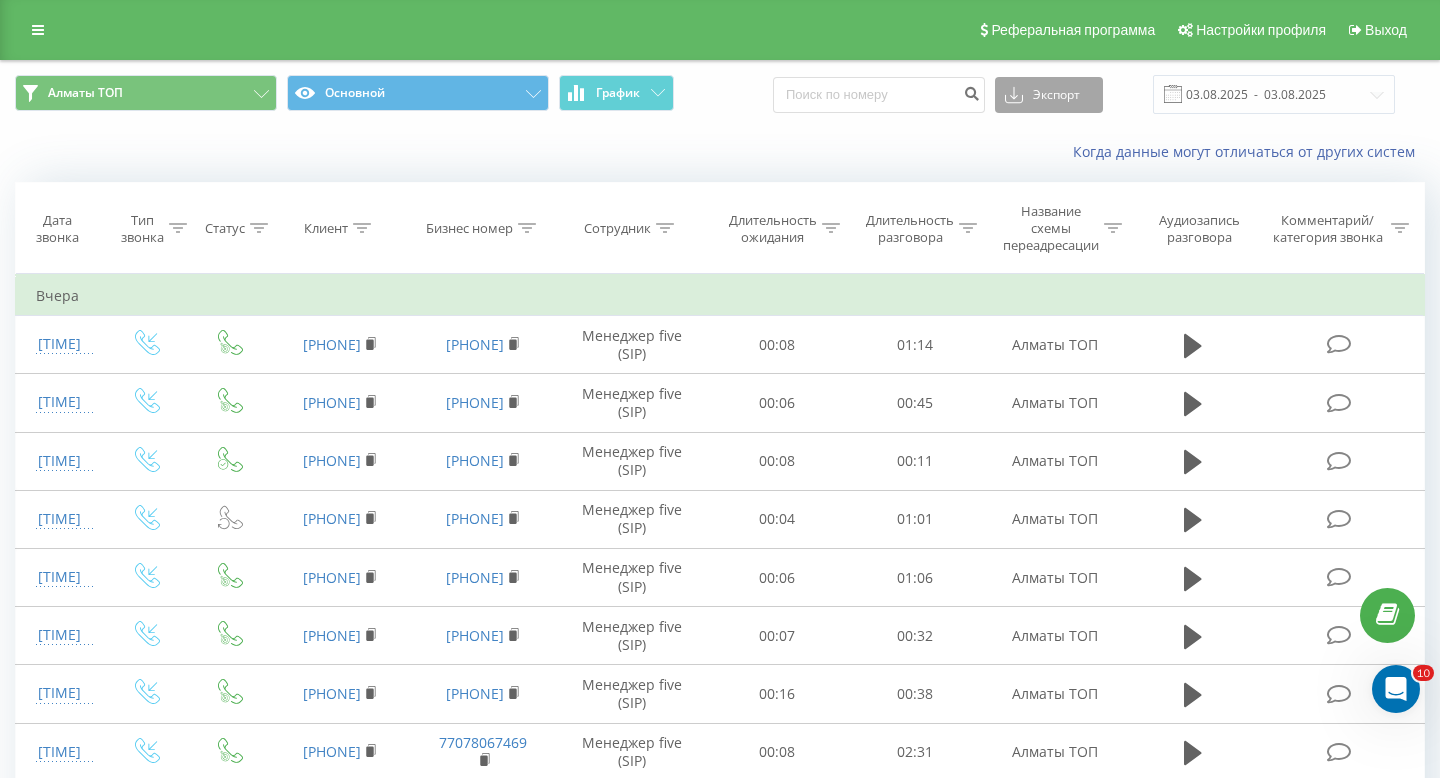 click on "Экспорт" at bounding box center [1049, 95] 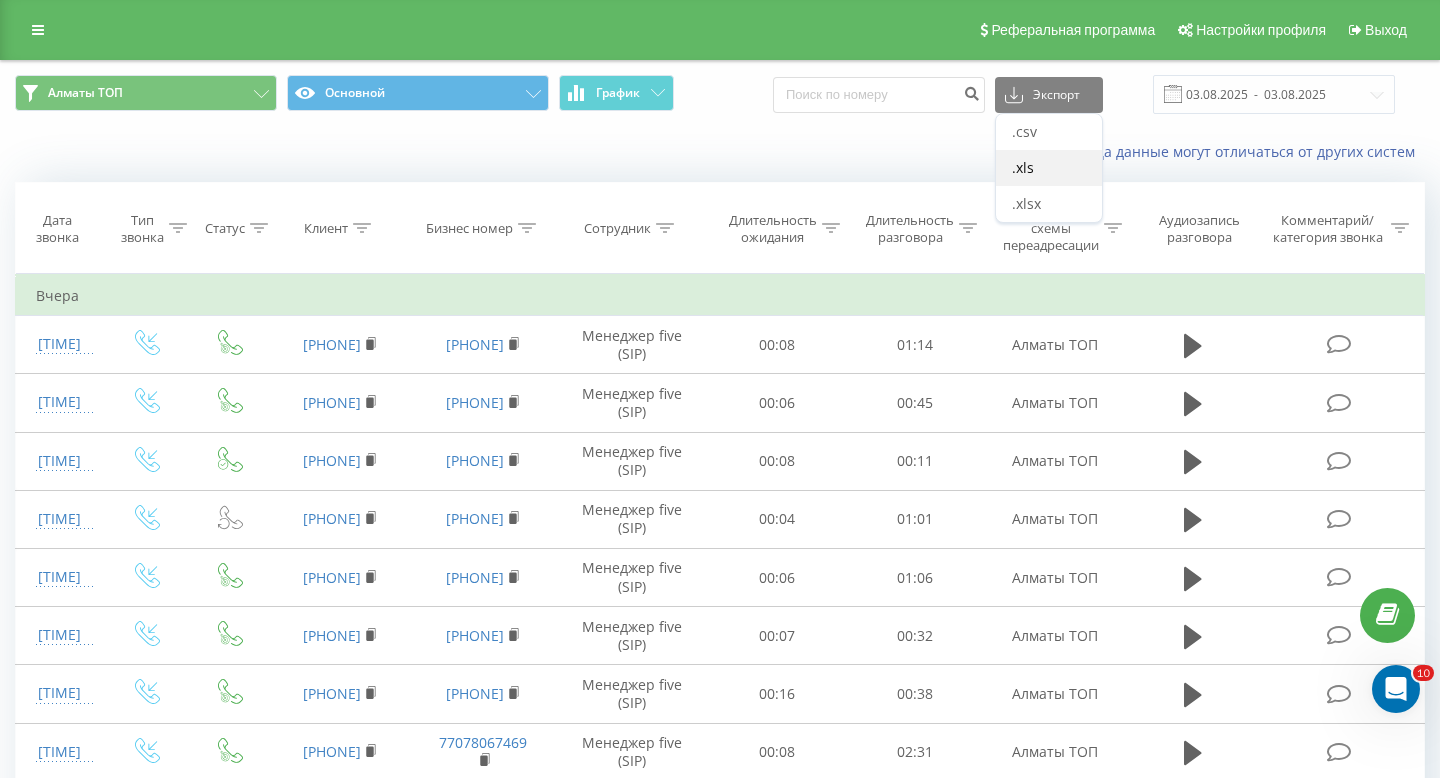 click on ".xls" at bounding box center [1049, 168] 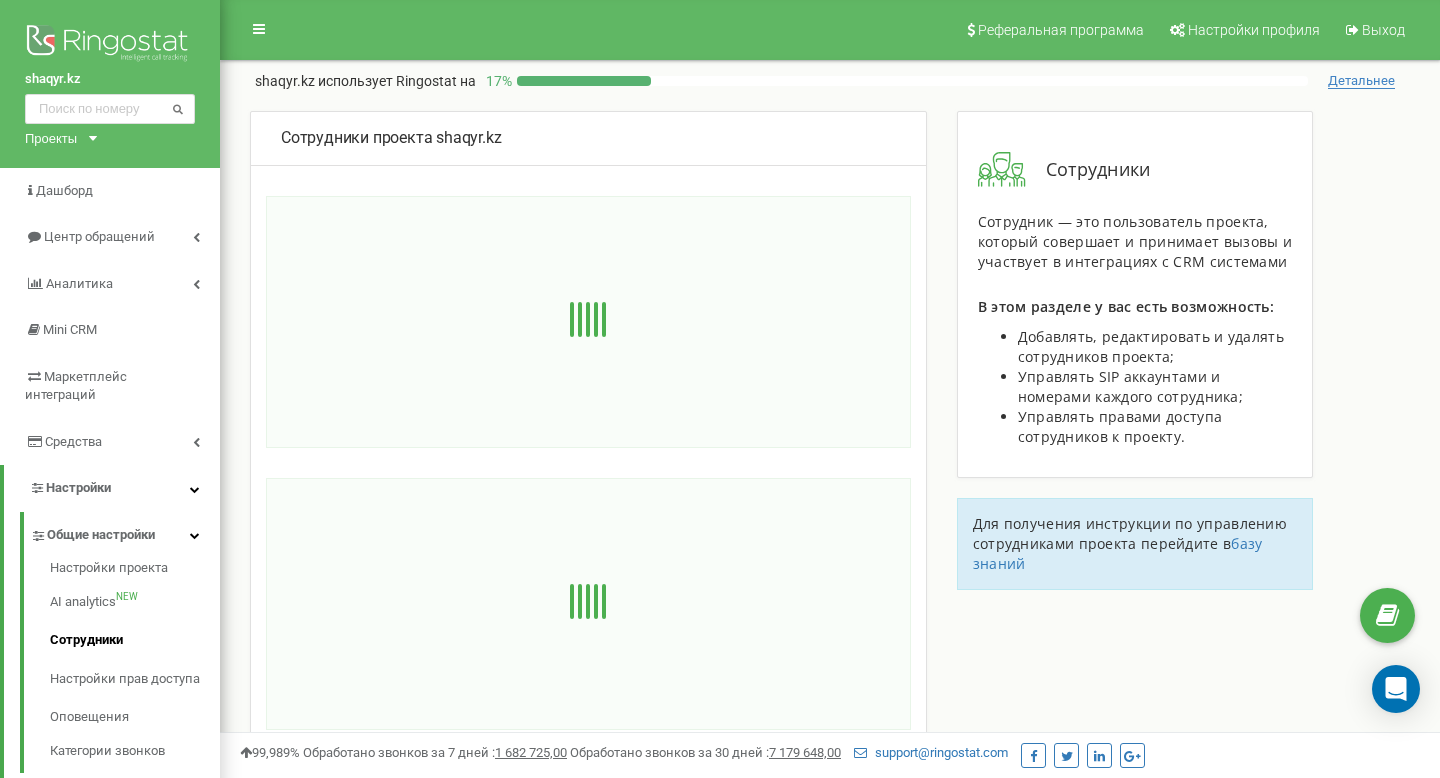 scroll, scrollTop: 0, scrollLeft: 0, axis: both 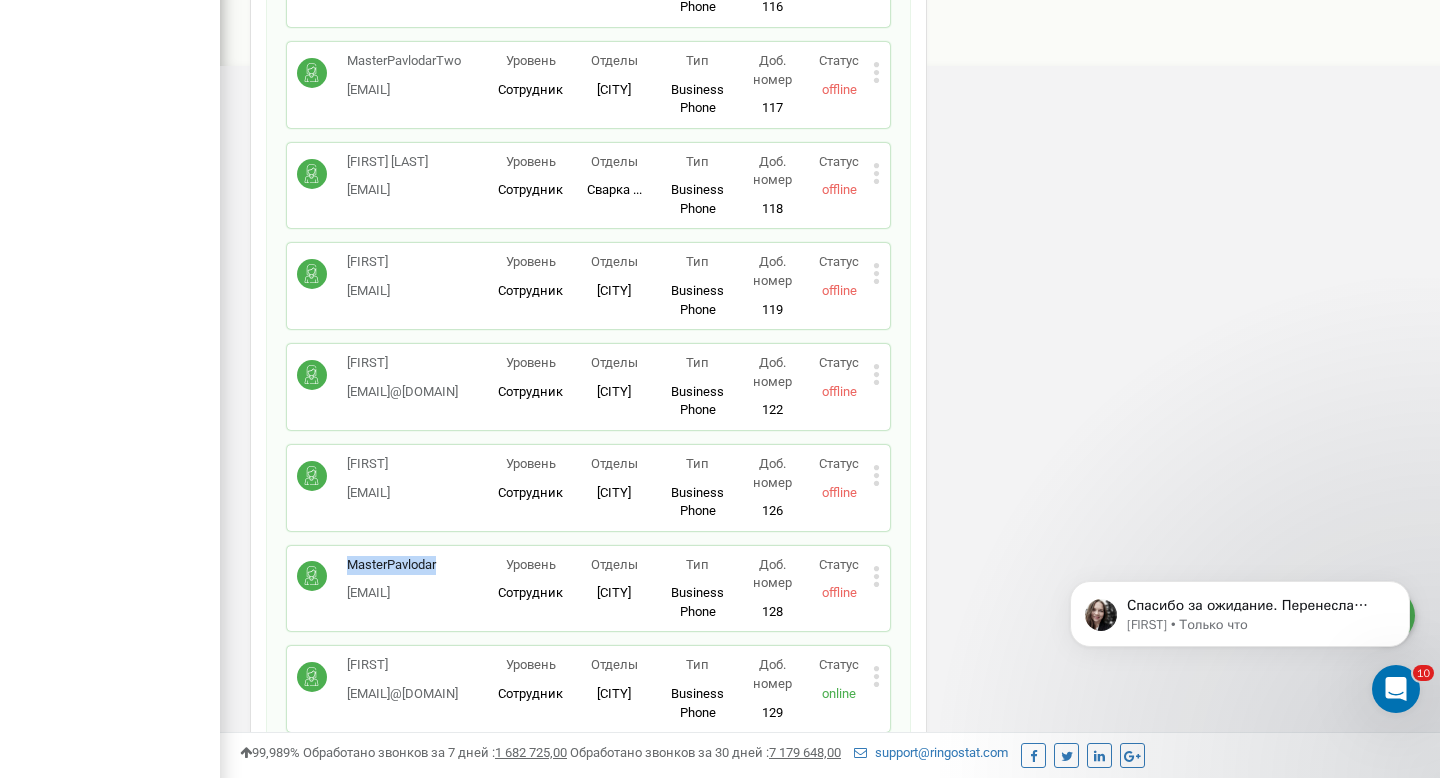 drag, startPoint x: 444, startPoint y: 568, endPoint x: 346, endPoint y: 563, distance: 98.12747 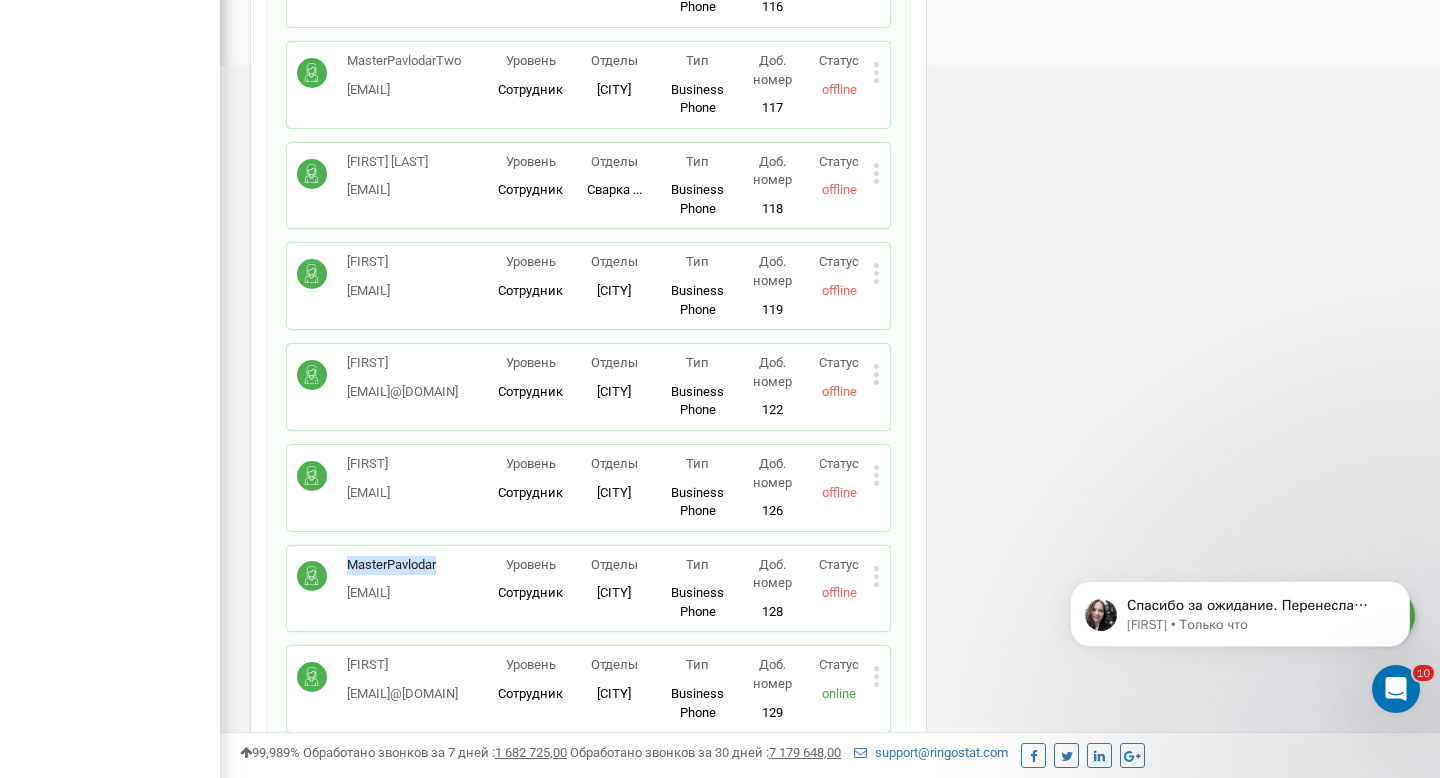 click at bounding box center (1396, 689) 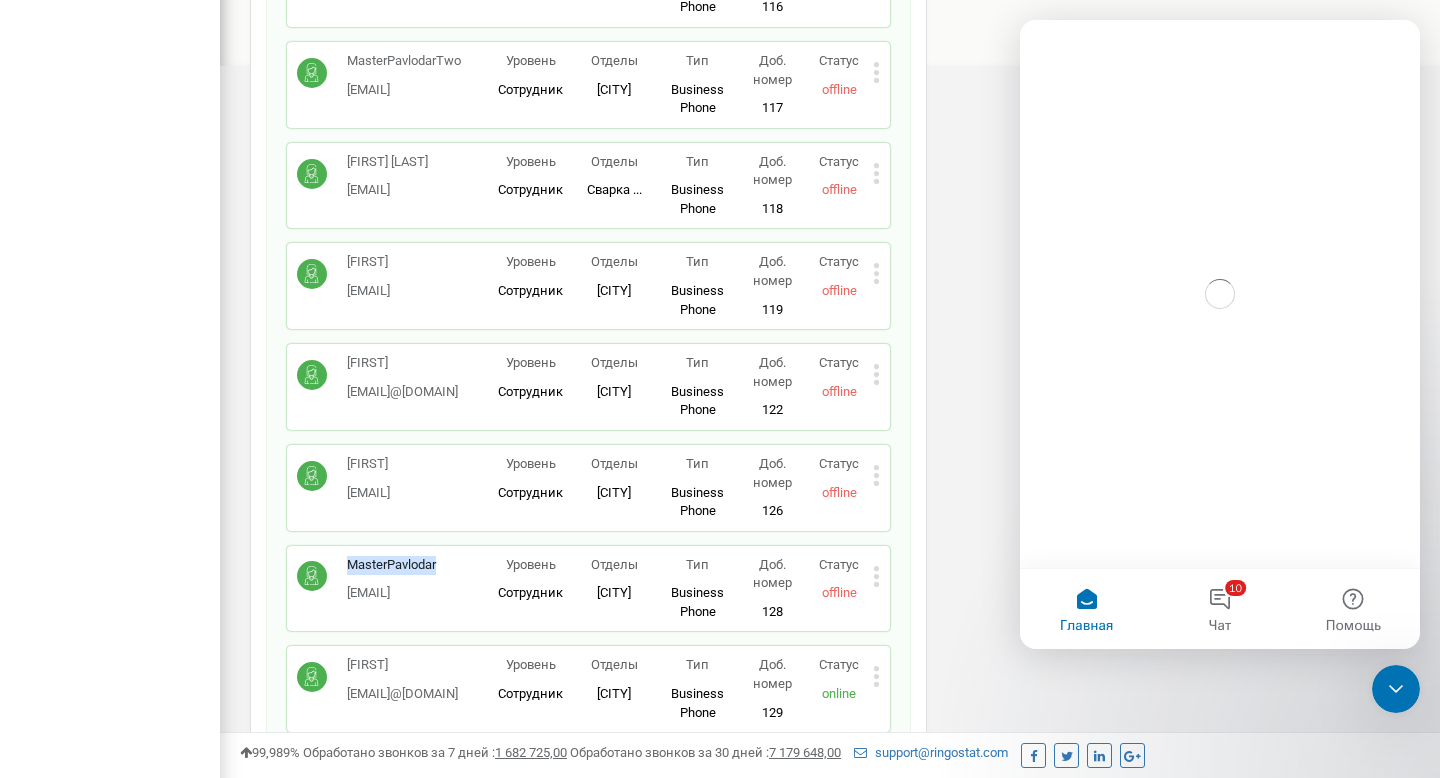 scroll, scrollTop: 0, scrollLeft: 0, axis: both 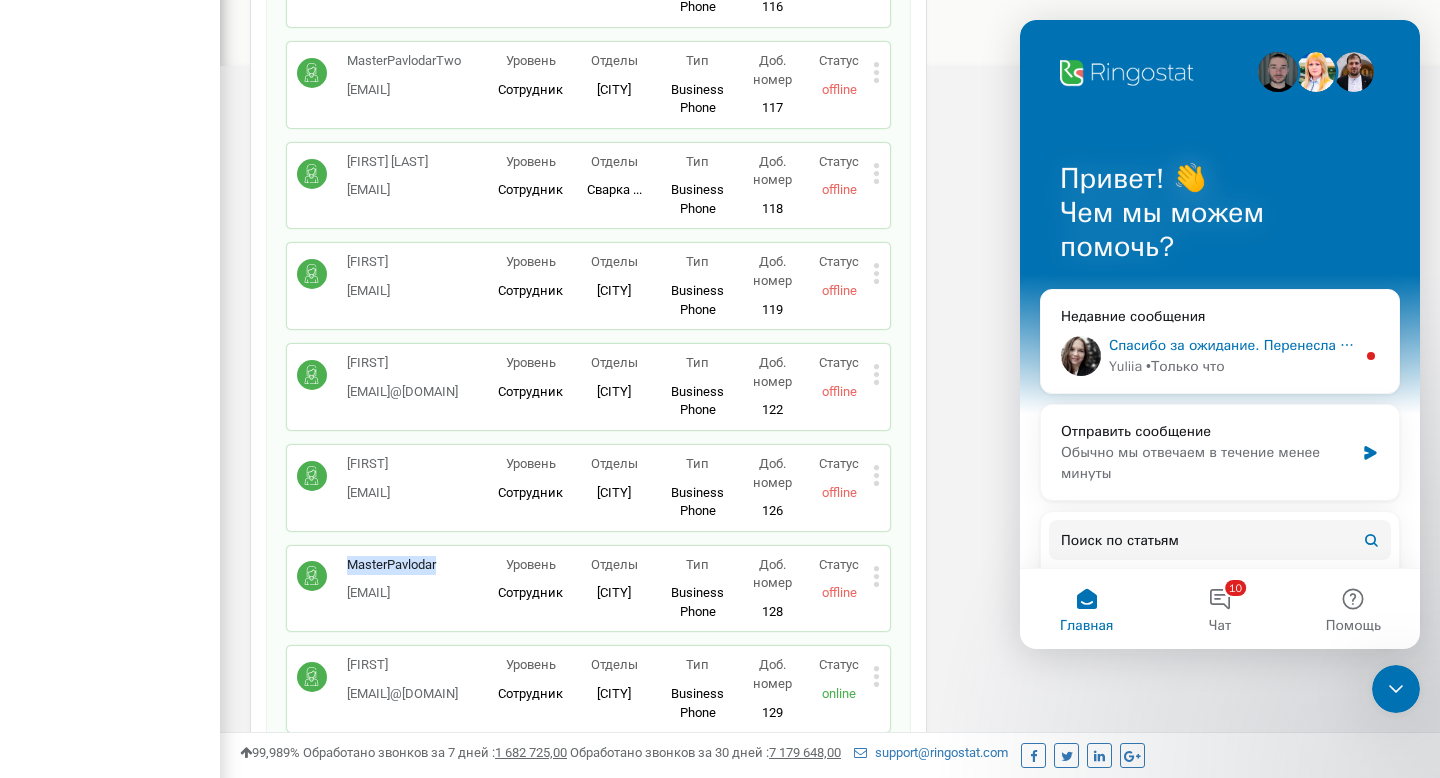 click on "•  Только что" at bounding box center (1185, 366) 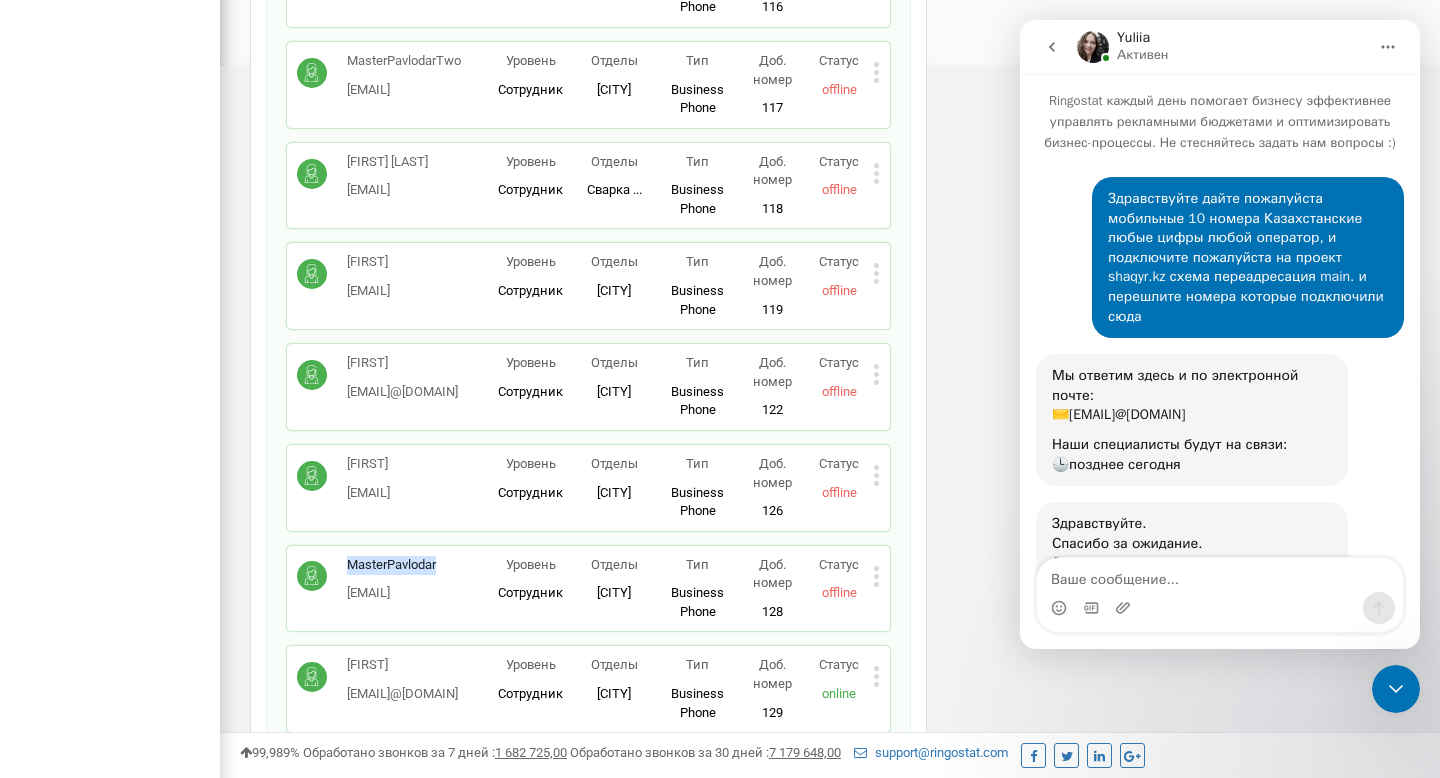 scroll, scrollTop: 3, scrollLeft: 0, axis: vertical 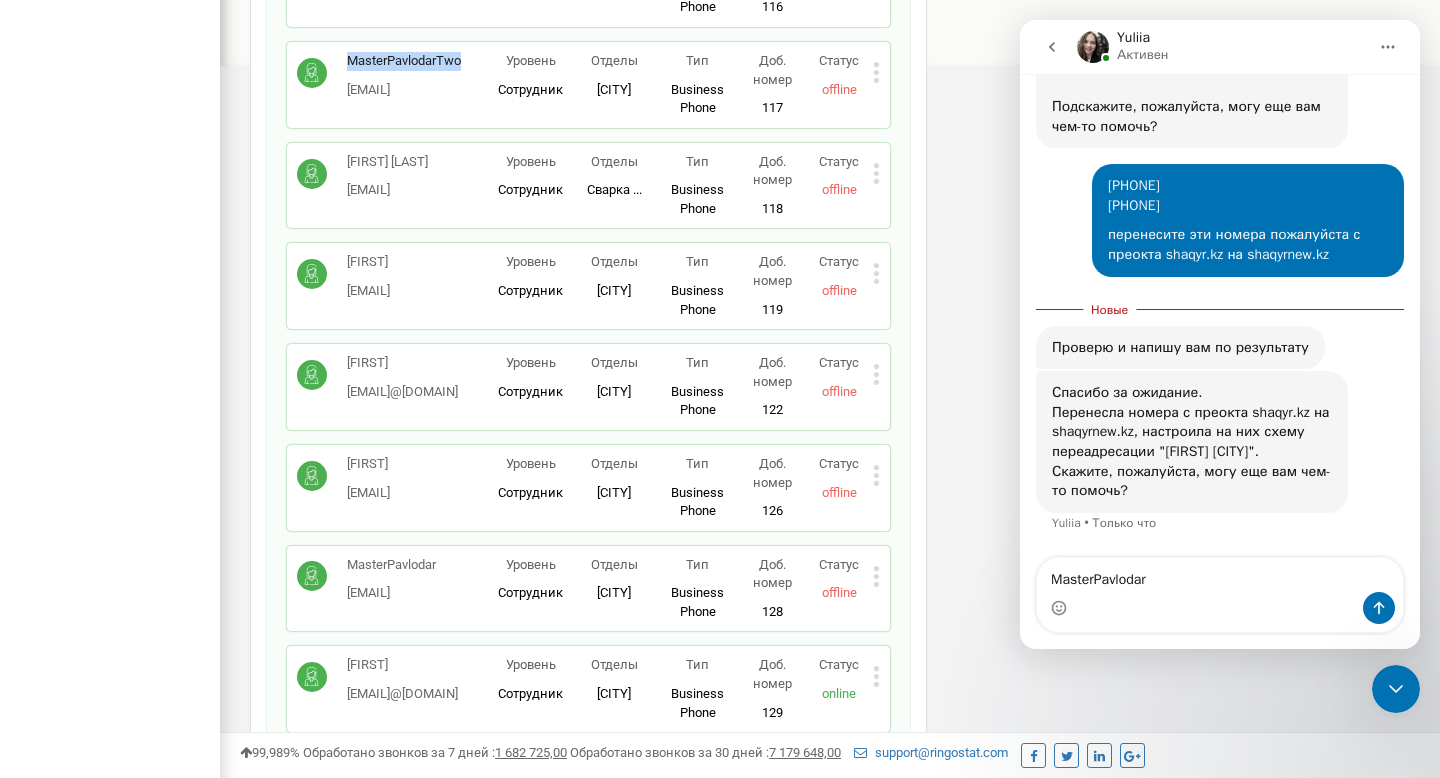 drag, startPoint x: 462, startPoint y: 64, endPoint x: 350, endPoint y: 62, distance: 112.01785 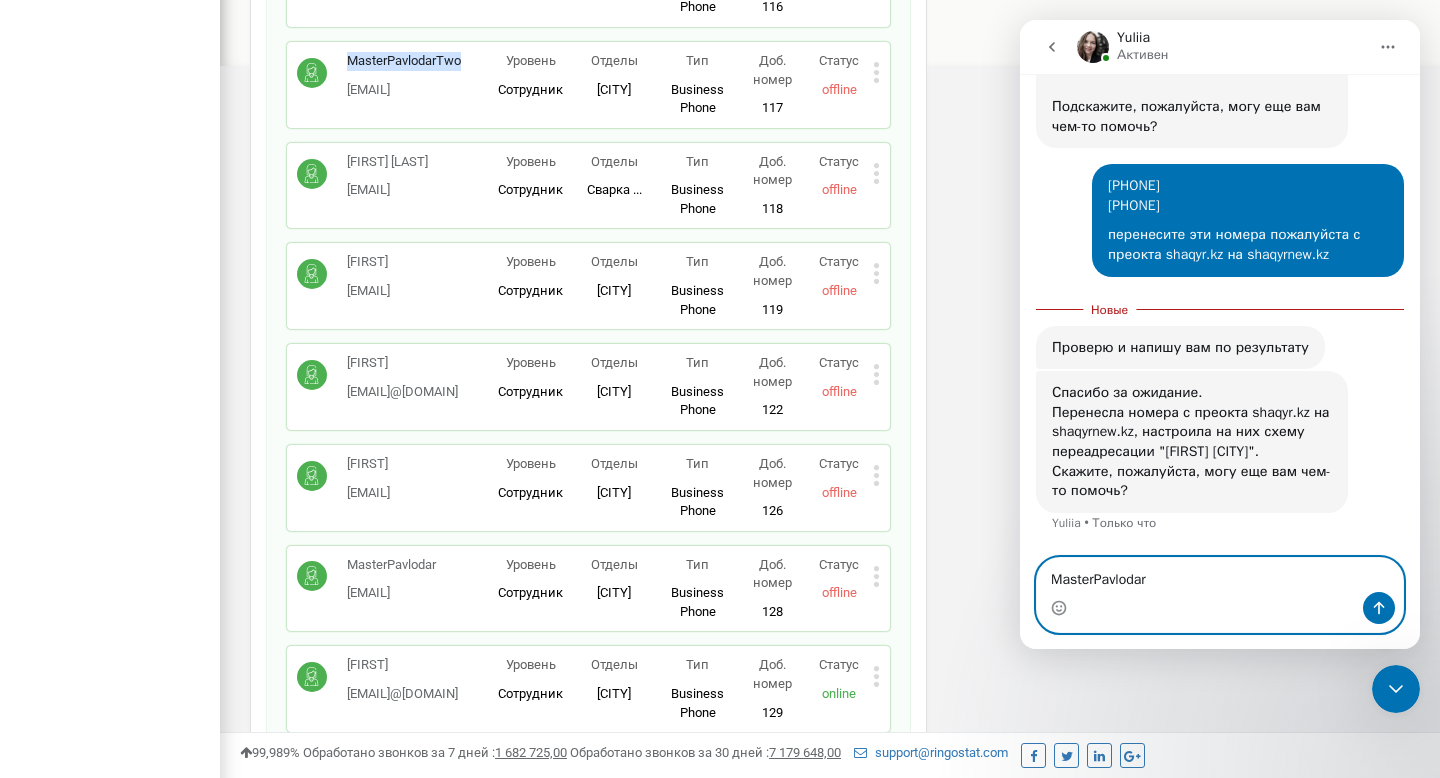 click on "MasterPavlodar" at bounding box center (1220, 575) 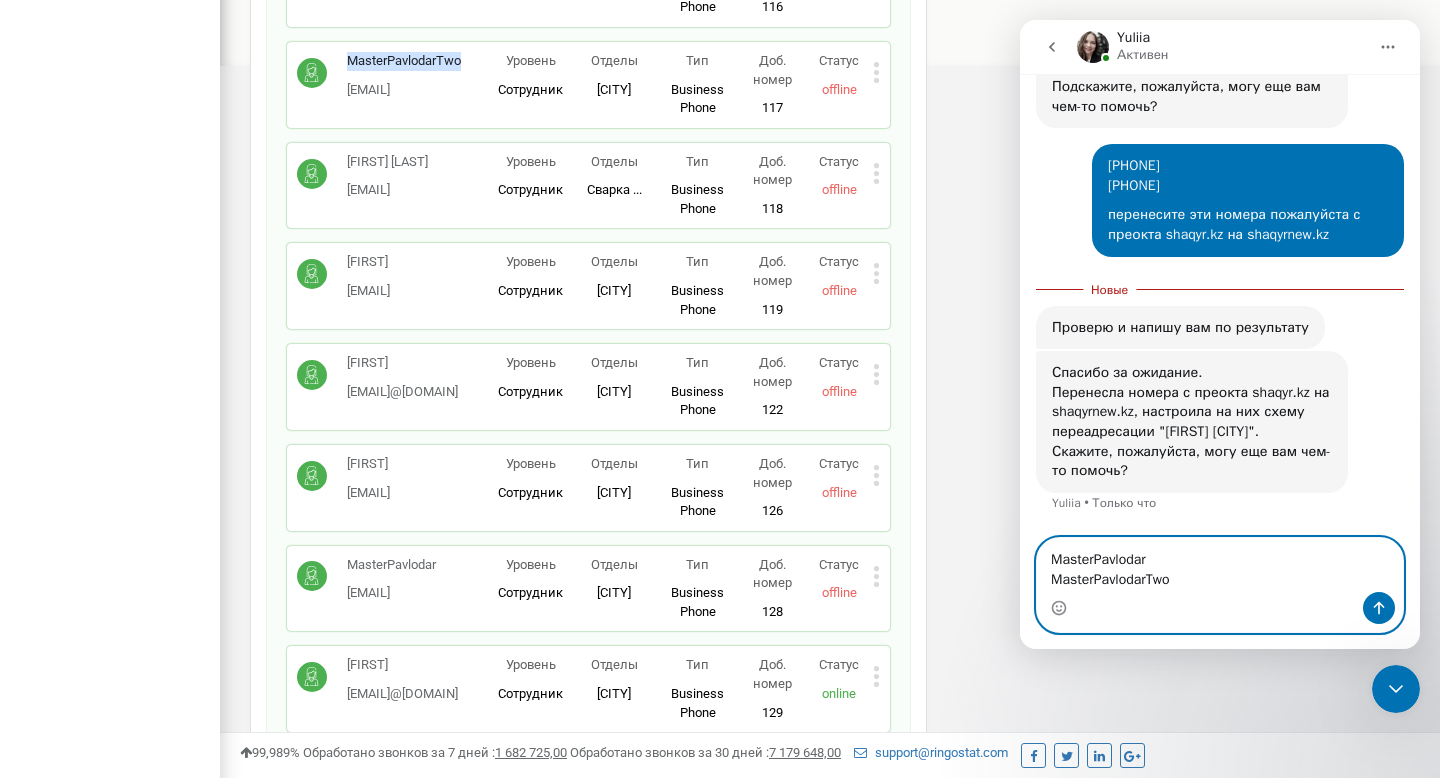 scroll, scrollTop: 886, scrollLeft: 0, axis: vertical 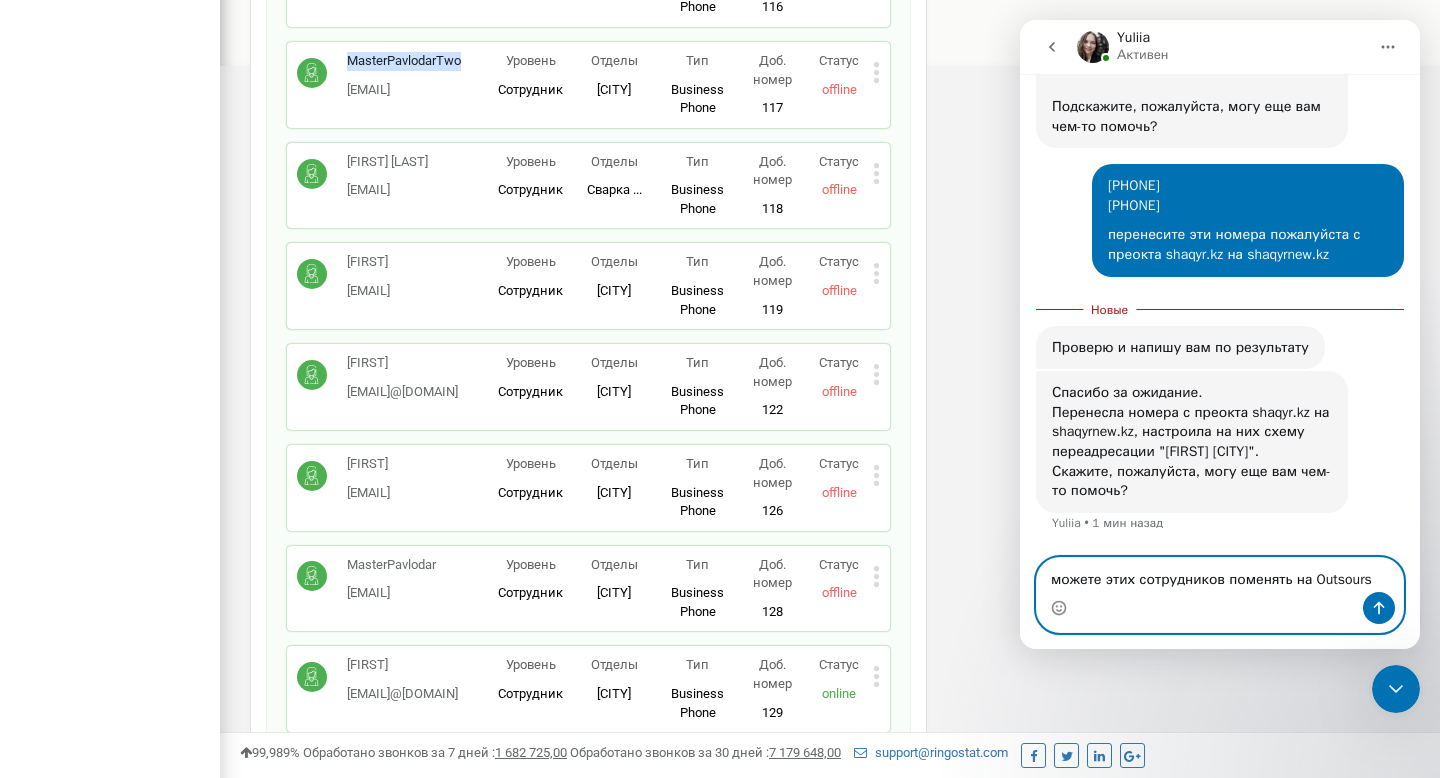 drag, startPoint x: 1323, startPoint y: 581, endPoint x: 1376, endPoint y: 581, distance: 53 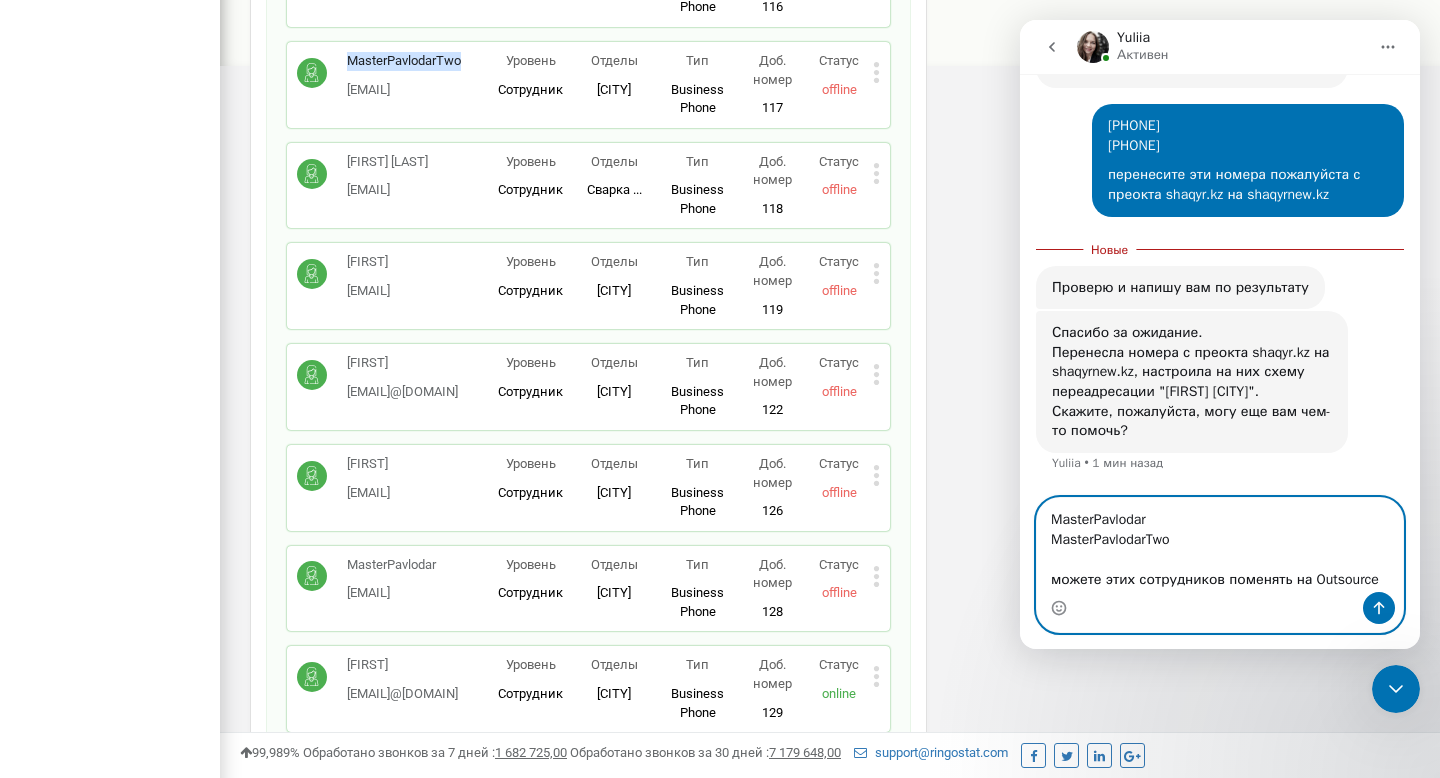 drag, startPoint x: 1317, startPoint y: 580, endPoint x: 1386, endPoint y: 582, distance: 69.02898 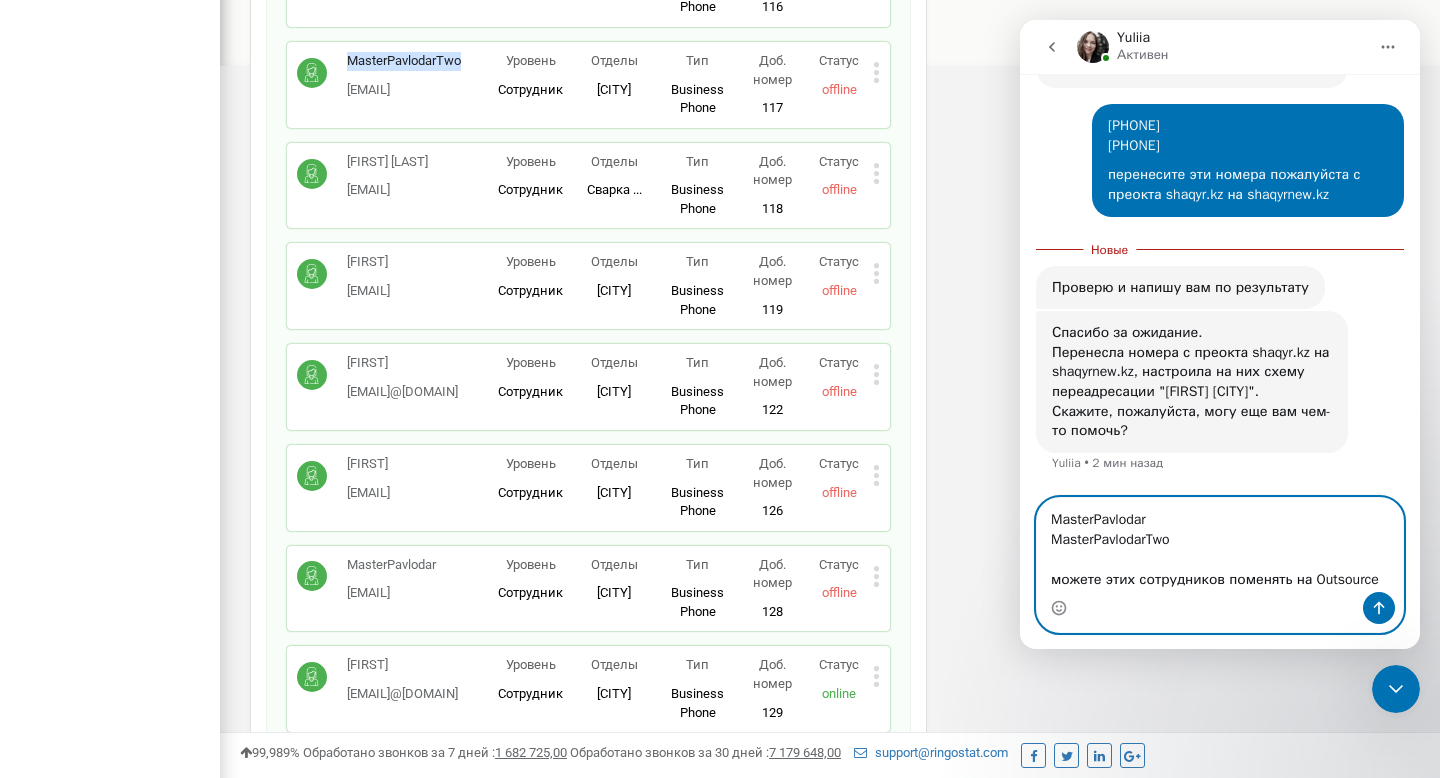 click on "MasterPavlodar
MasterPavlodarTwo
можете этих сотрудников поменять на Outsource" at bounding box center (1220, 545) 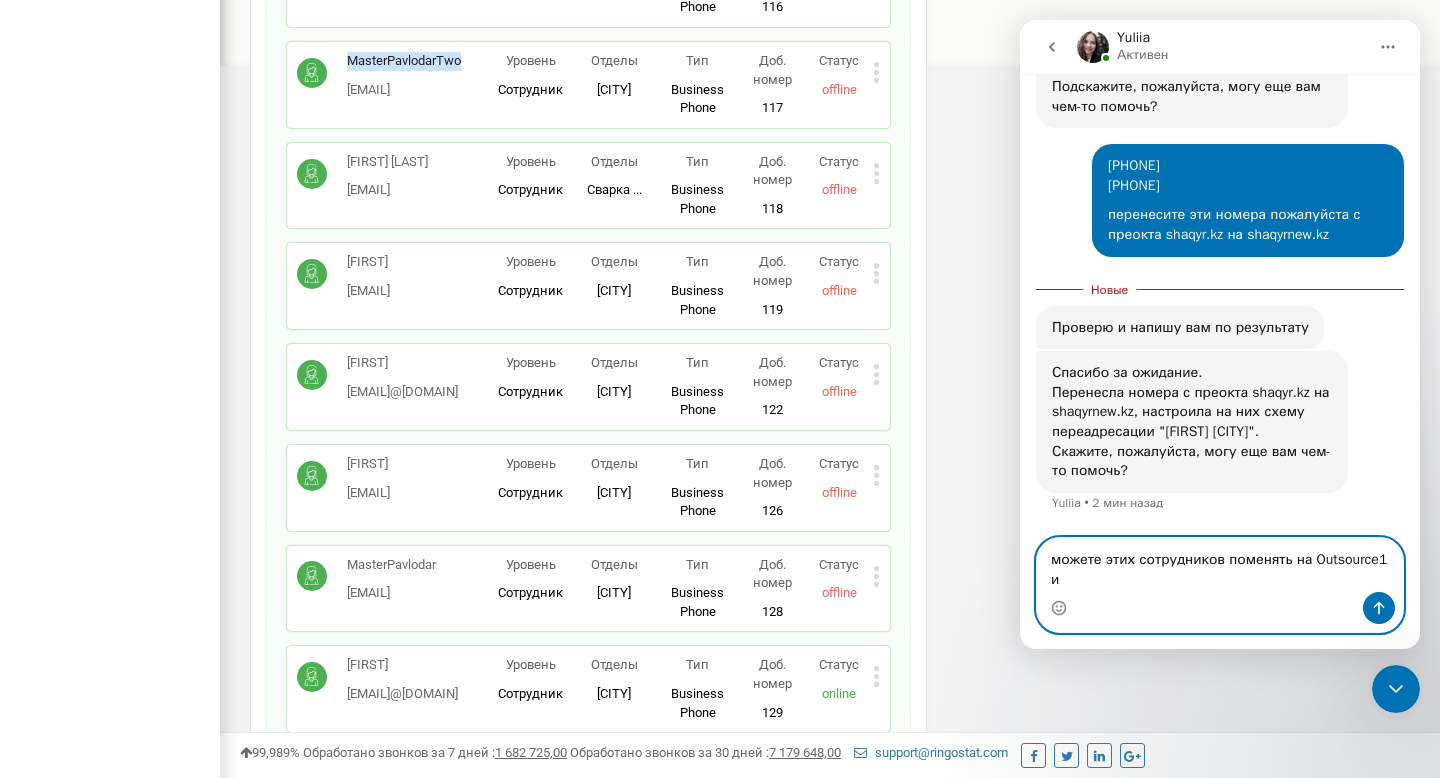 scroll, scrollTop: 906, scrollLeft: 0, axis: vertical 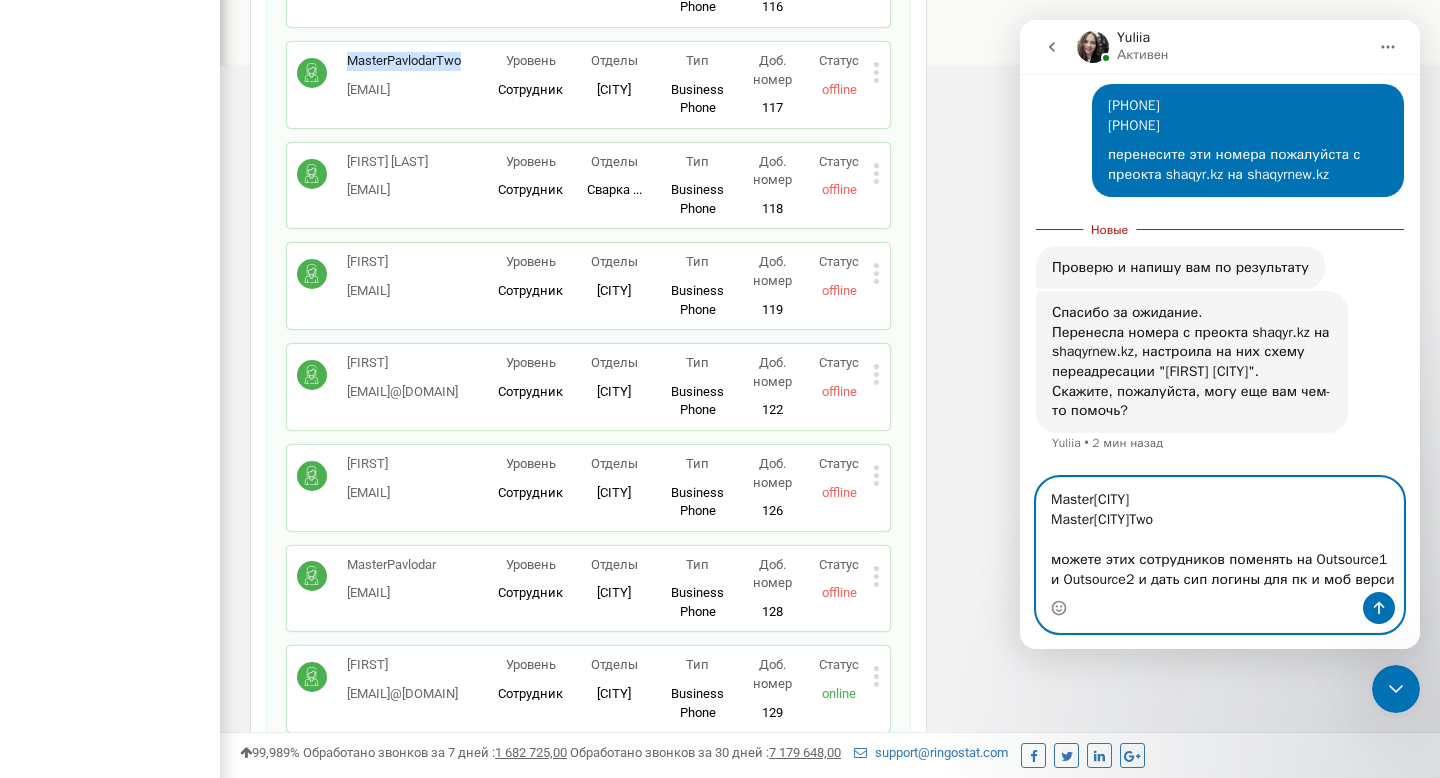 type on "MasterPavlodar
MasterPavlodarTwo
можете этих сотрудников поменять на Outsource1 и Outsource2 и дать сип логины для пк и моб версию" 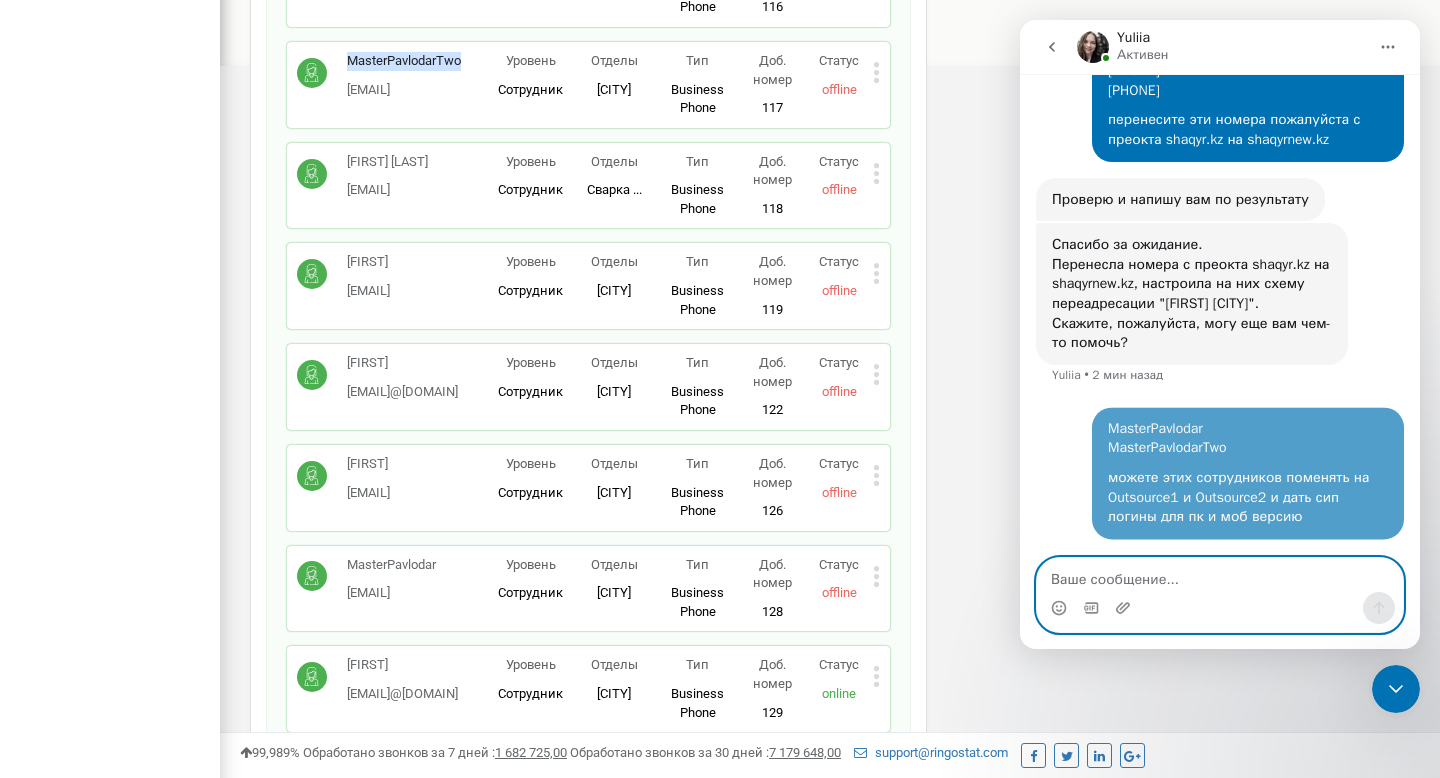 scroll, scrollTop: 941, scrollLeft: 0, axis: vertical 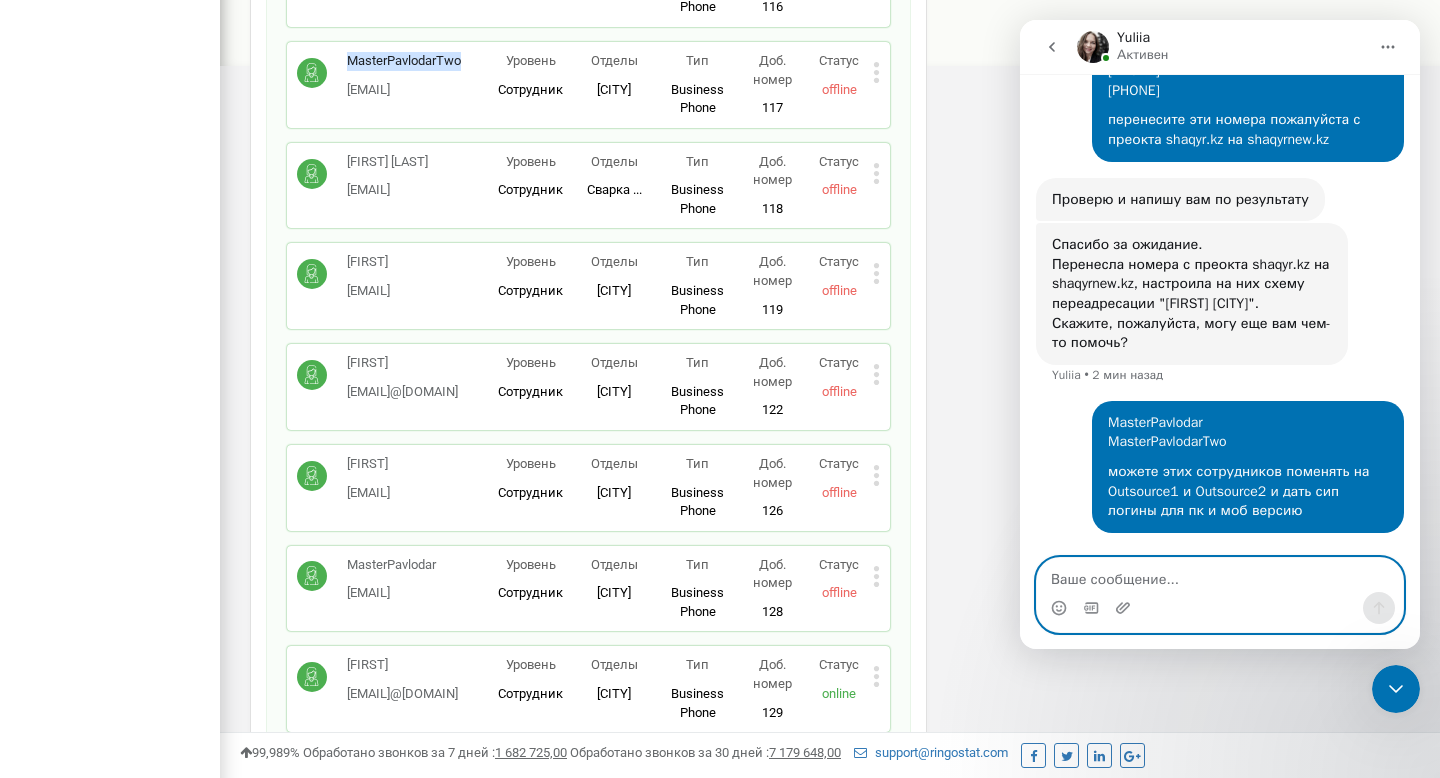 type 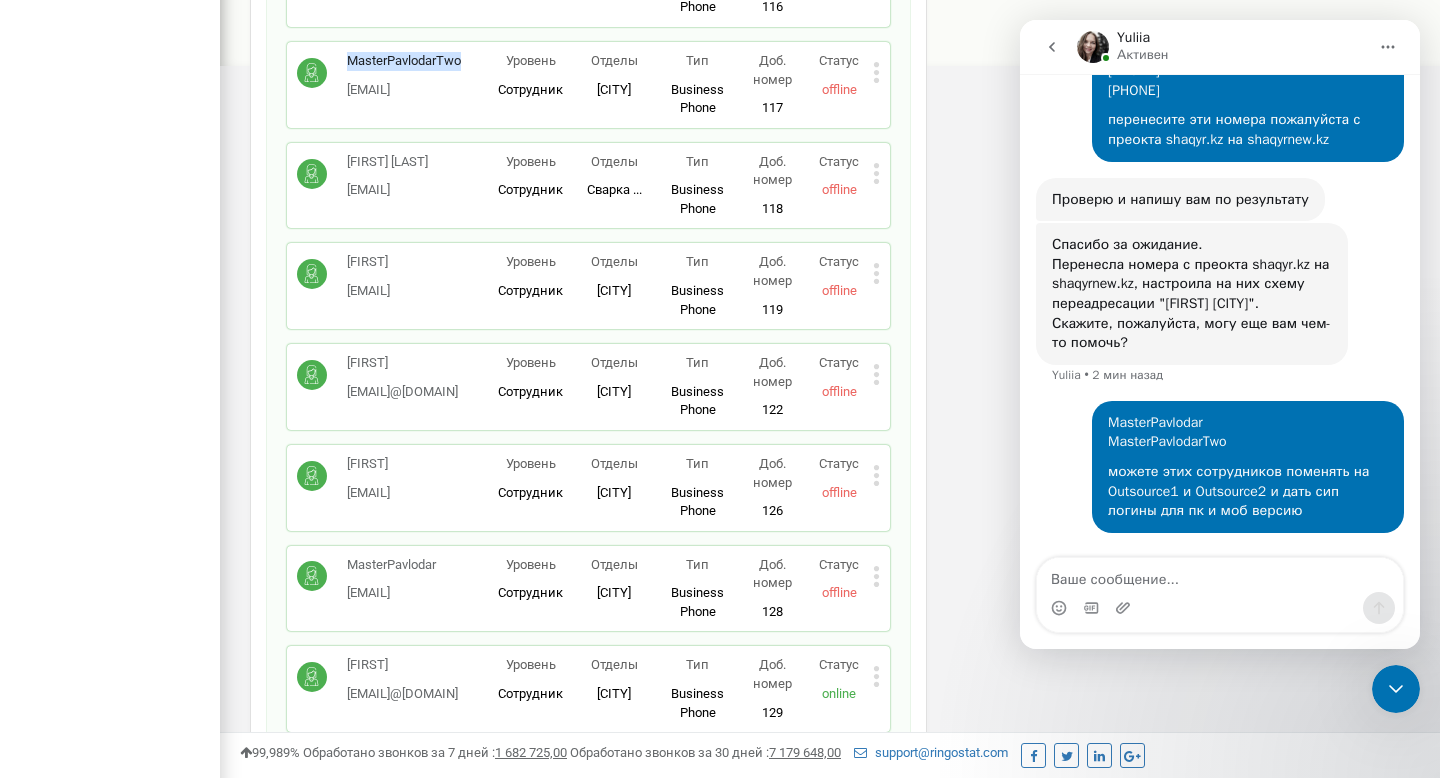 click on "Спасибо за ожидание. Перенесла номера с преокта shaqyr.kz на shaqyrnew.kz, настроила на них схему переадресации "Сергей Астана". Скажите, пожалуйста, могу еще вам чем-то помочь?" at bounding box center (1192, 294) 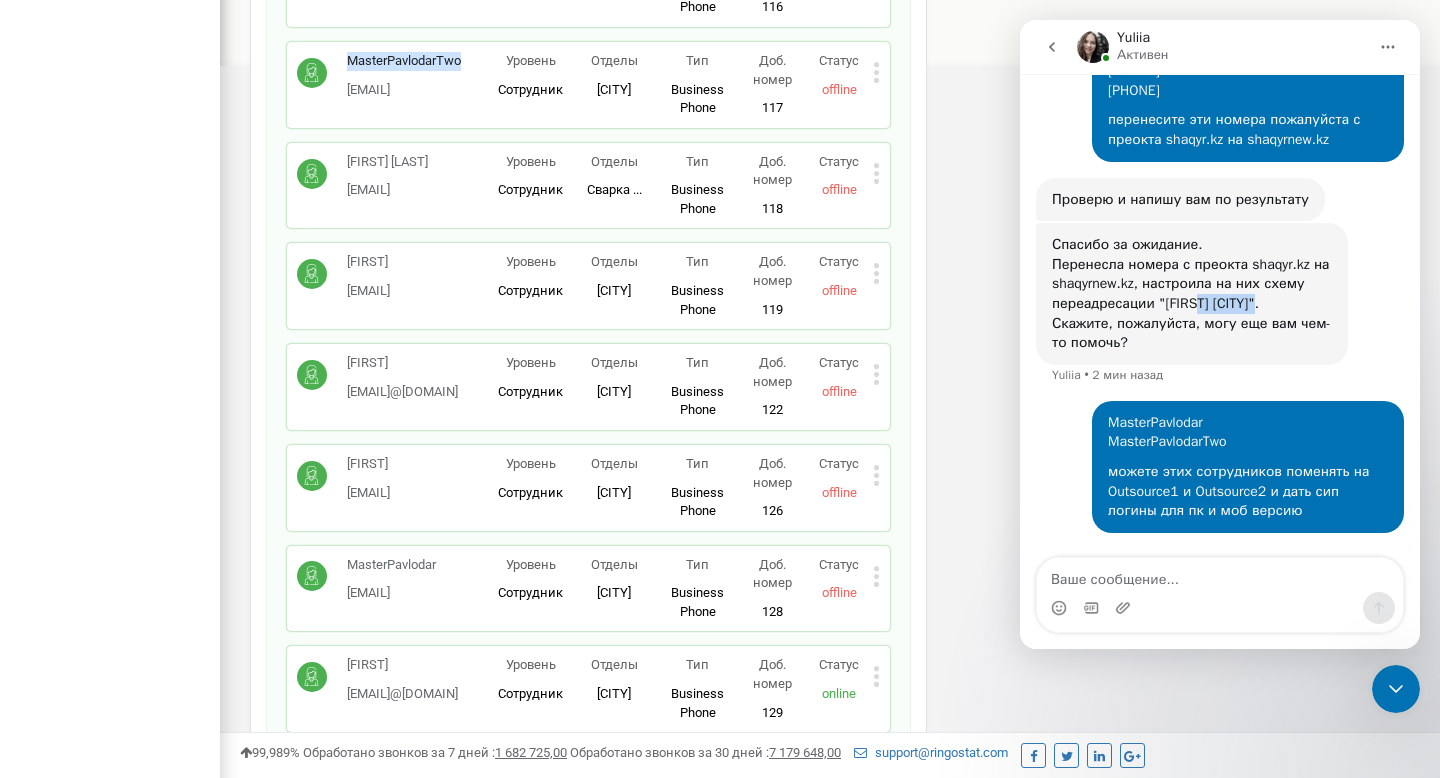 drag, startPoint x: 1206, startPoint y: 310, endPoint x: 1282, endPoint y: 309, distance: 76.00658 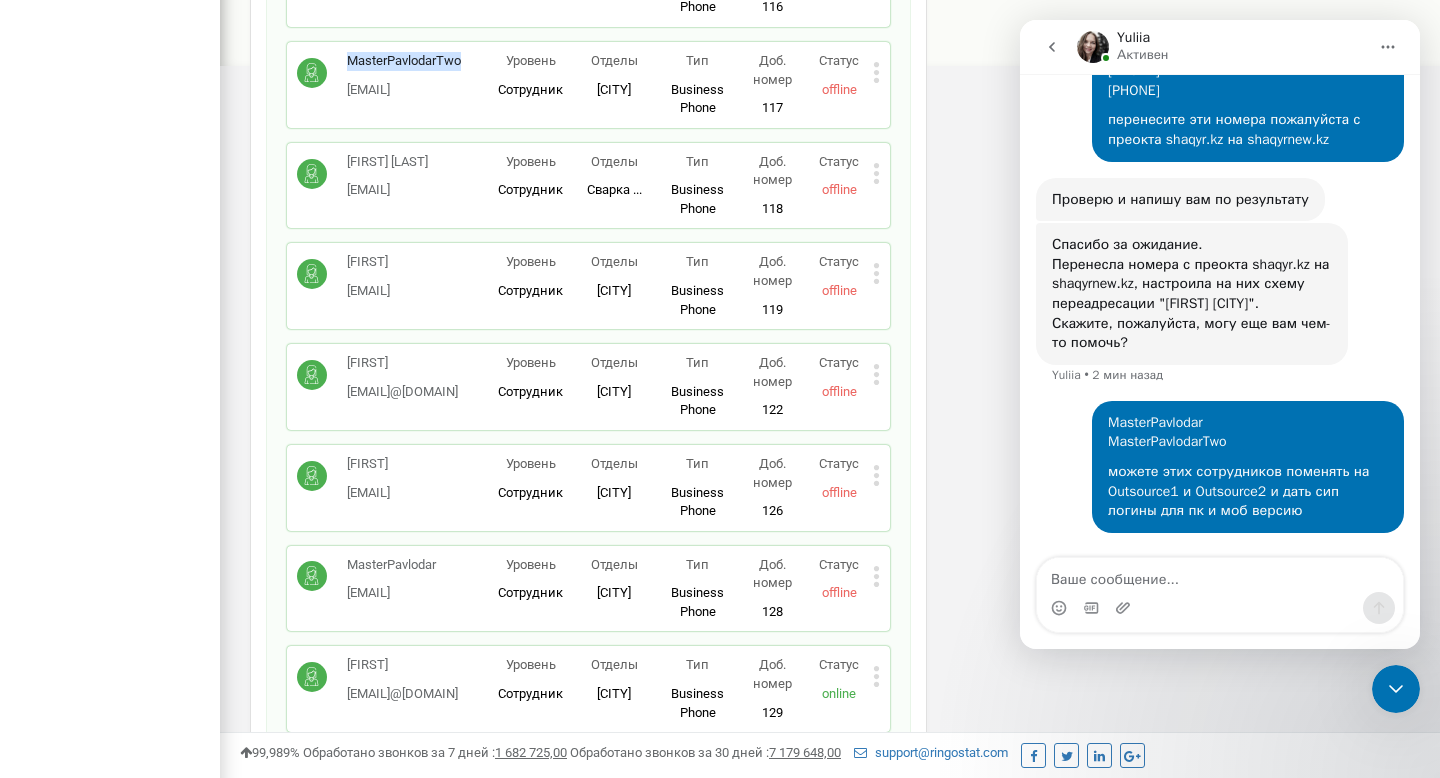 click on "Спасибо за ожидание. Перенесла номера с преокта shaqyr.kz на shaqyrnew.kz, настроила на них схему переадресации "Сергей Астана". Скажите, пожалуйста, могу еще вам чем-то помочь?" at bounding box center (1192, 294) 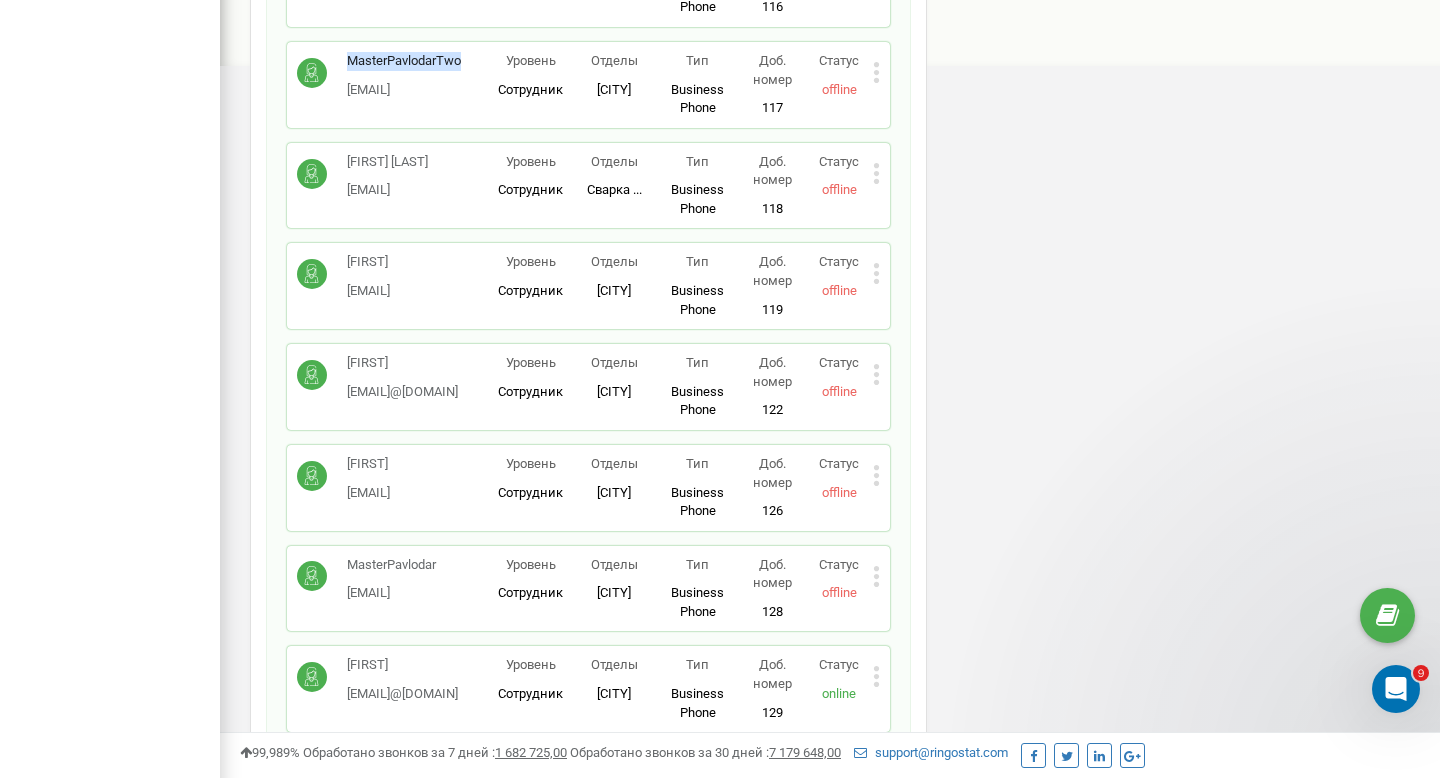 scroll, scrollTop: 0, scrollLeft: 0, axis: both 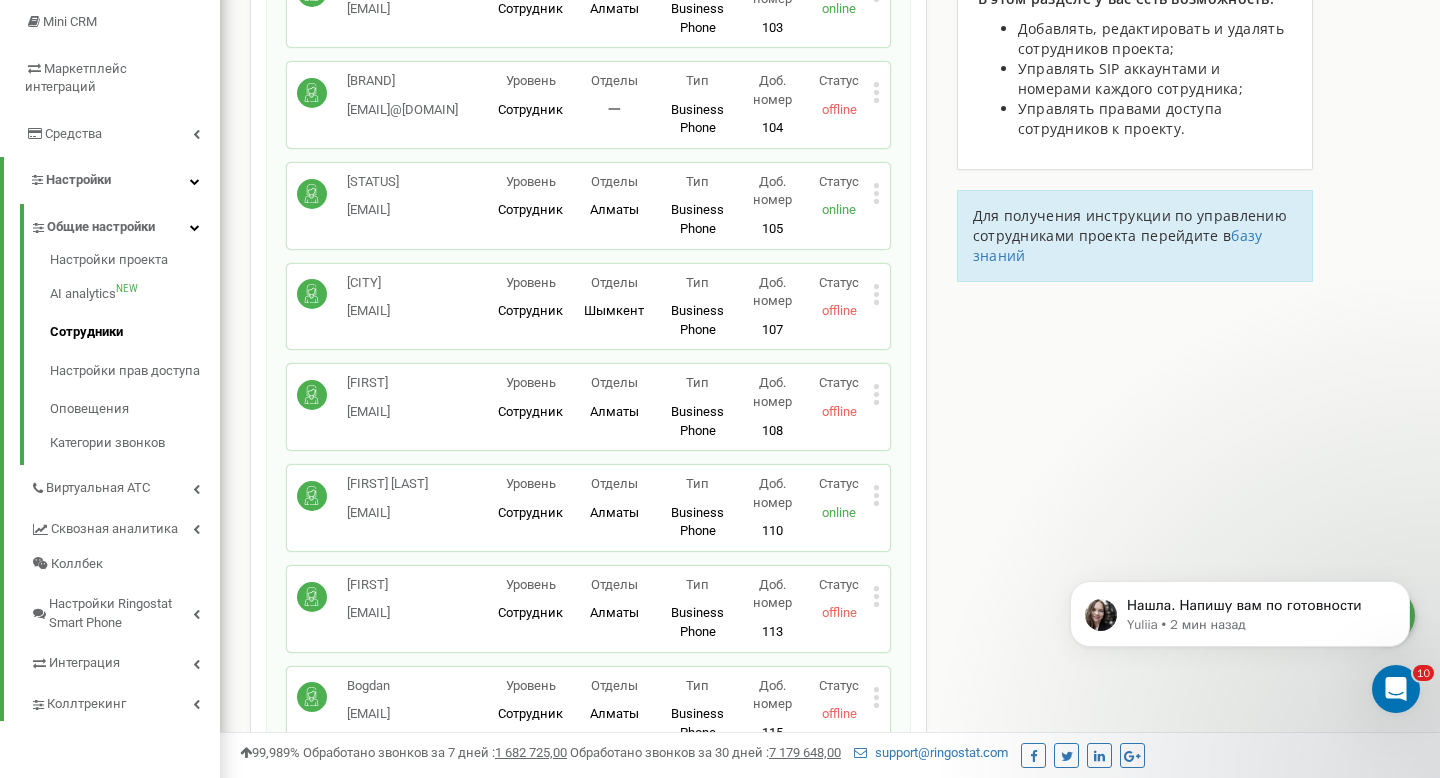 click at bounding box center (1396, 689) 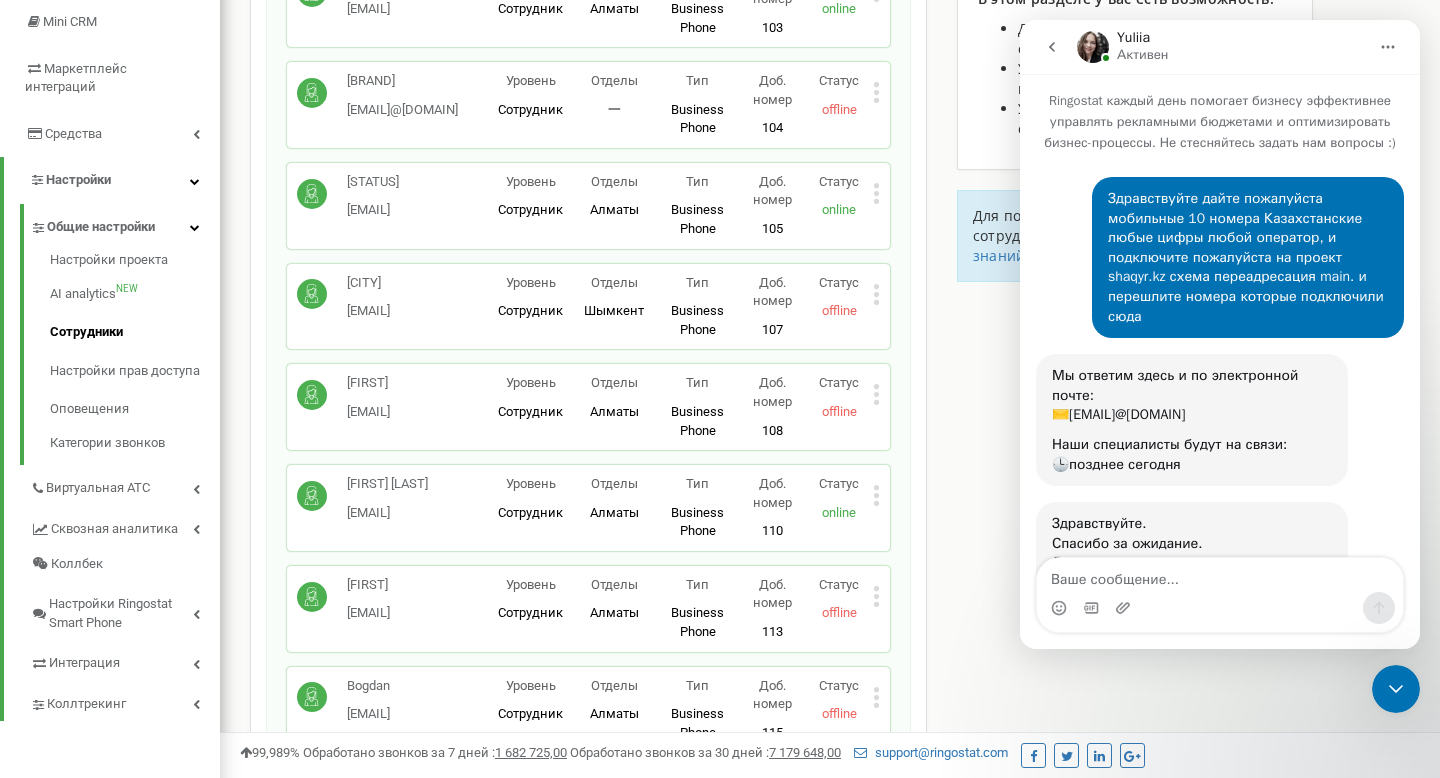 scroll, scrollTop: 412, scrollLeft: 0, axis: vertical 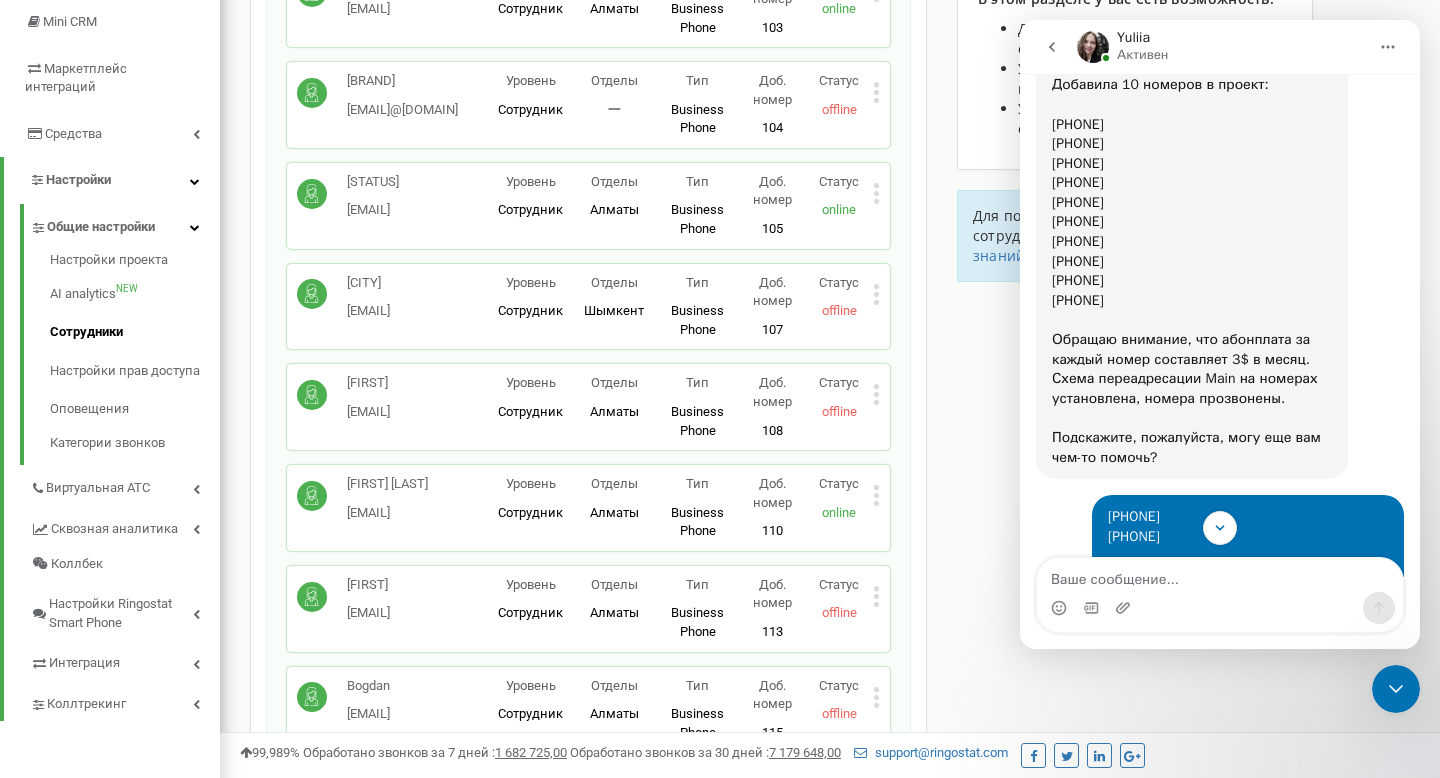 click 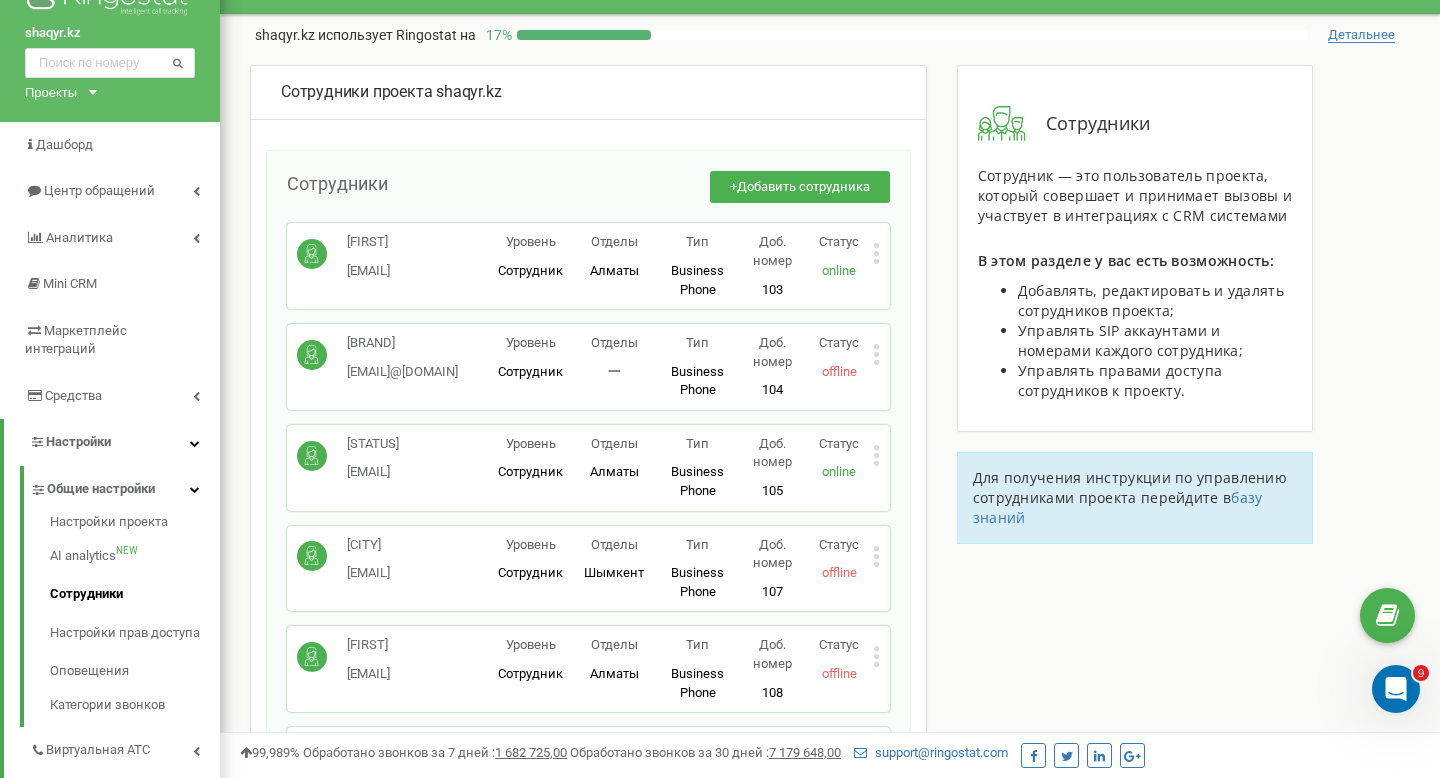 scroll, scrollTop: 0, scrollLeft: 0, axis: both 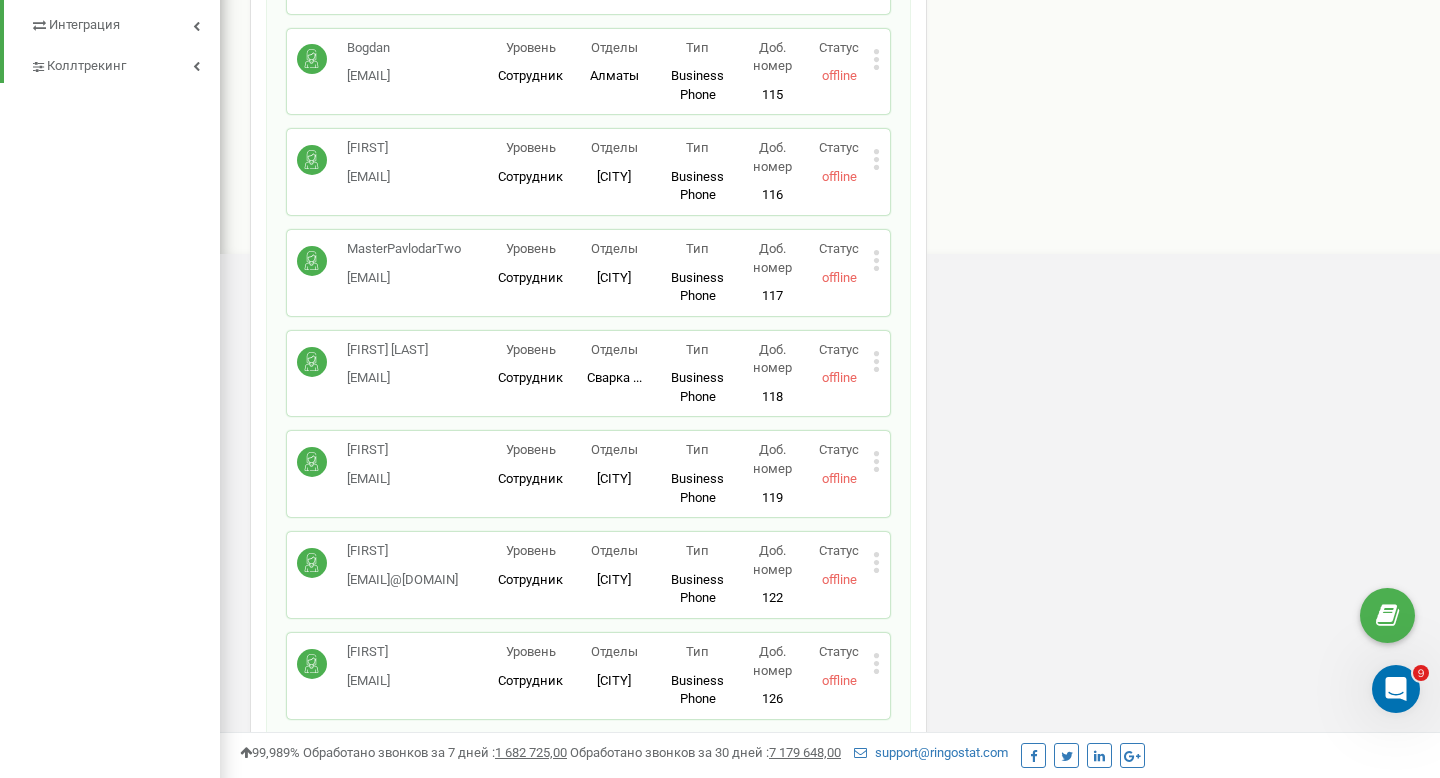 click on "Сотрудники проекта    shaqyr.kz Сотрудники +  Добавить сотрудника Dias Dias@shaqyr.kz Уровень Сотрудник Отделы Алматы Алматы Тип Business Phone Полноценное рабочее место сотрудника со всеми возможностями, позволяющее использовать Ringostat Smart Phone и привязать внешние номера сотрудника. Доб. номер 103 Статус online Редактировать   Удалить сотрудника Копировать SIP Копировать Email Копировать ID ( 388817 ) Ралис быт техника Damil@shaqyr.kz Уровень Сотрудник Отделы 一 Тип Business Phone Доб. номер 104 Статус offline Редактировать   Удалить сотрудника Копировать SIP Копировать Email Копировать ID ( 388822 ) Свободный Тип 105" at bounding box center (830, 570) 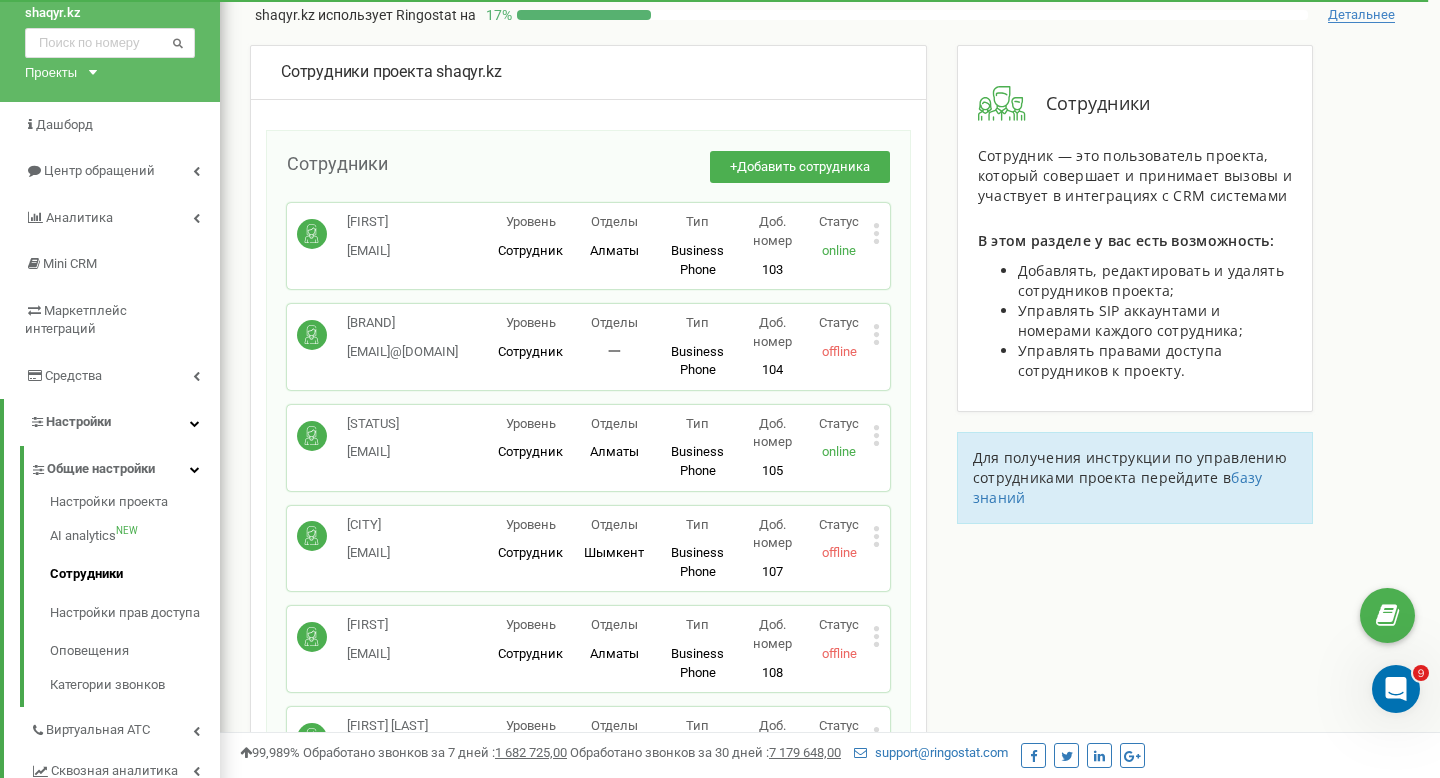 scroll, scrollTop: 0, scrollLeft: 0, axis: both 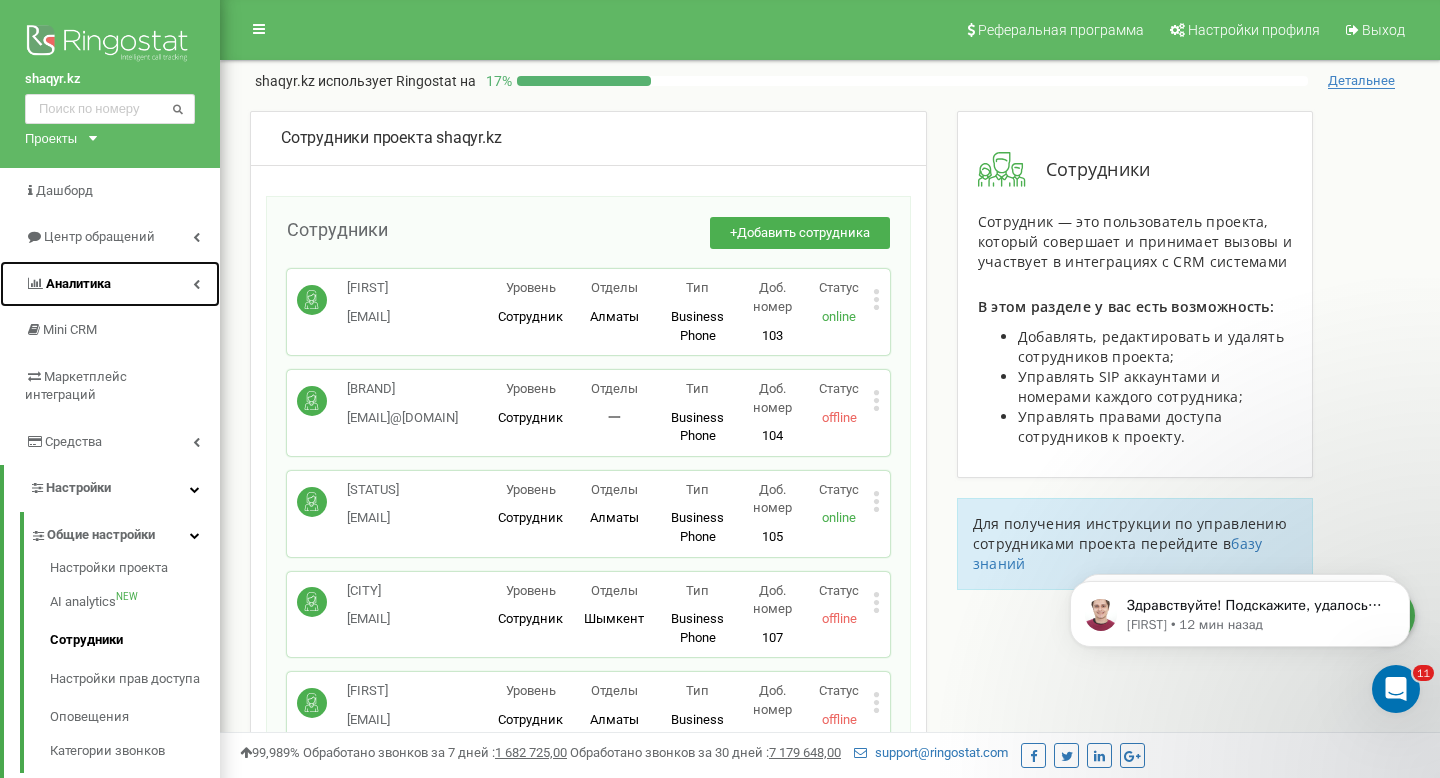 click on "Аналитика" at bounding box center (110, 284) 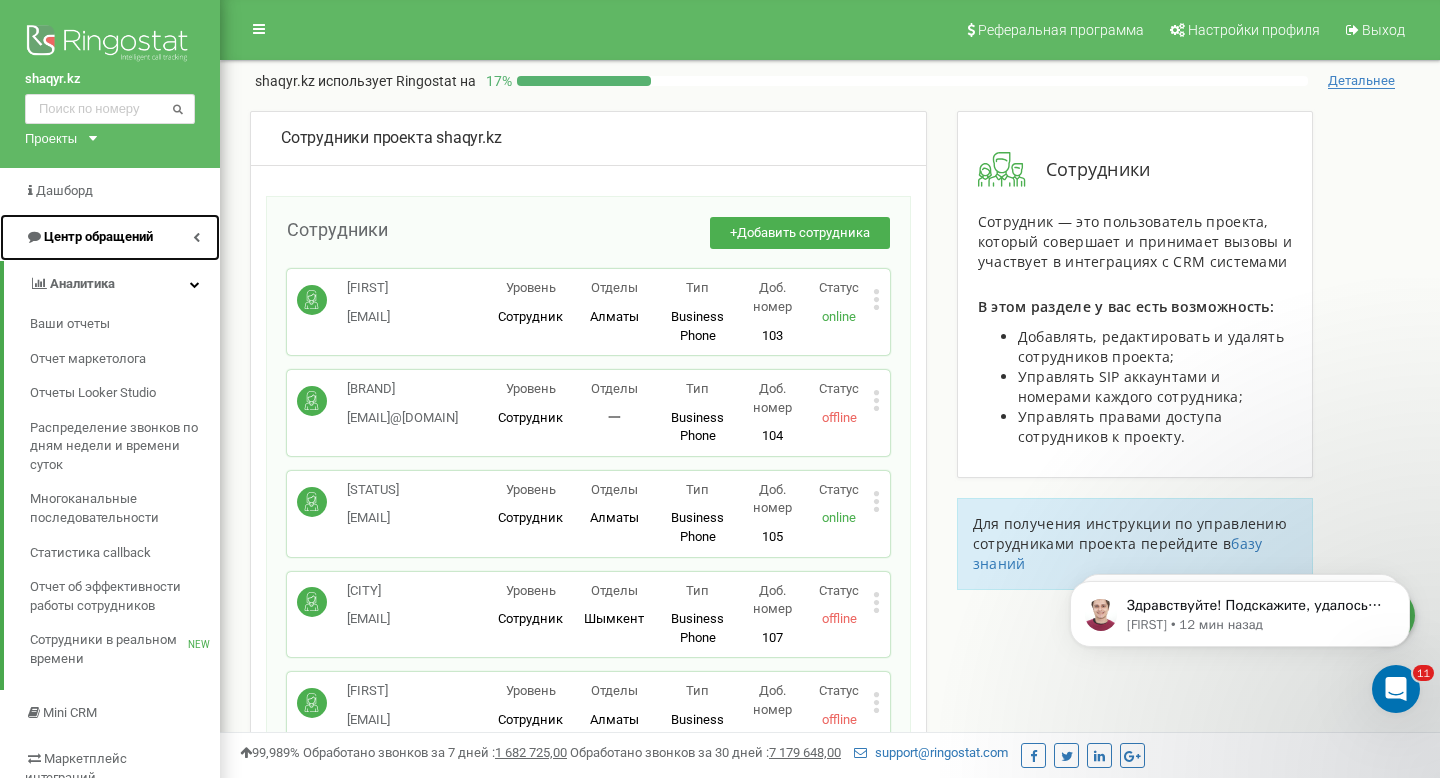 click on "Центр обращений" at bounding box center [98, 236] 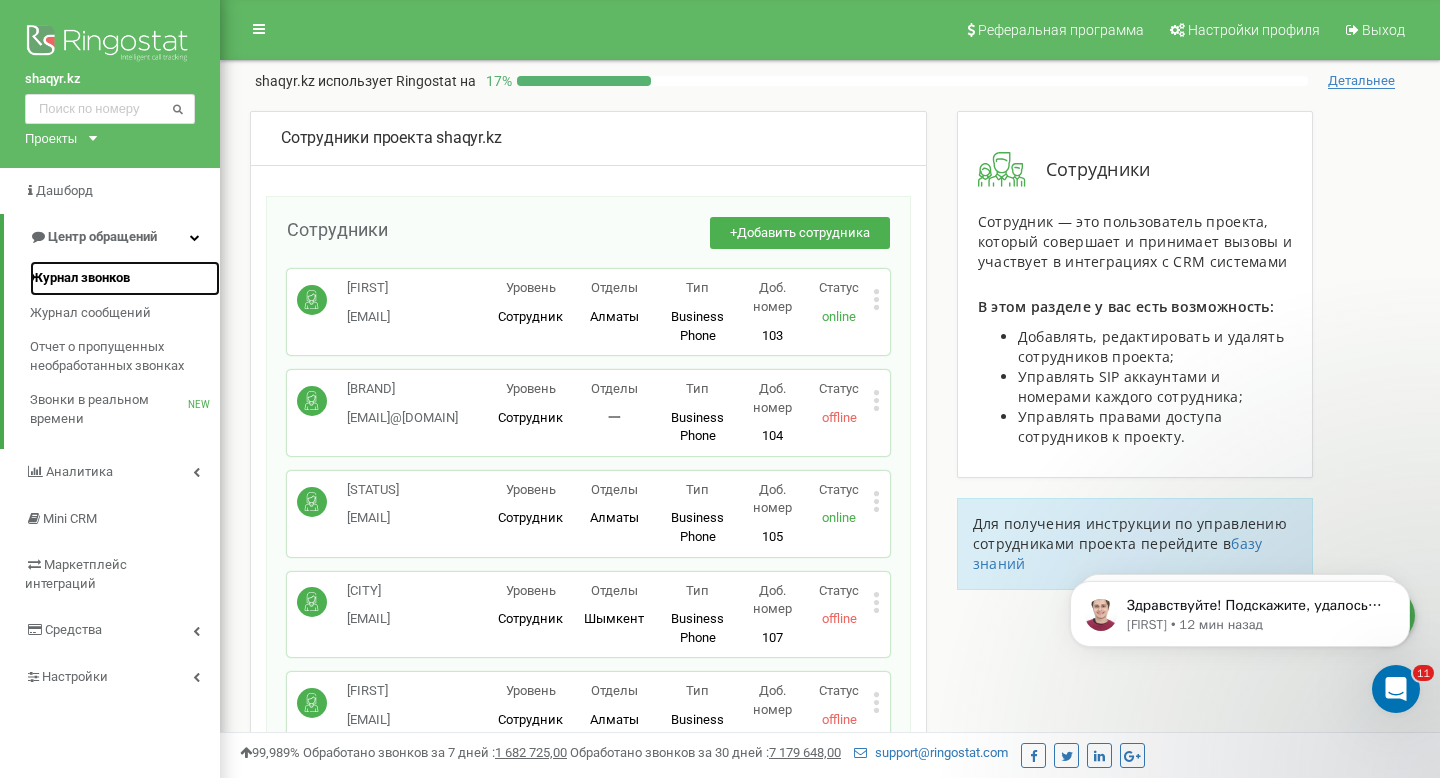 click on "Журнал звонков" at bounding box center (80, 278) 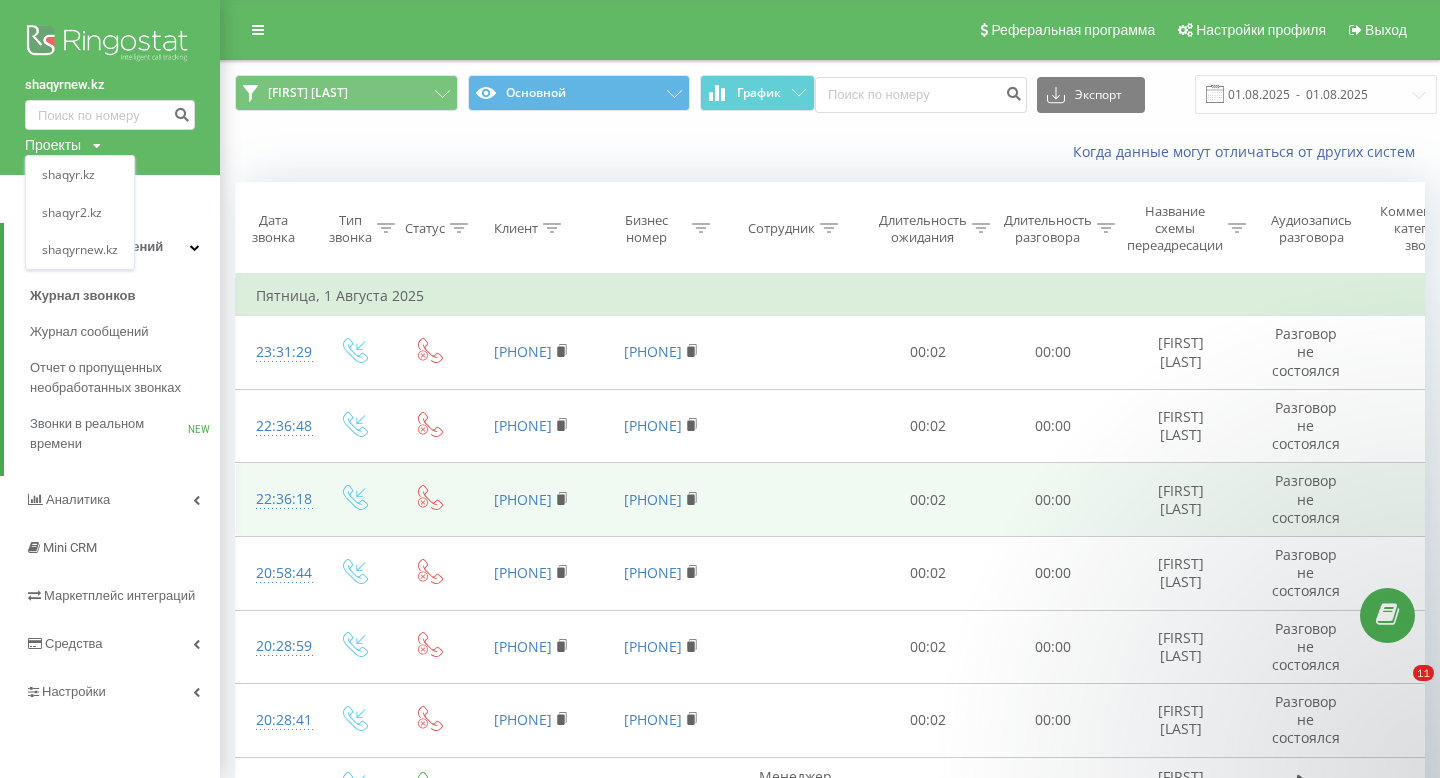 scroll, scrollTop: 0, scrollLeft: 0, axis: both 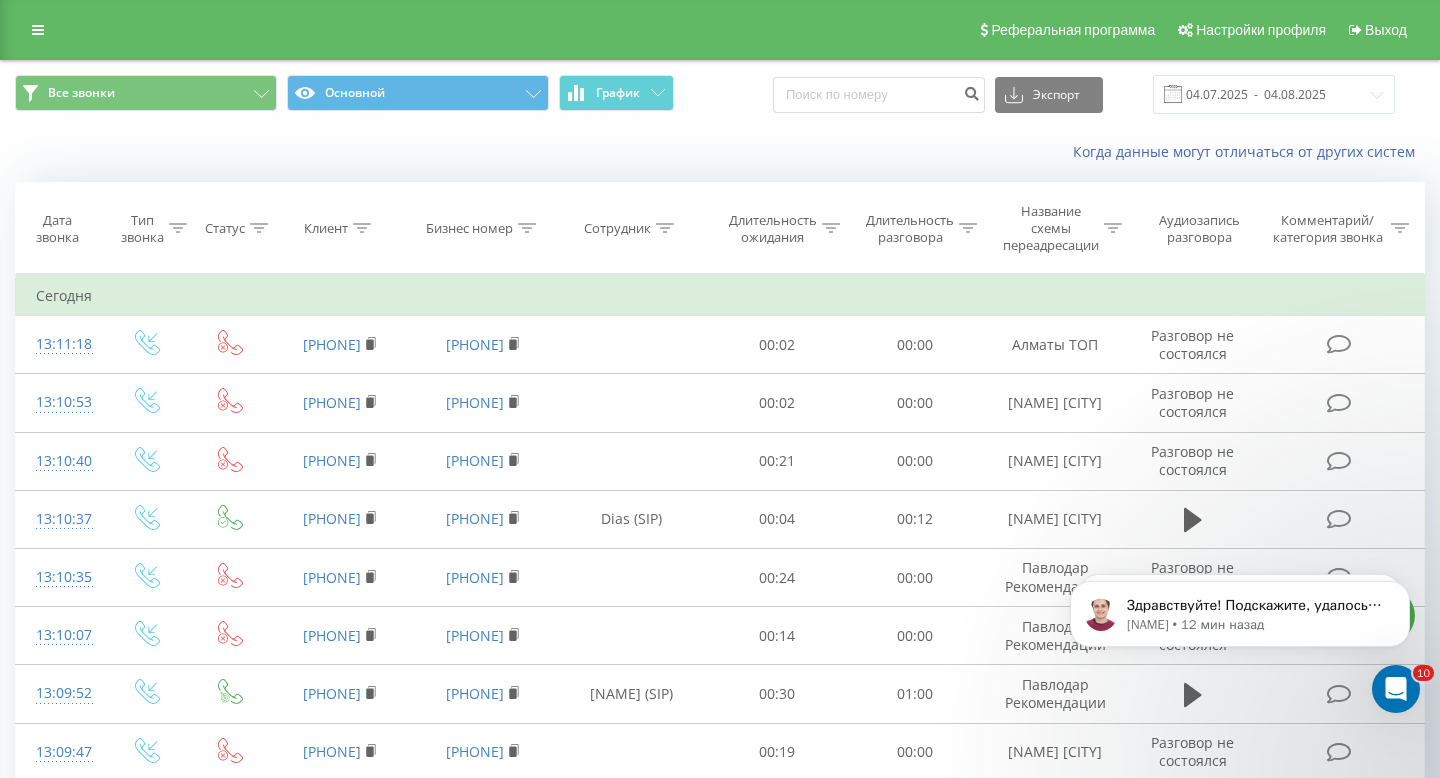 click on "Название схемы переадресации" at bounding box center (1062, 228) 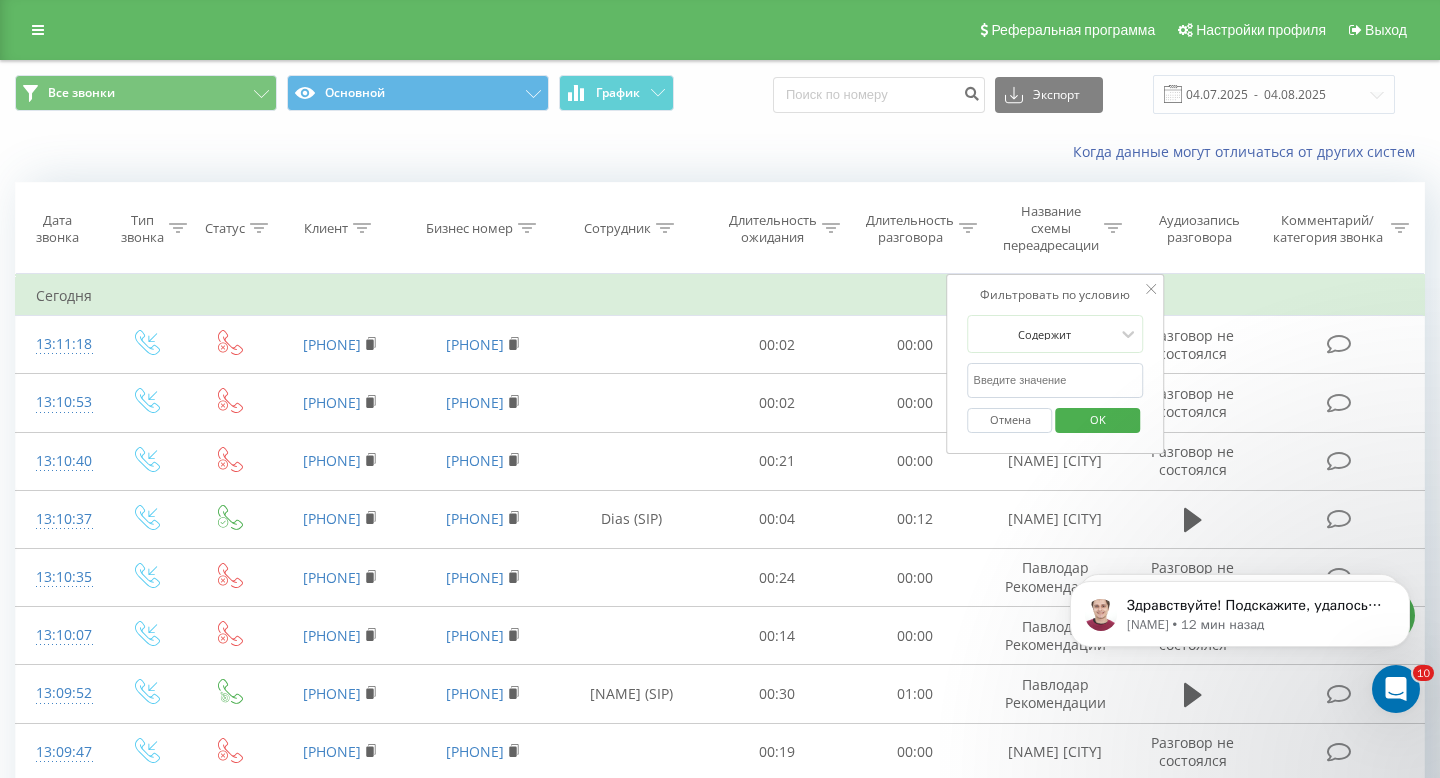 click at bounding box center [1056, 380] 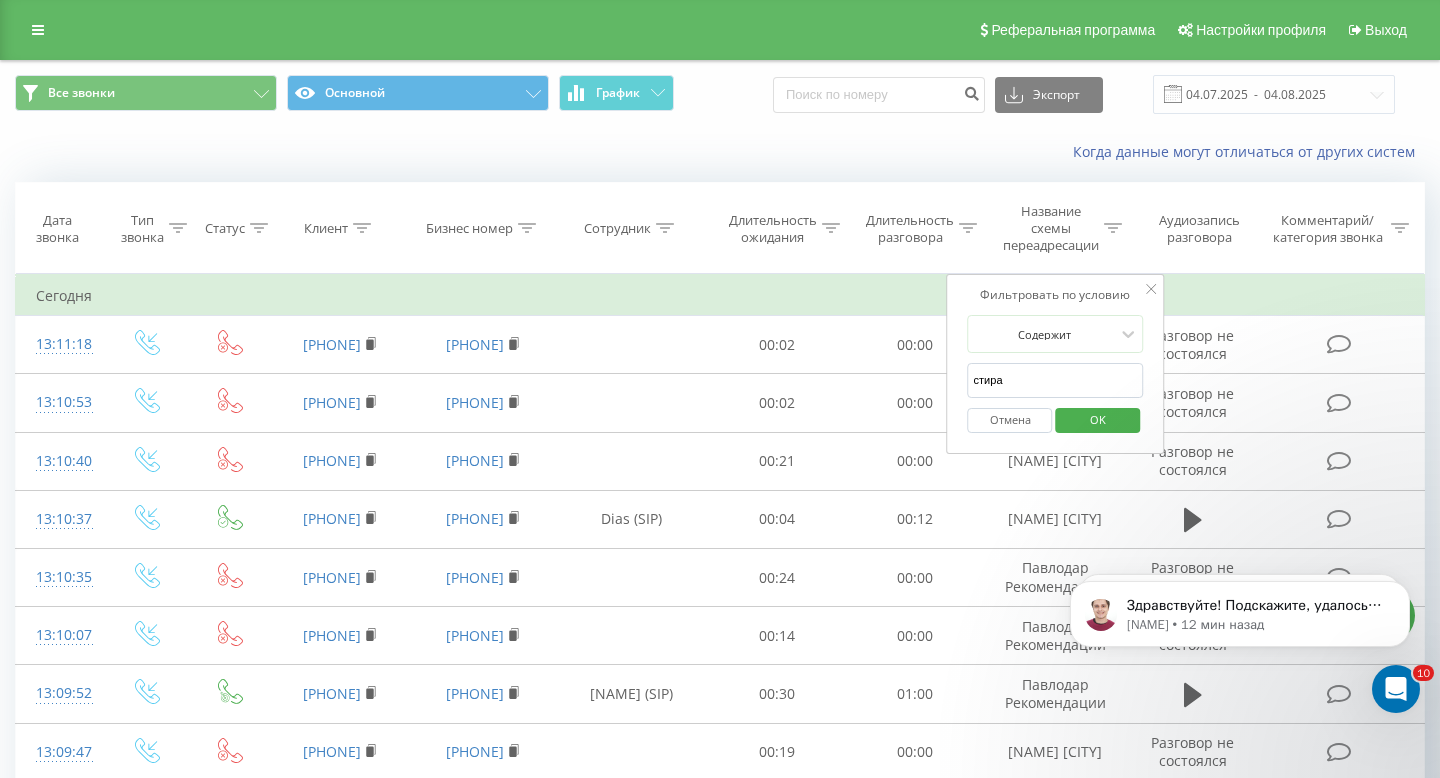 type on "стира" 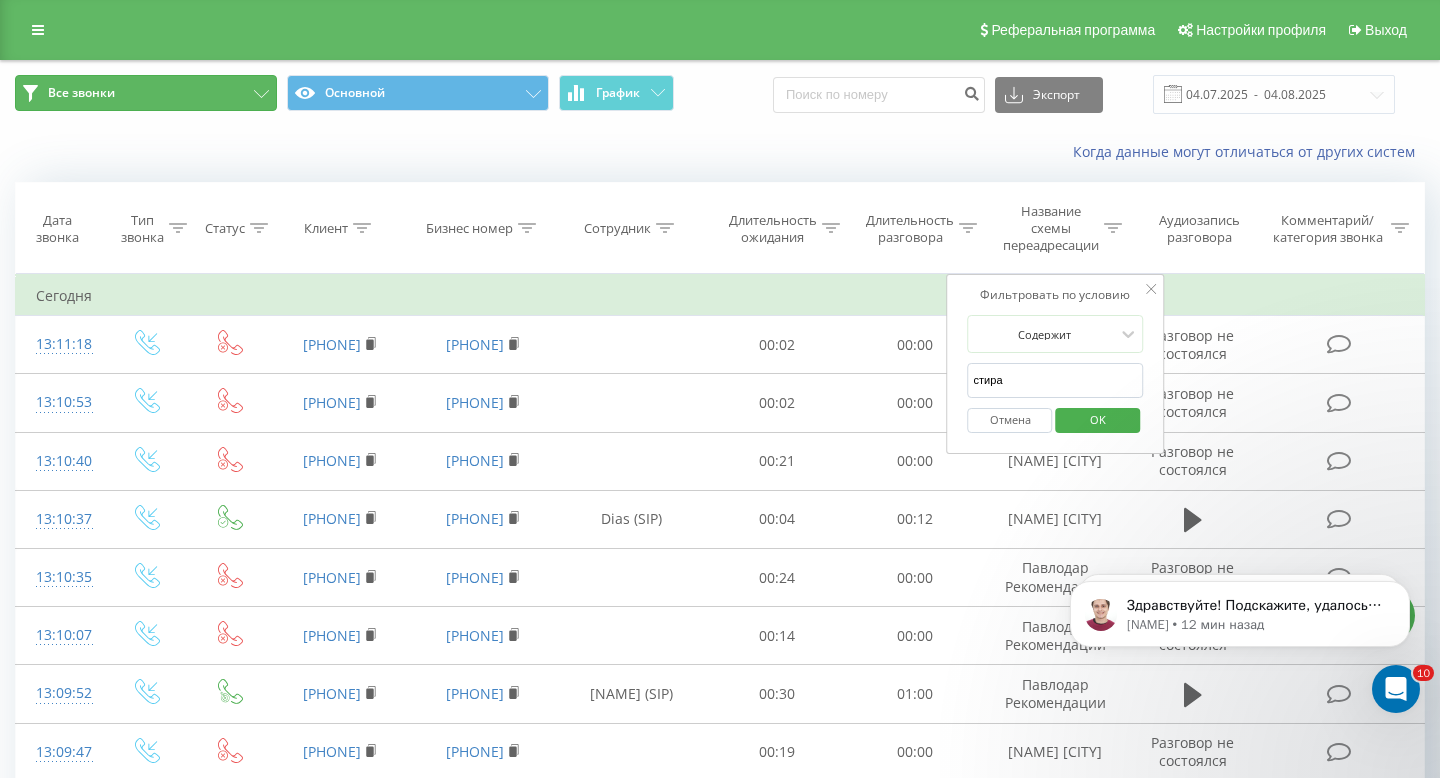 click on "Все звонки" at bounding box center [146, 93] 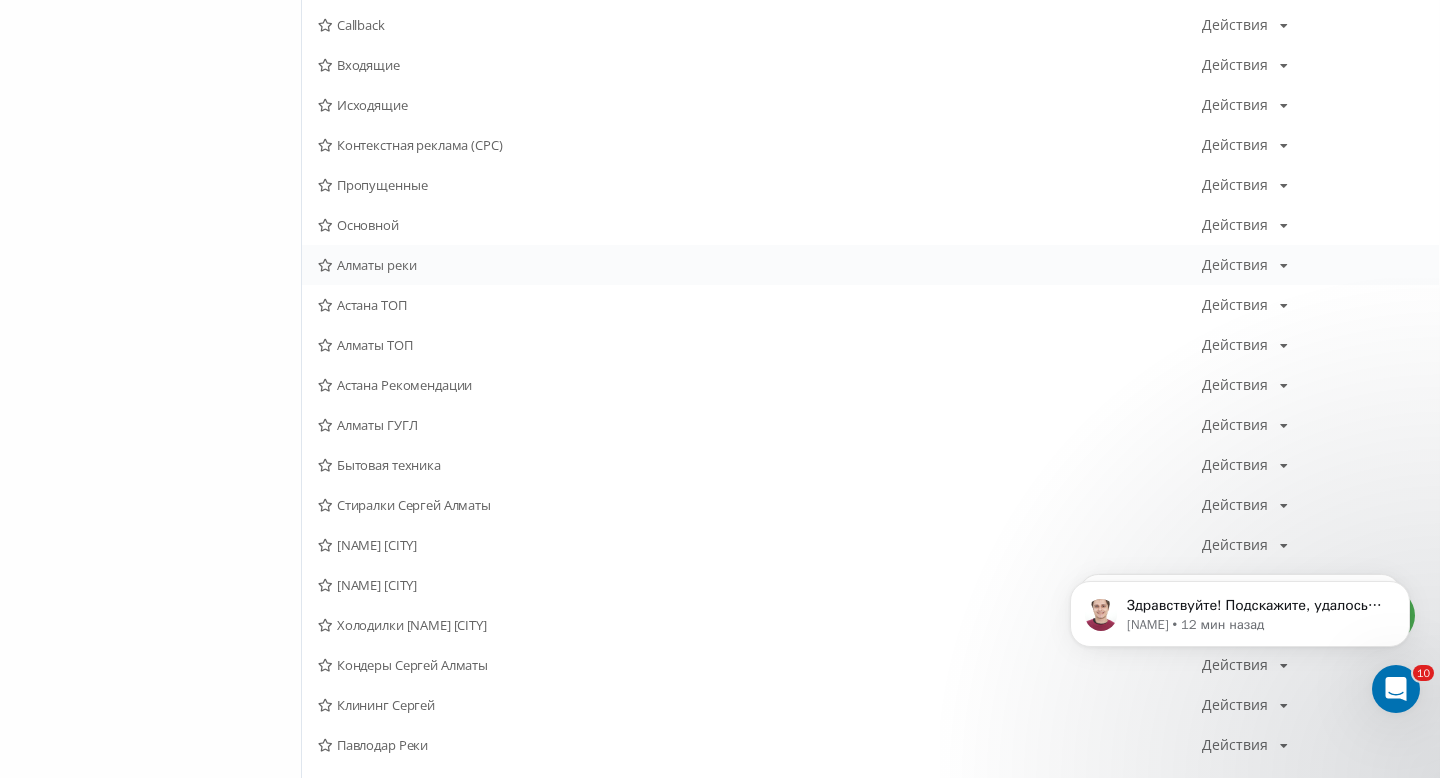 scroll, scrollTop: 307, scrollLeft: 0, axis: vertical 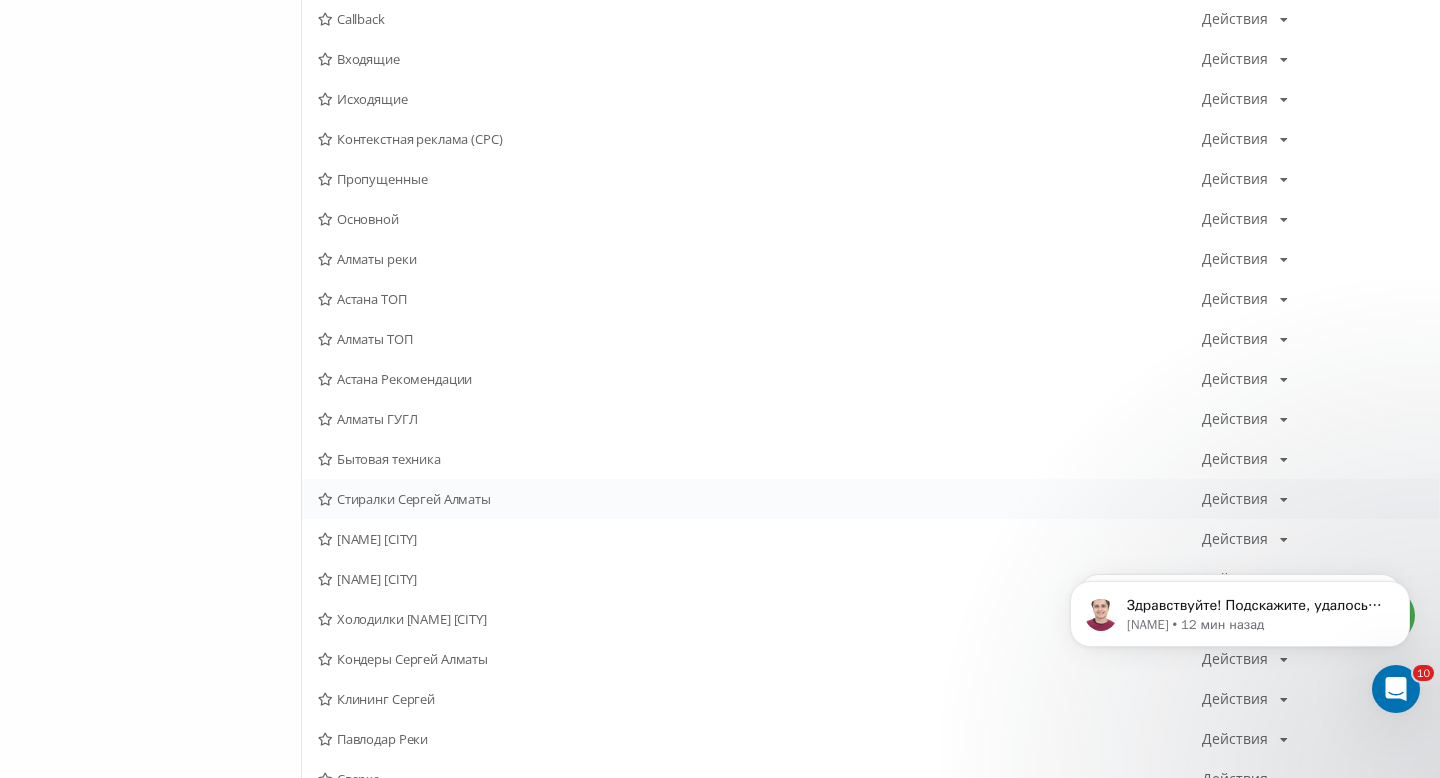 click on "Стиралки Сергей Алматы" at bounding box center [760, 499] 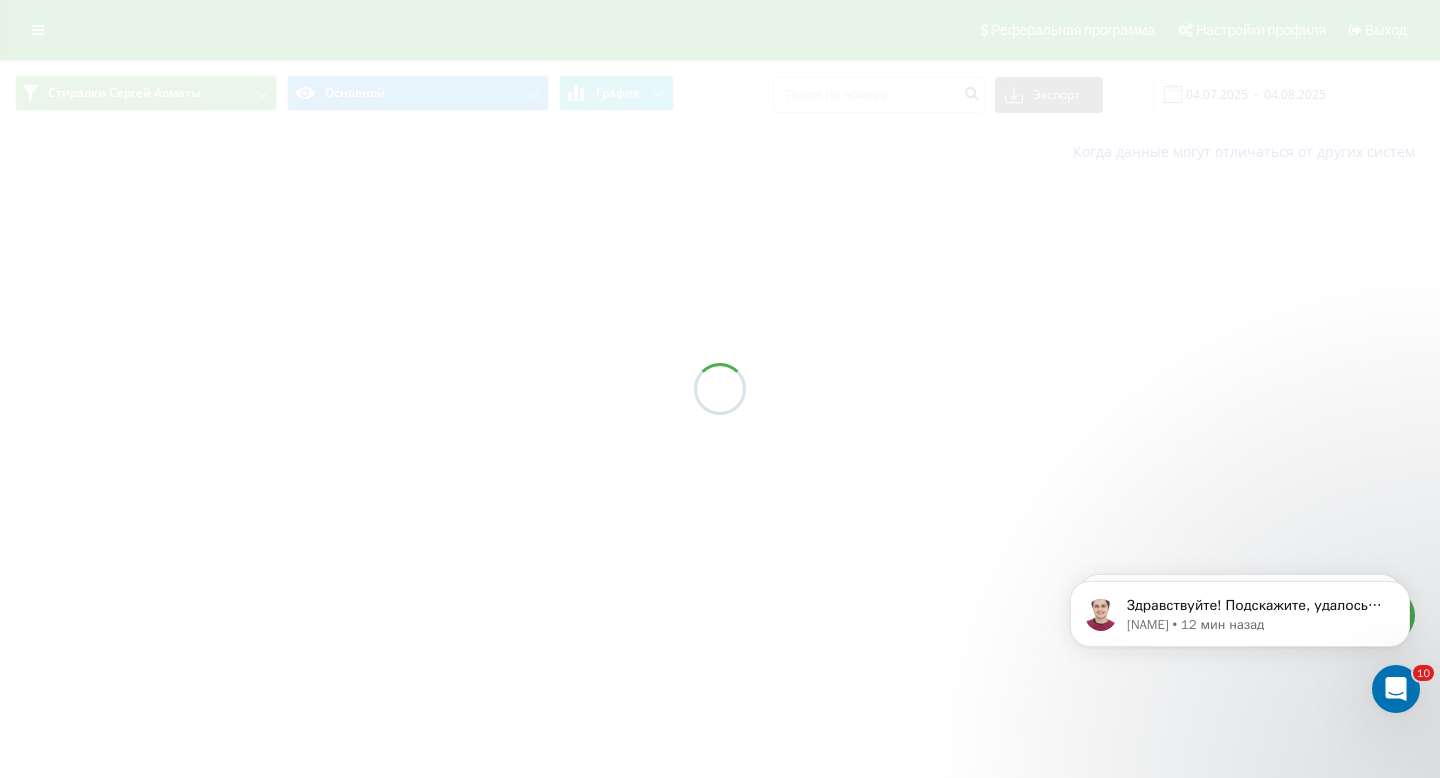 scroll, scrollTop: 0, scrollLeft: 0, axis: both 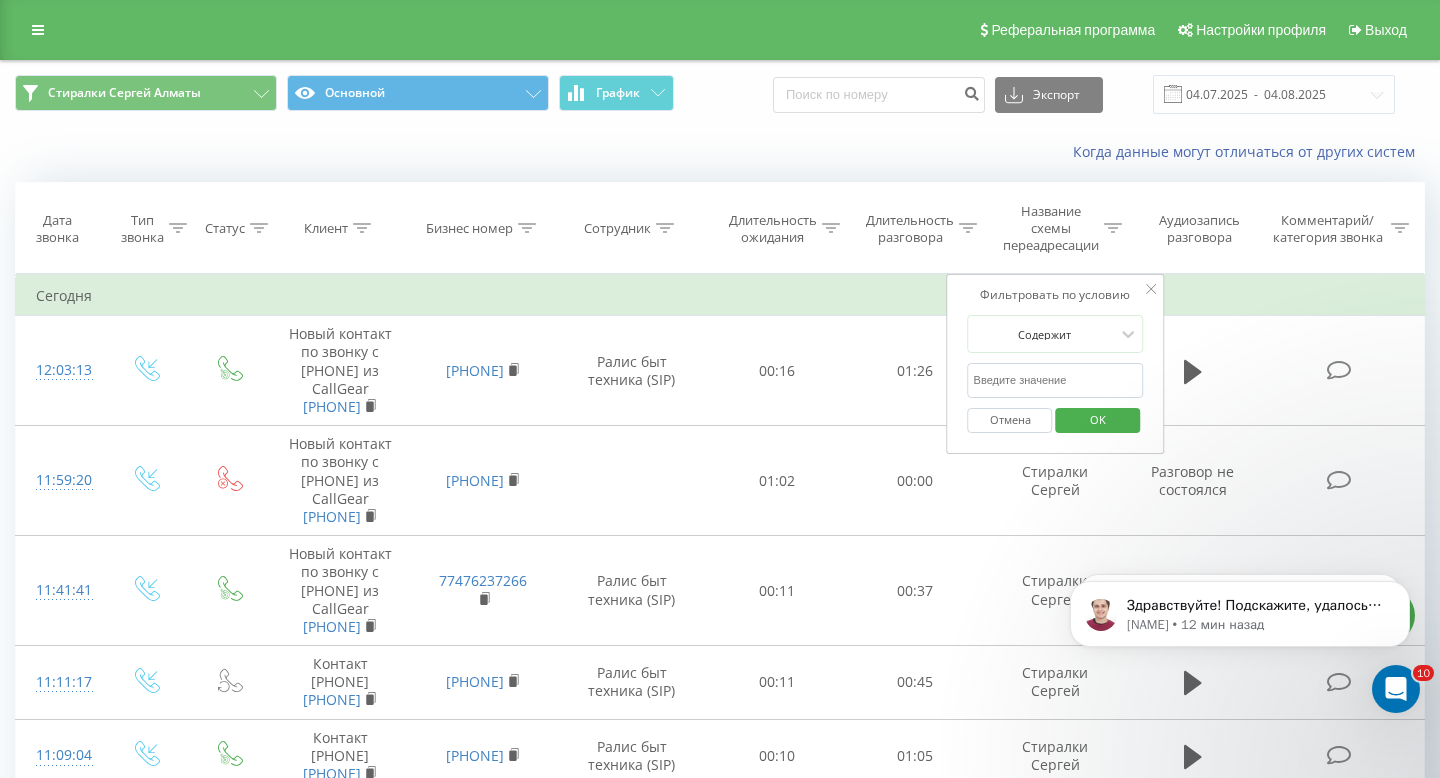 click on "Стиралки [NAME] [CITY] Основной График Экспорт .csv .xls .xlsx [DATE]  -  [DATE]" at bounding box center [720, 94] 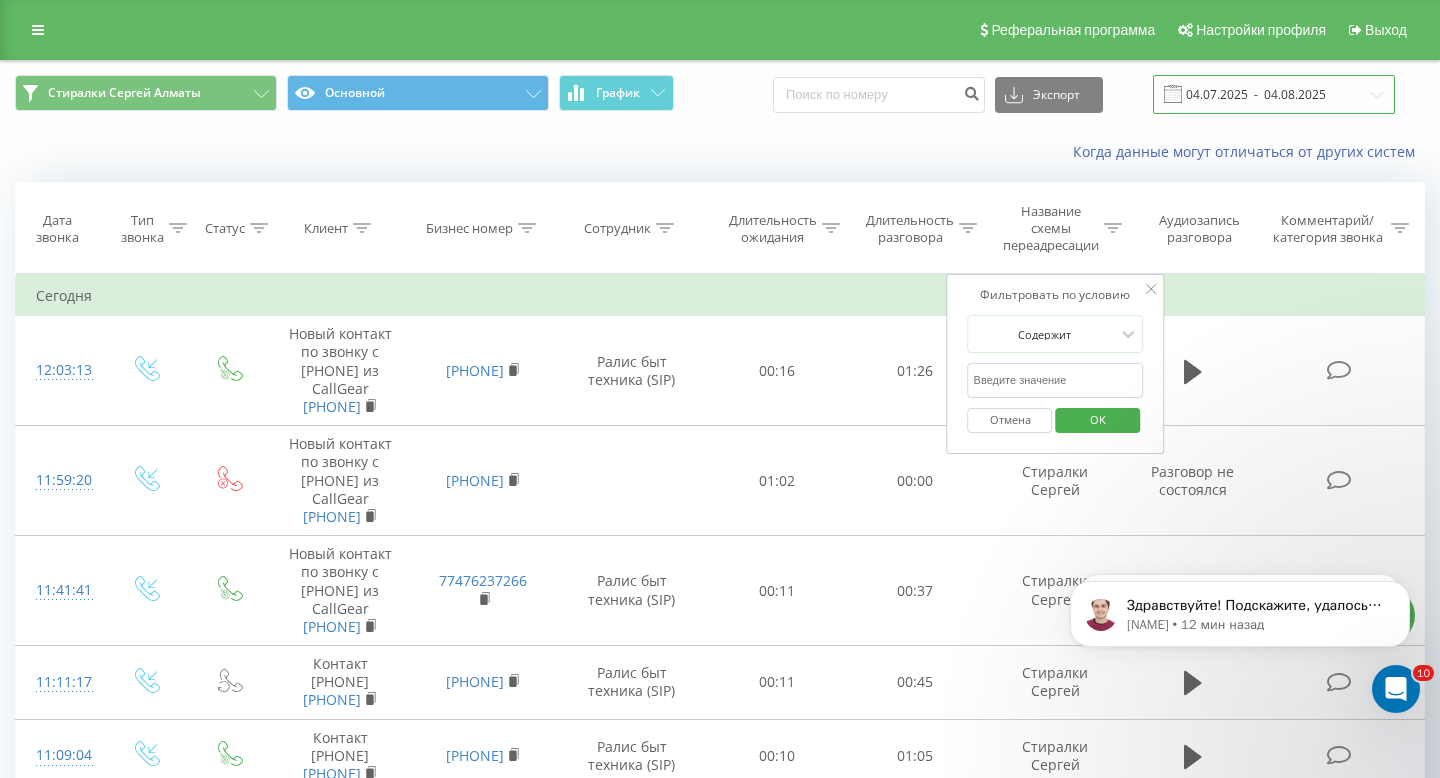 click on "04.07.2025  -  04.08.2025" at bounding box center (1274, 94) 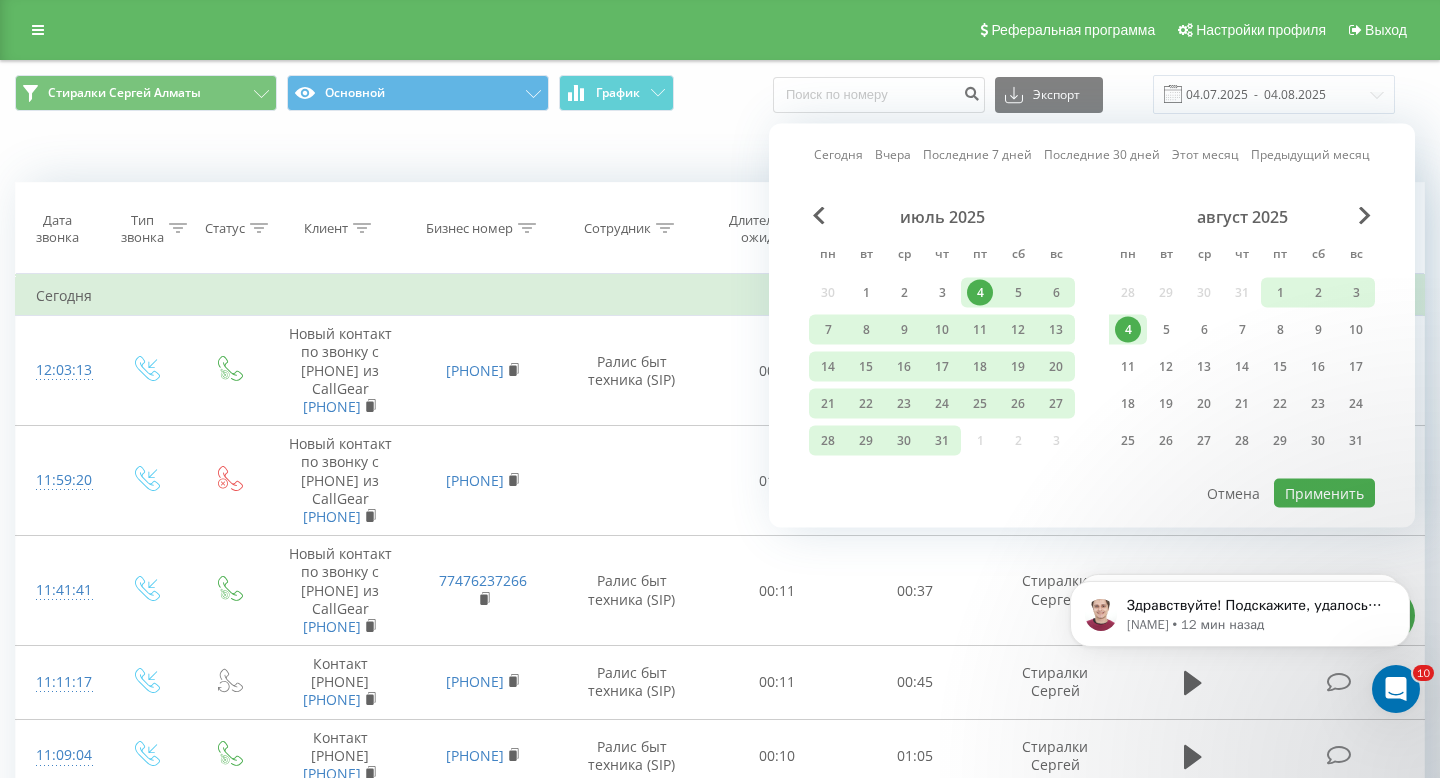 click on "Сегодня" at bounding box center (838, 154) 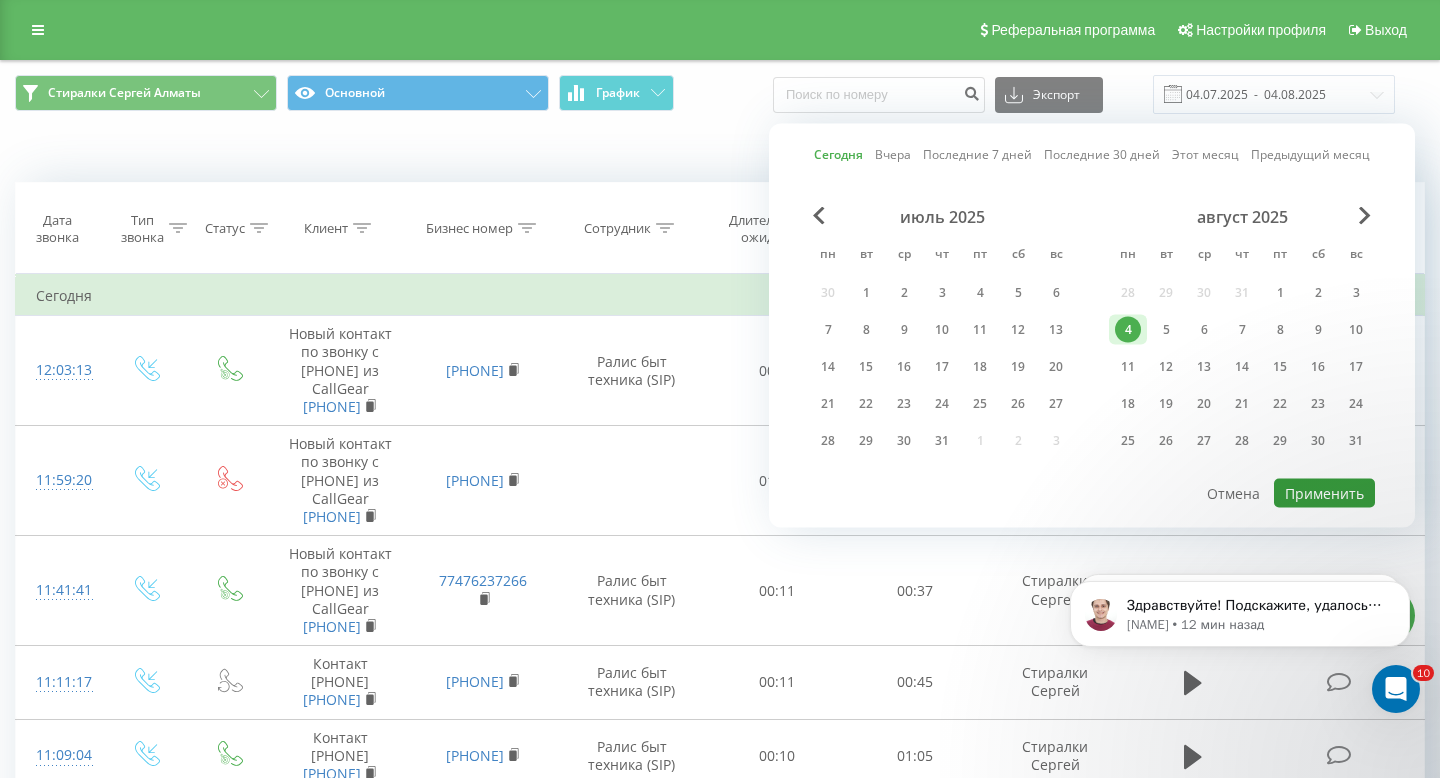 click on "Применить" at bounding box center [1324, 493] 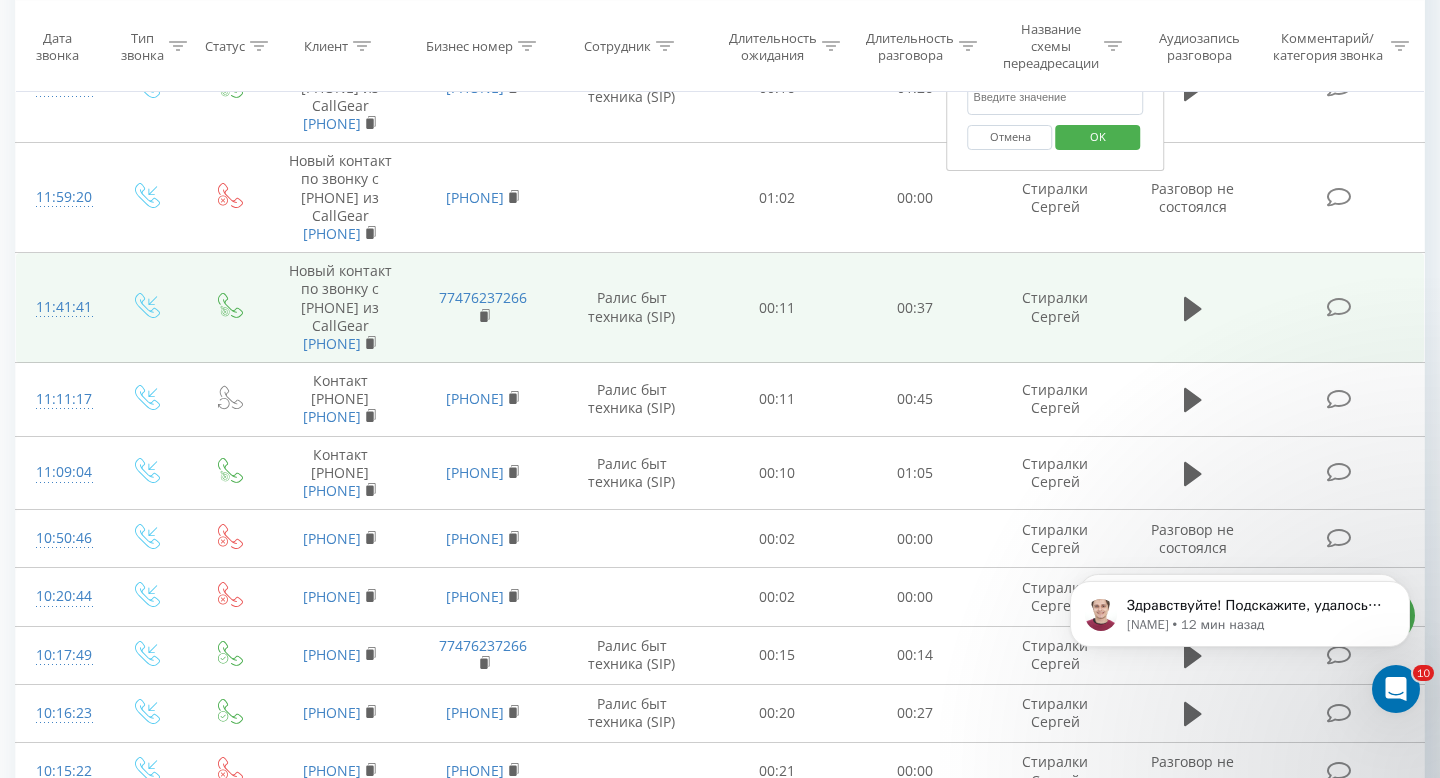 scroll, scrollTop: 530, scrollLeft: 0, axis: vertical 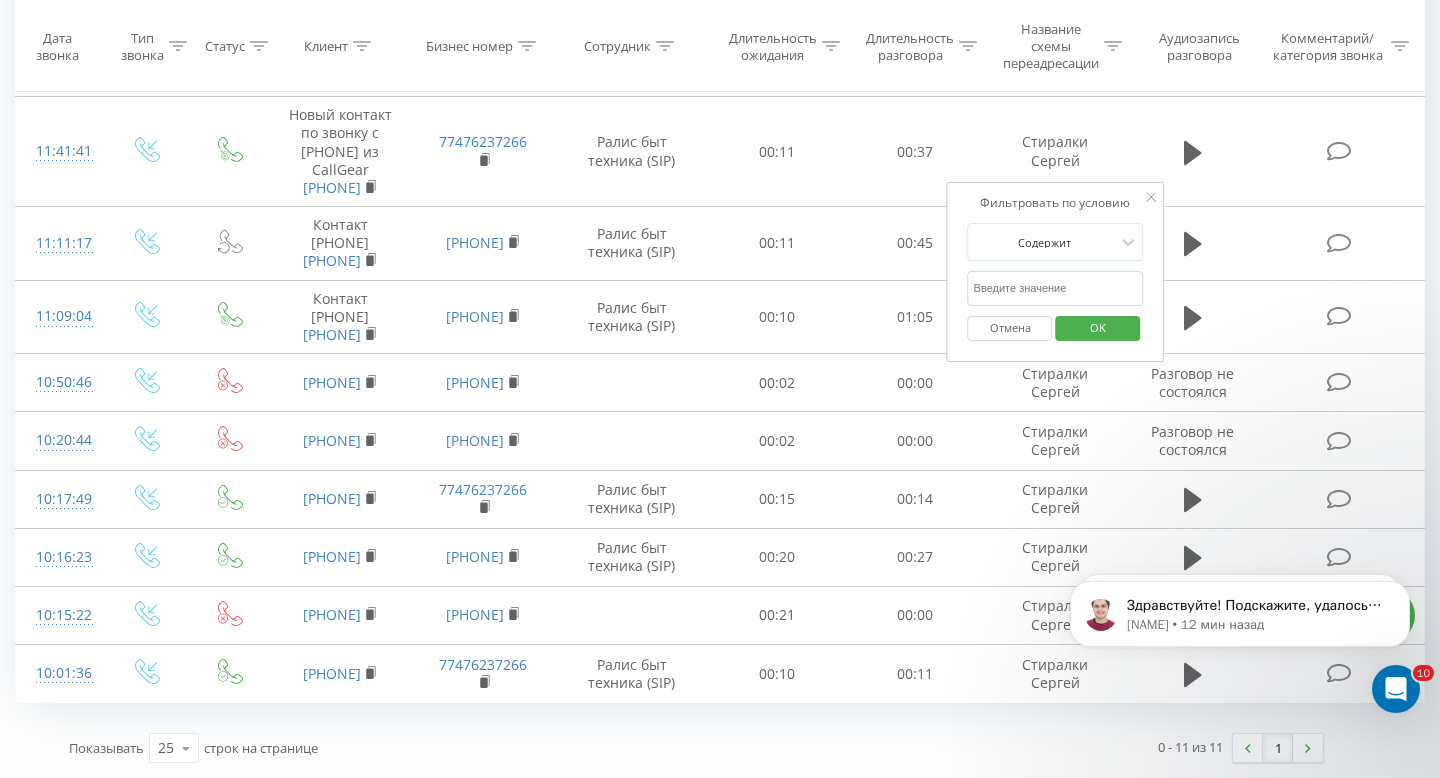 click on "0 - 11 из 11 1" at bounding box center (1018, 748) 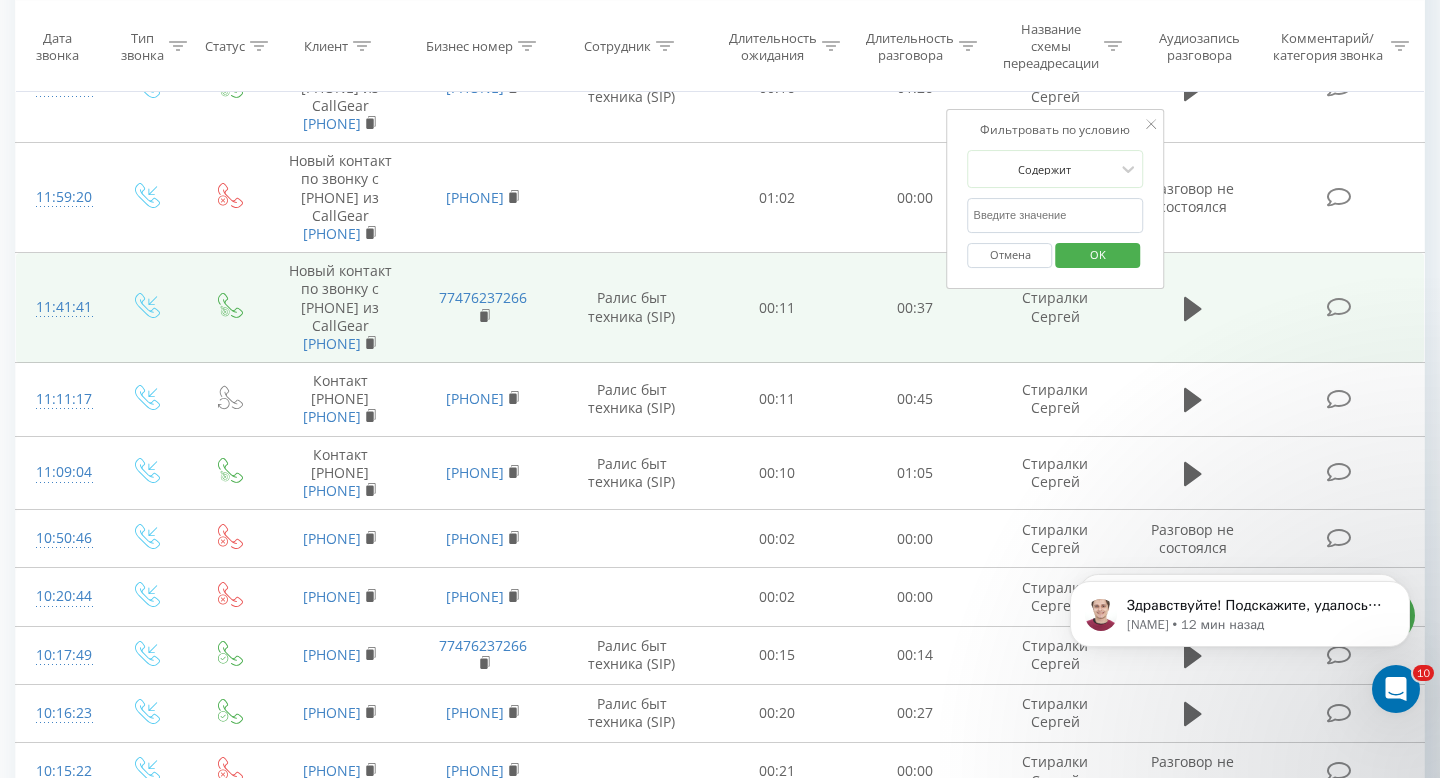 scroll, scrollTop: 243, scrollLeft: 0, axis: vertical 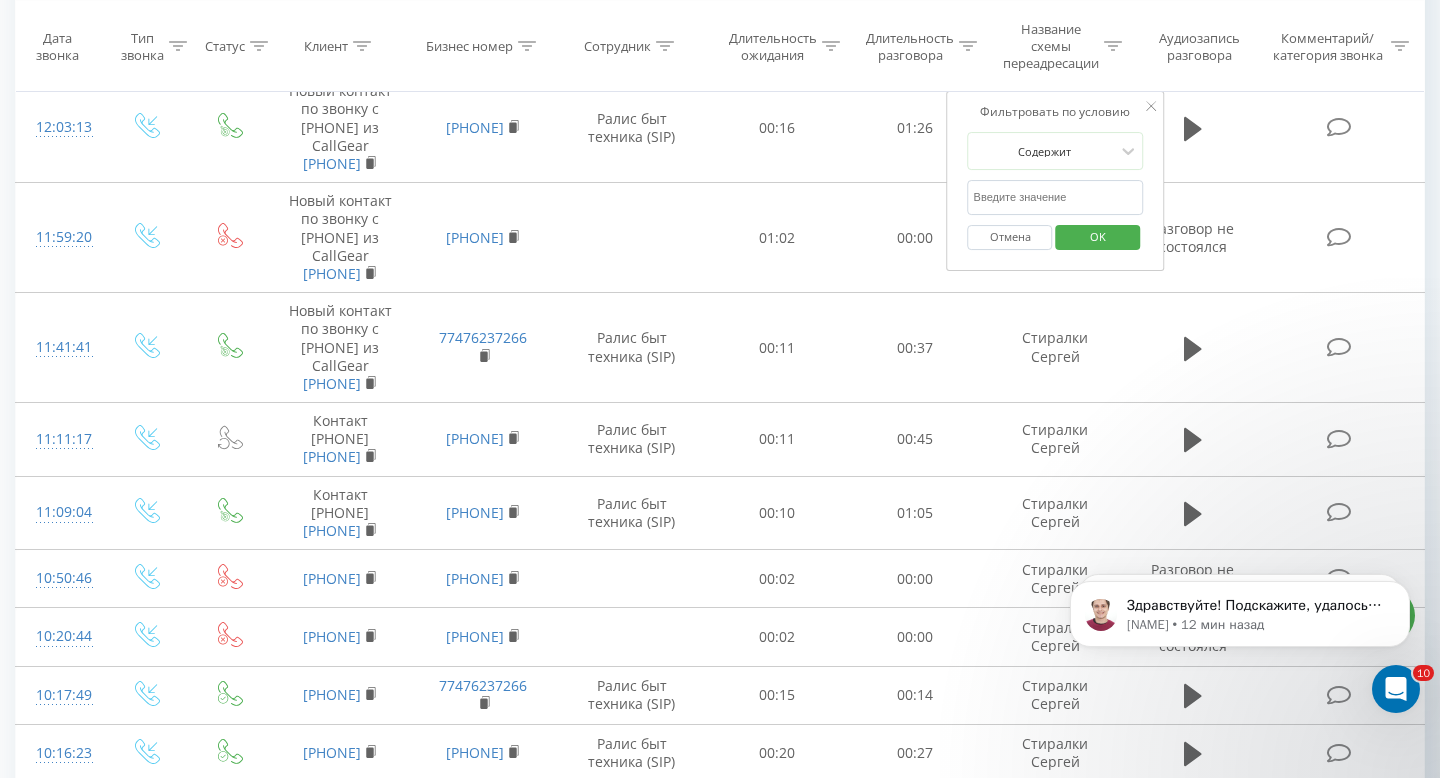 click on "Отмена" at bounding box center [1010, 237] 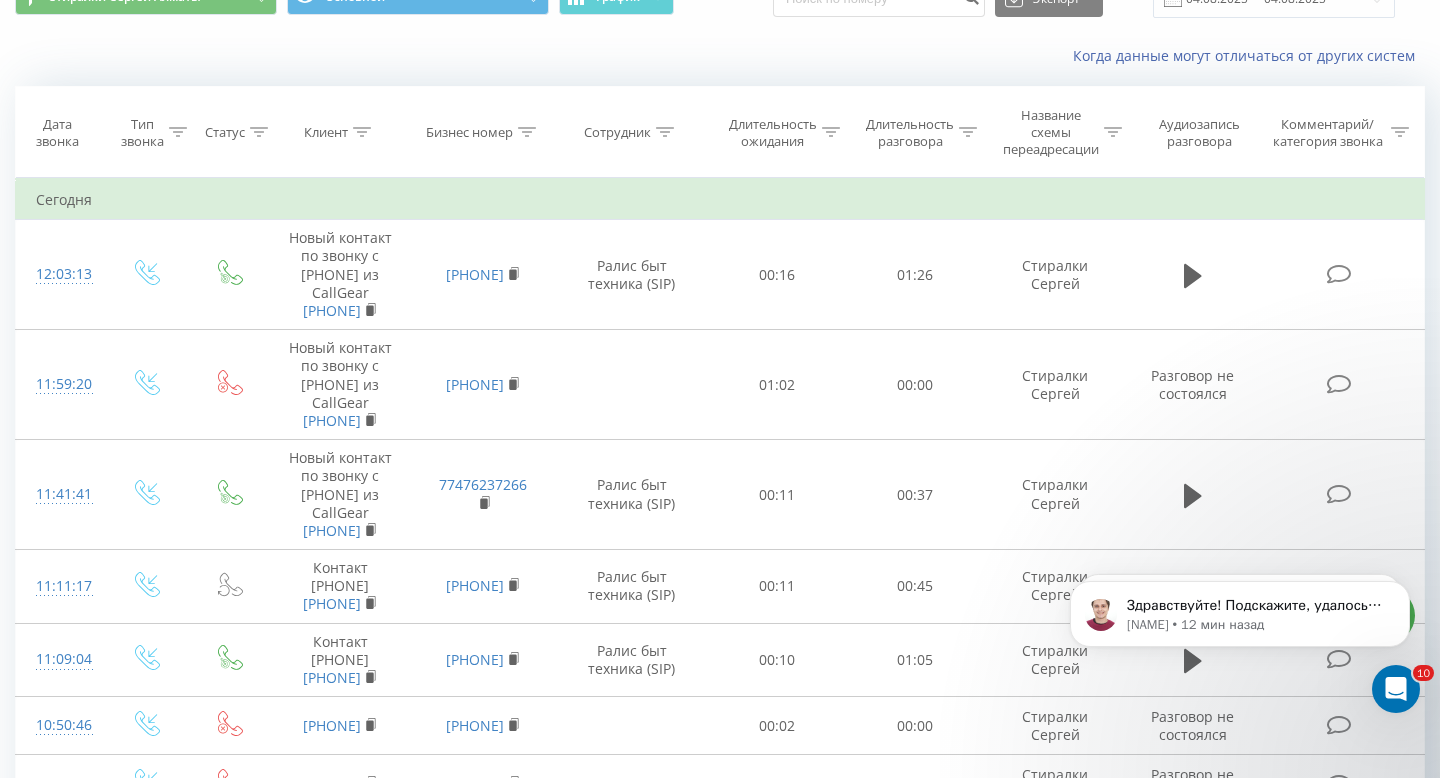 scroll, scrollTop: 0, scrollLeft: 0, axis: both 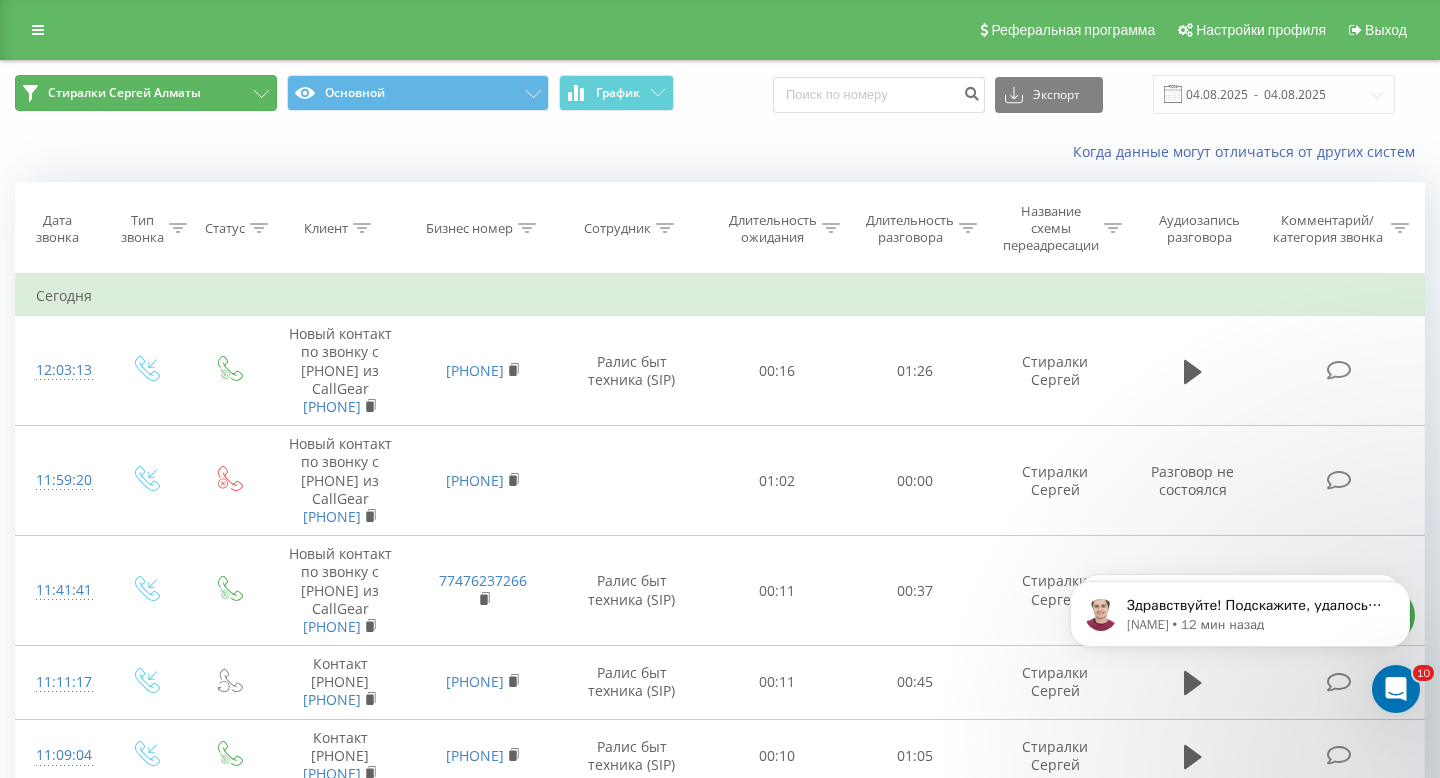 click on "Стиралки Сергей Алматы" at bounding box center (146, 93) 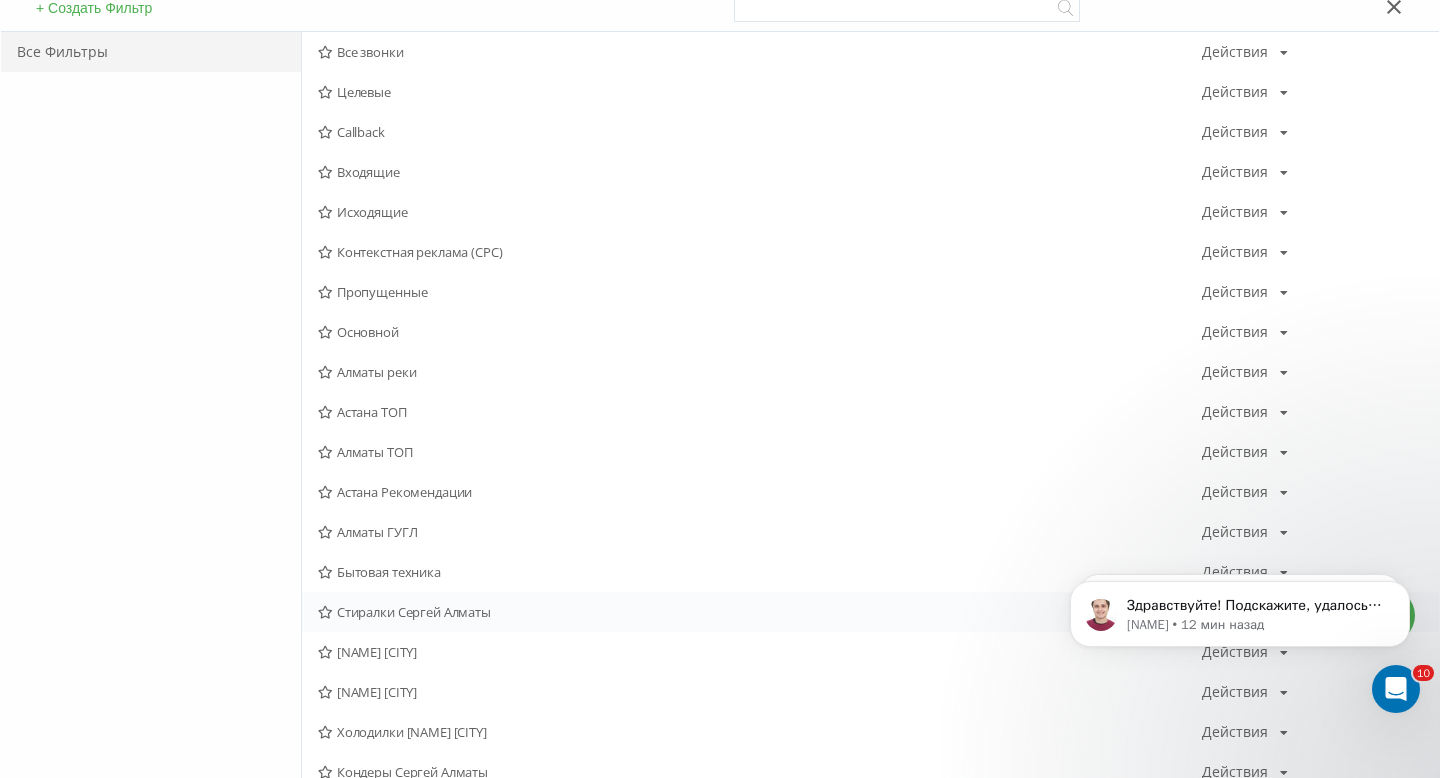 scroll, scrollTop: 196, scrollLeft: 0, axis: vertical 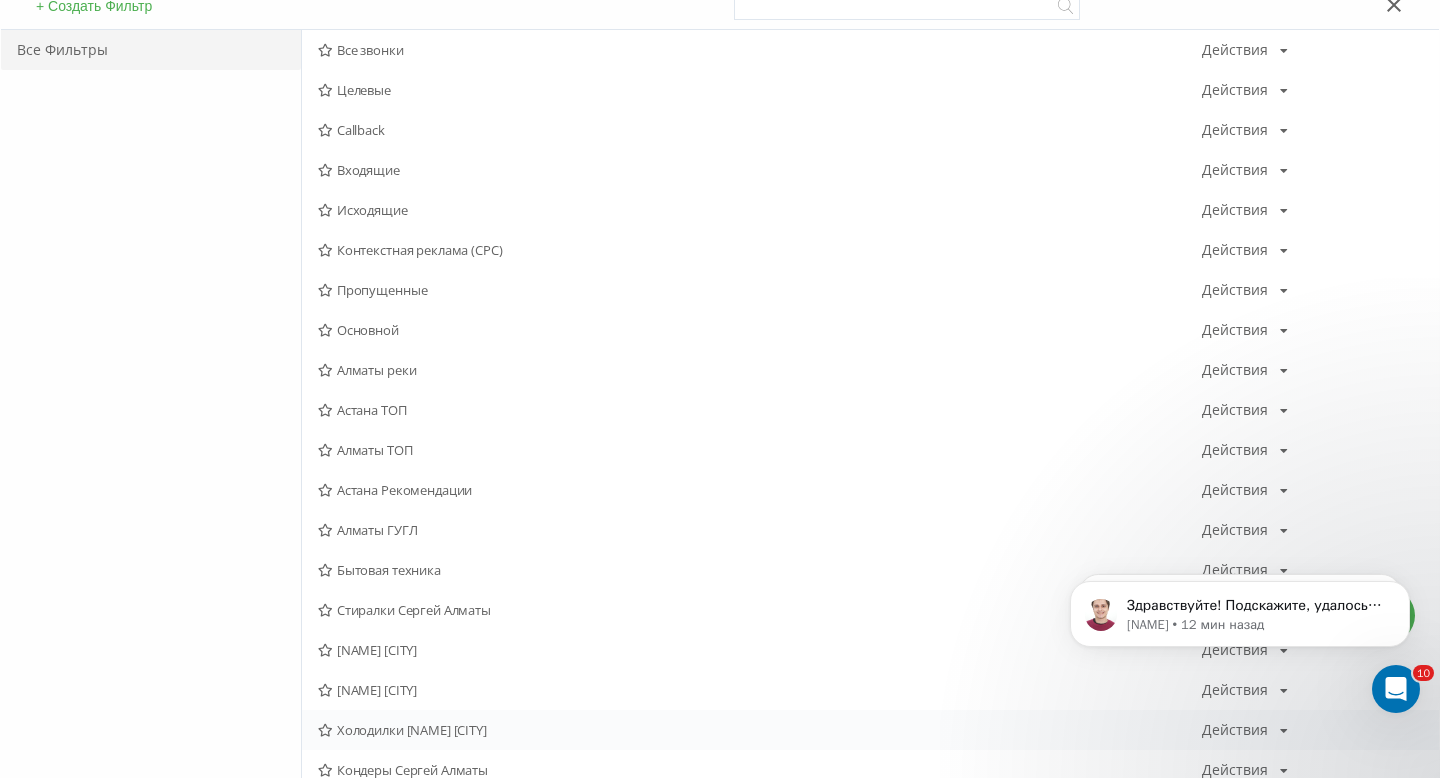 click on "Холодилки [NAME] [CITY]" at bounding box center (760, 730) 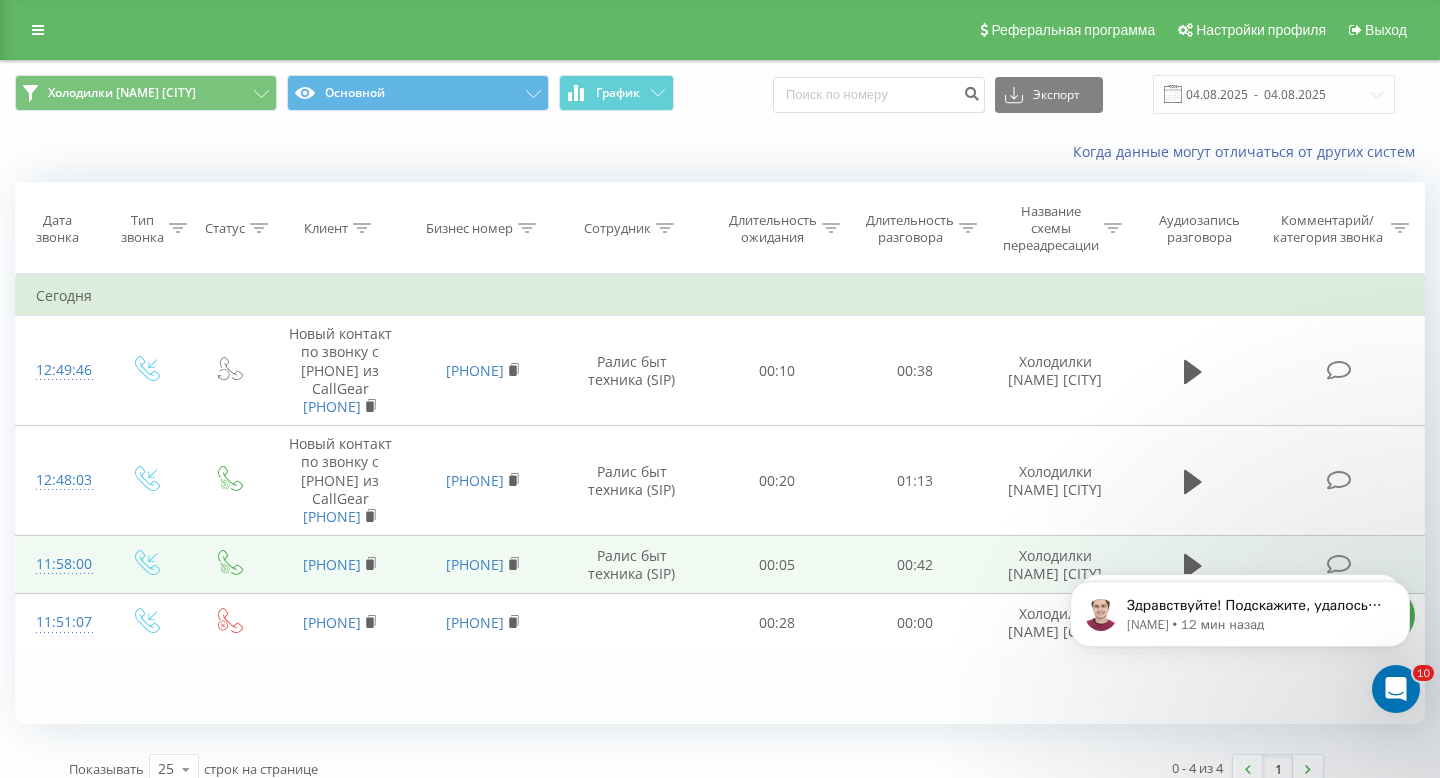 scroll, scrollTop: 21, scrollLeft: 0, axis: vertical 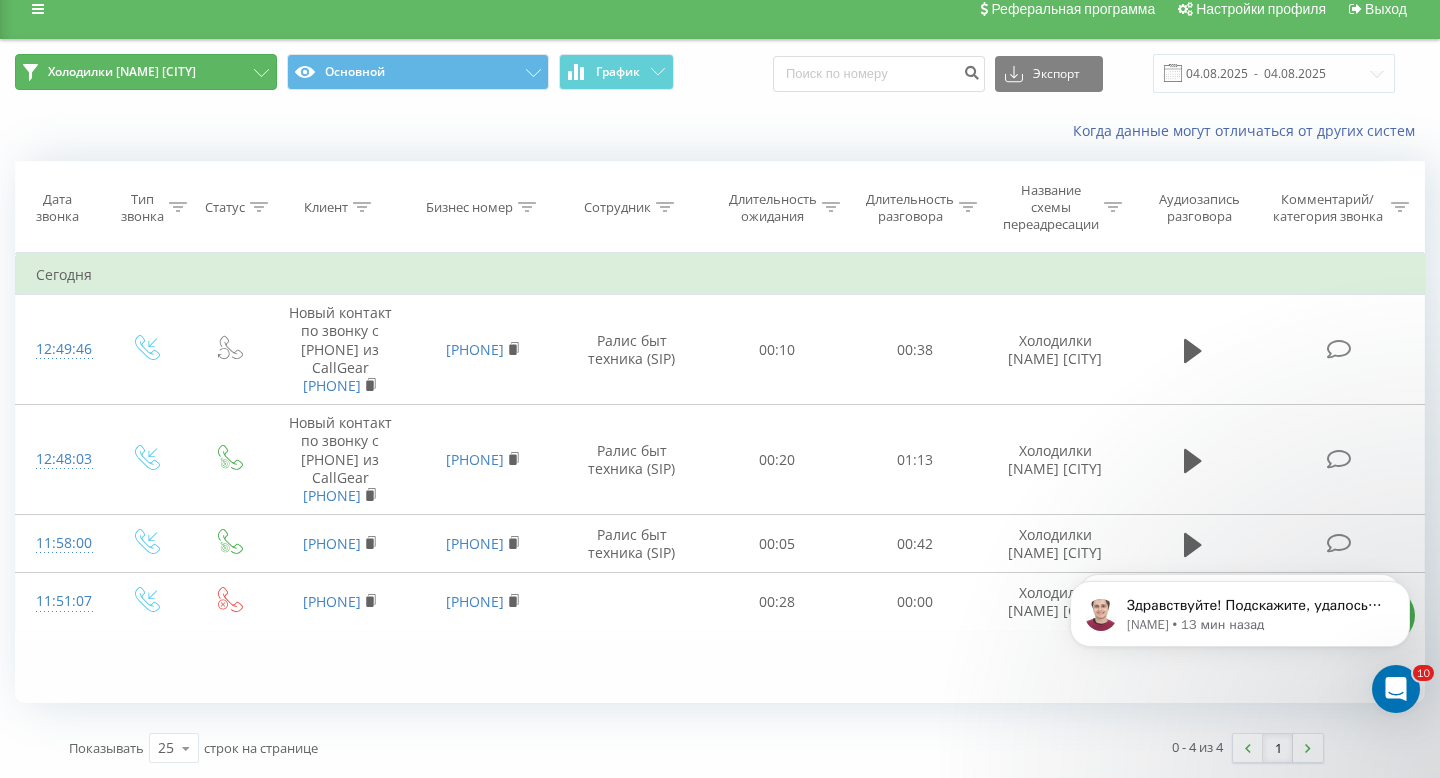 click on "Холодилки [NAME] [CITY]" at bounding box center [146, 72] 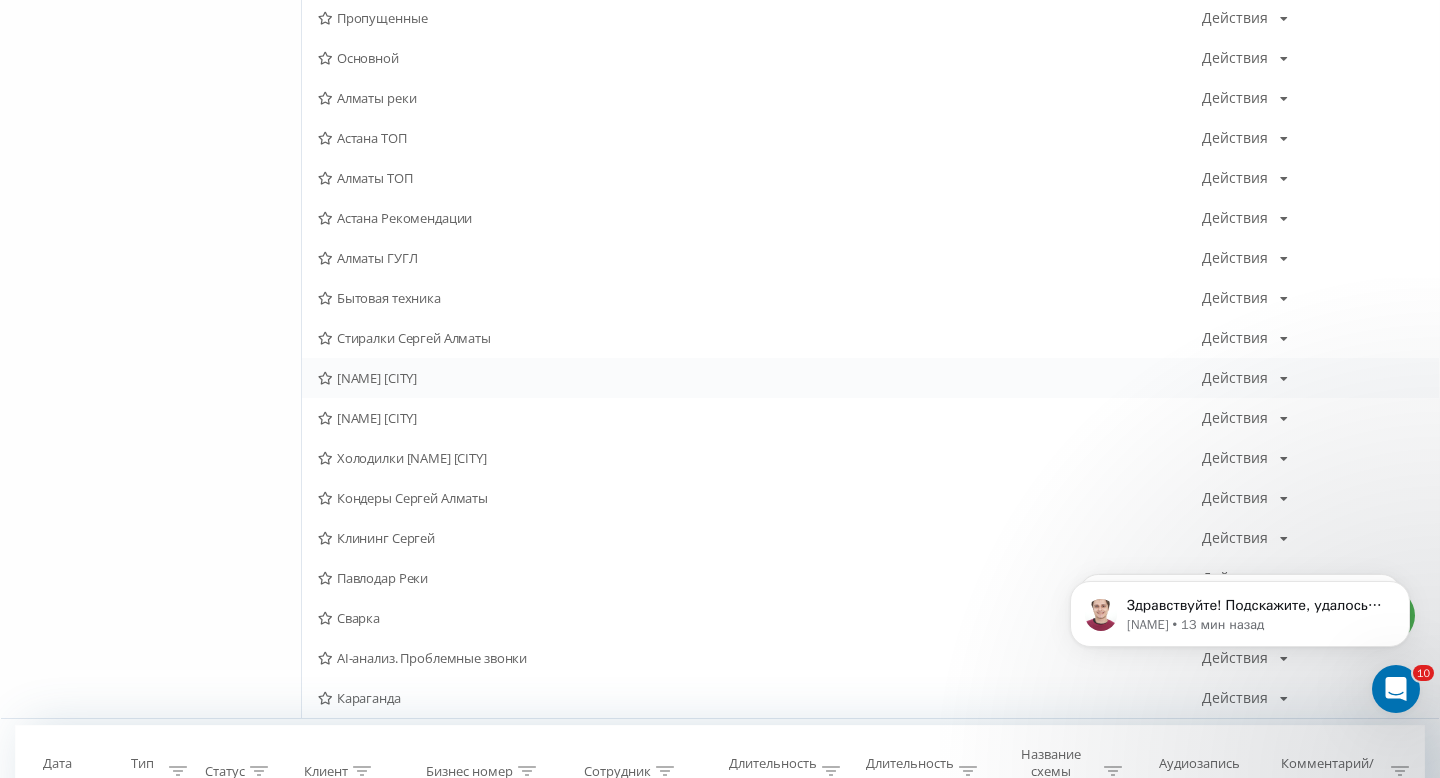 scroll, scrollTop: 467, scrollLeft: 0, axis: vertical 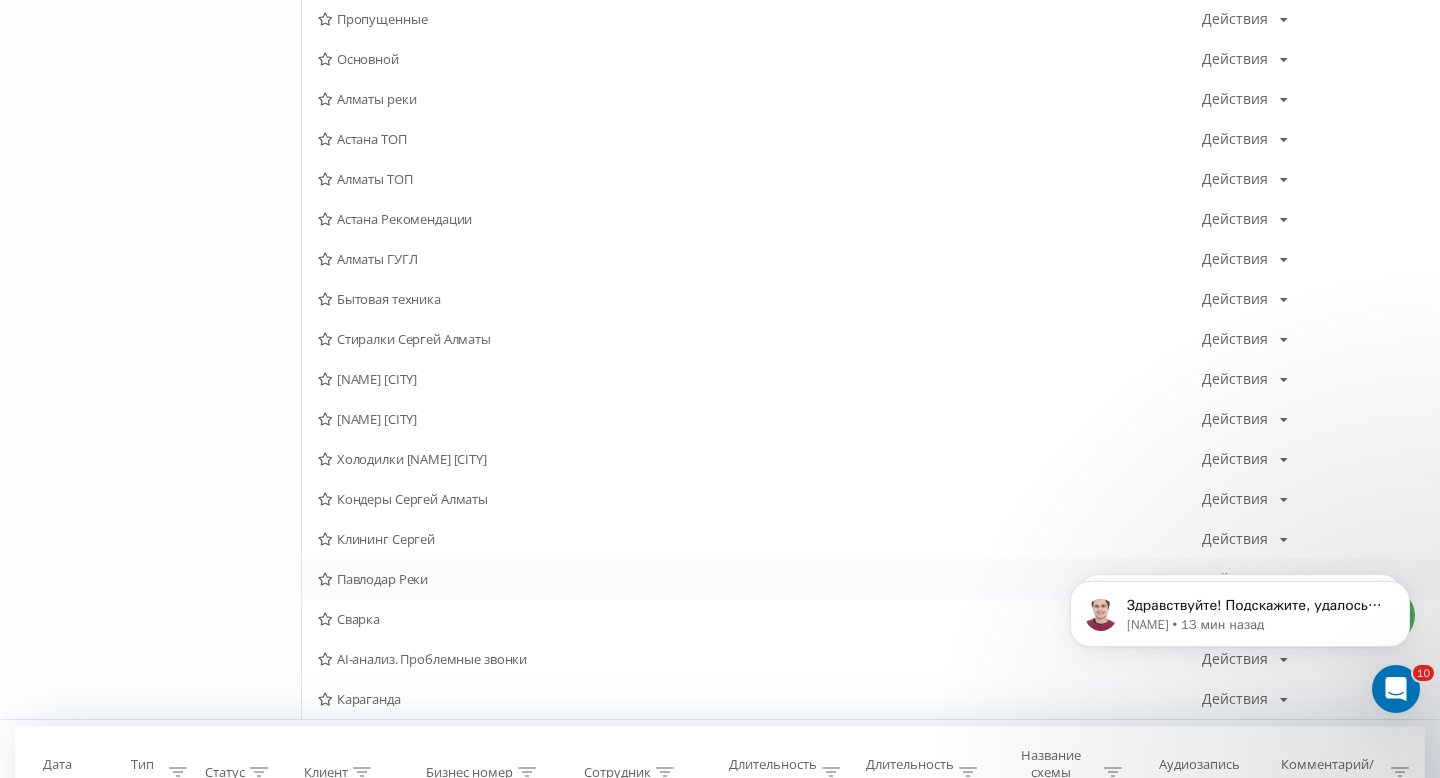 click on "Павлодар Реки" at bounding box center (760, 579) 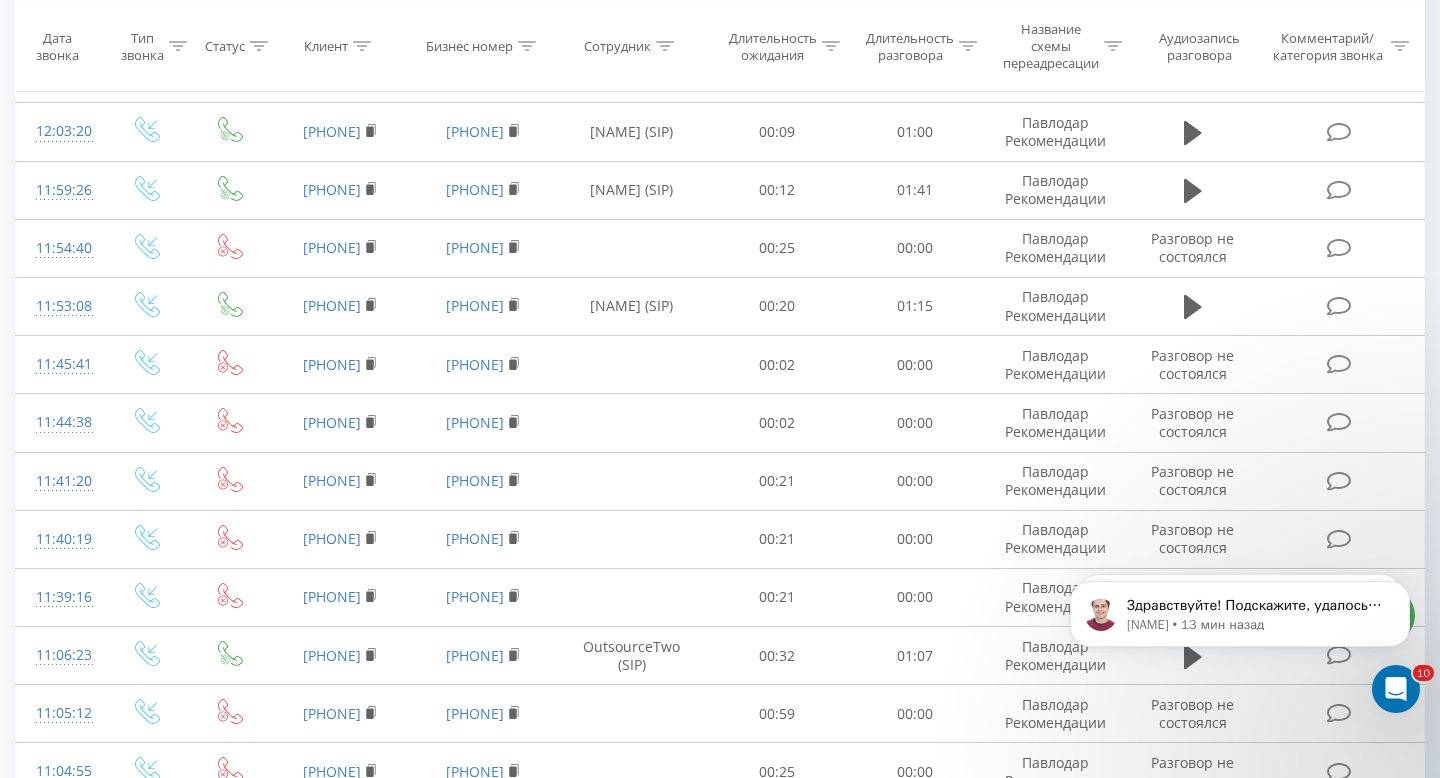 scroll, scrollTop: 0, scrollLeft: 0, axis: both 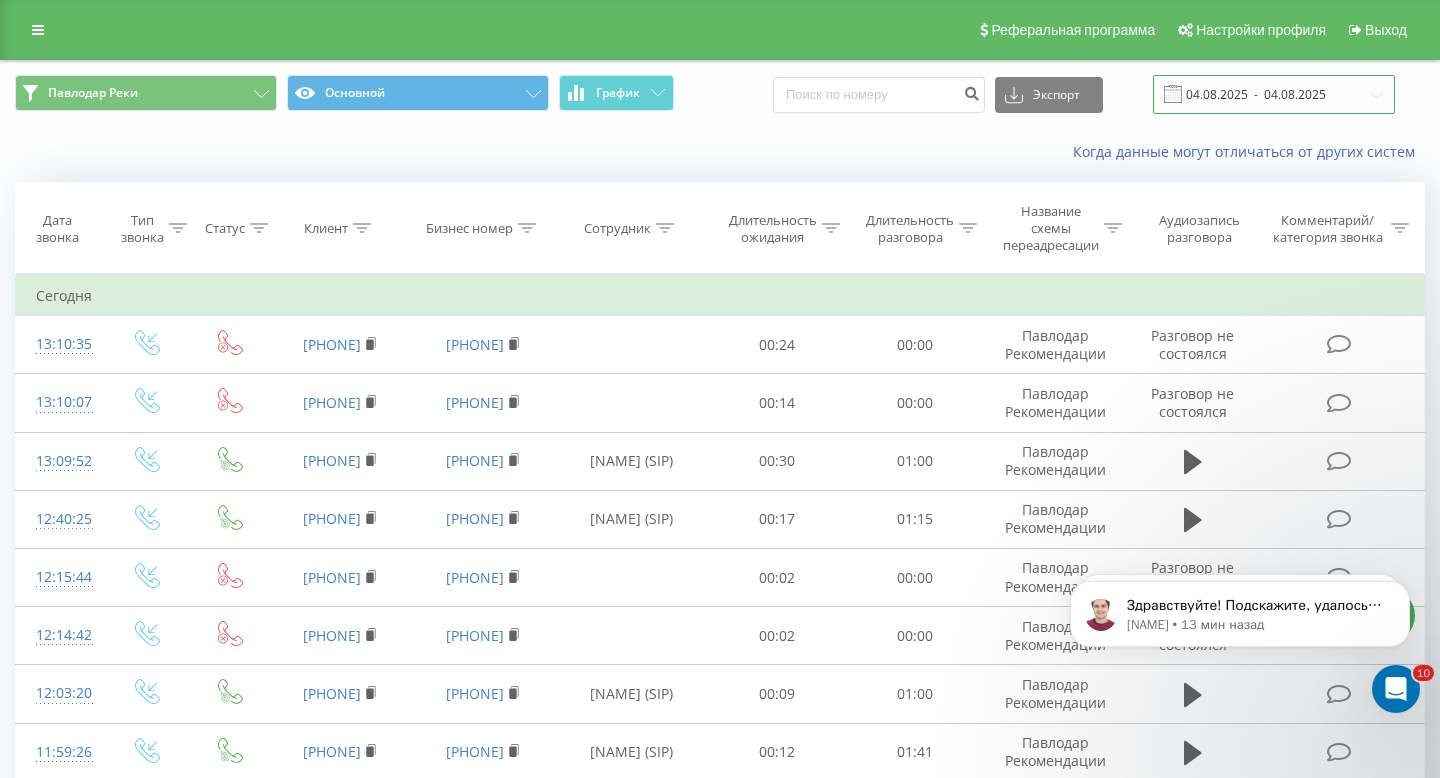 click on "04.08.2025  -  04.08.2025" at bounding box center (1274, 94) 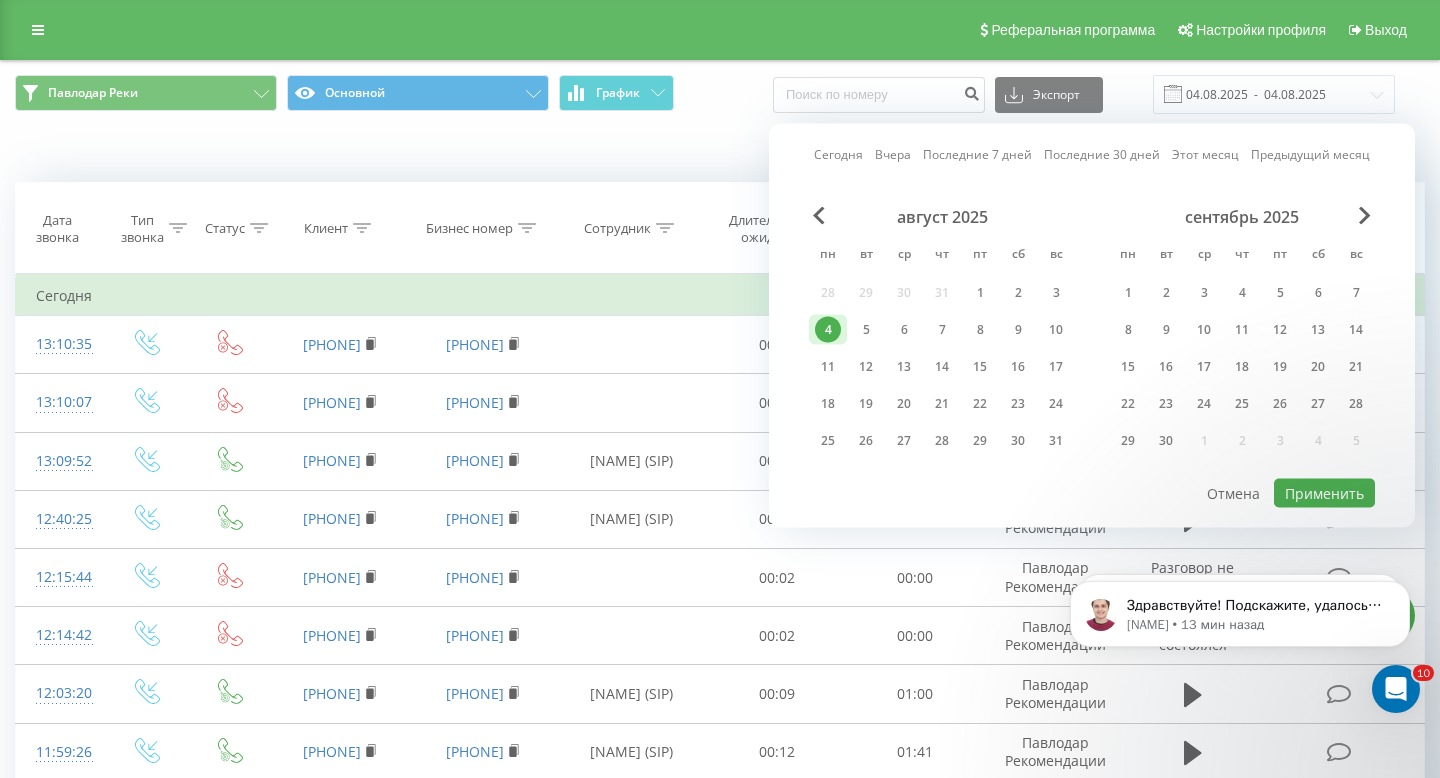 click on "Вчера" at bounding box center (893, 154) 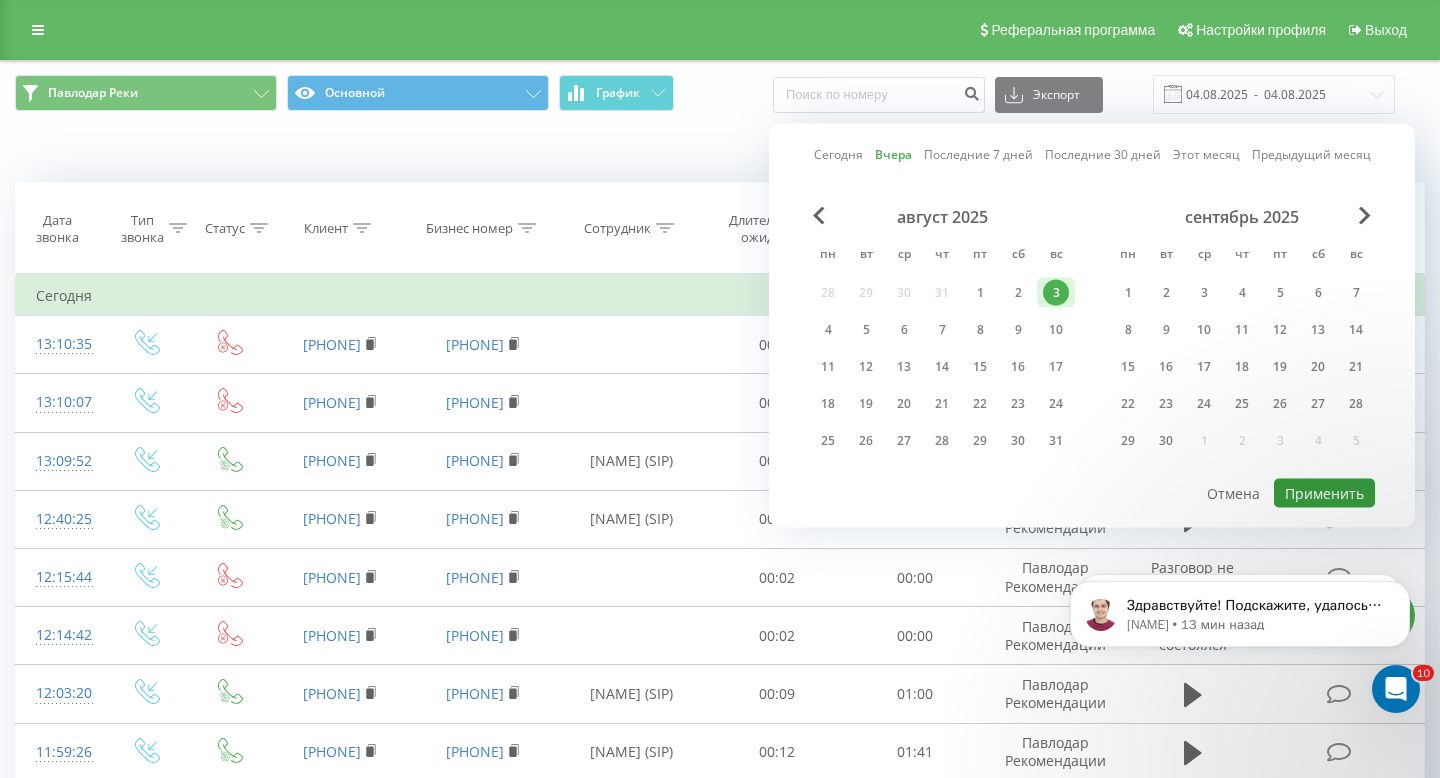 click on "Применить" at bounding box center (1324, 493) 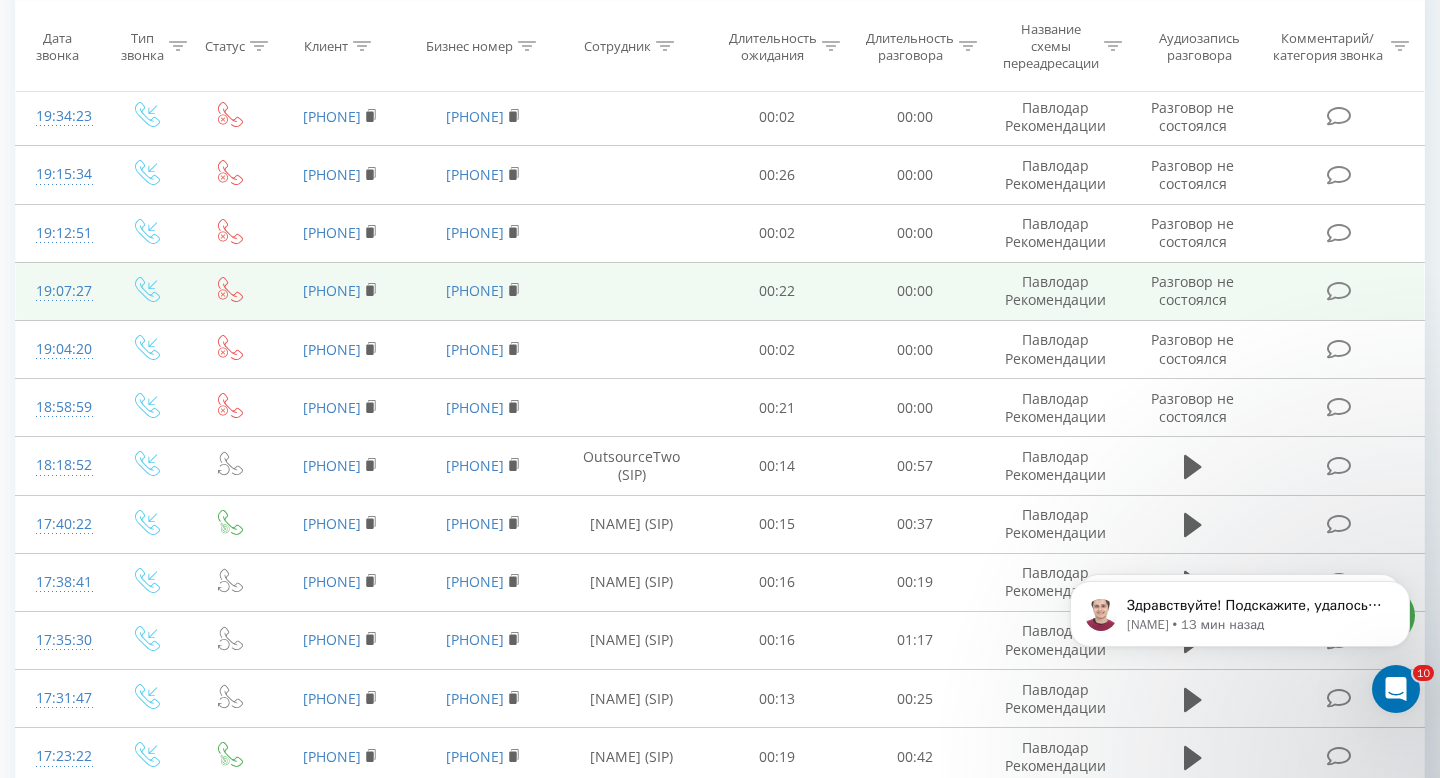 scroll, scrollTop: 0, scrollLeft: 0, axis: both 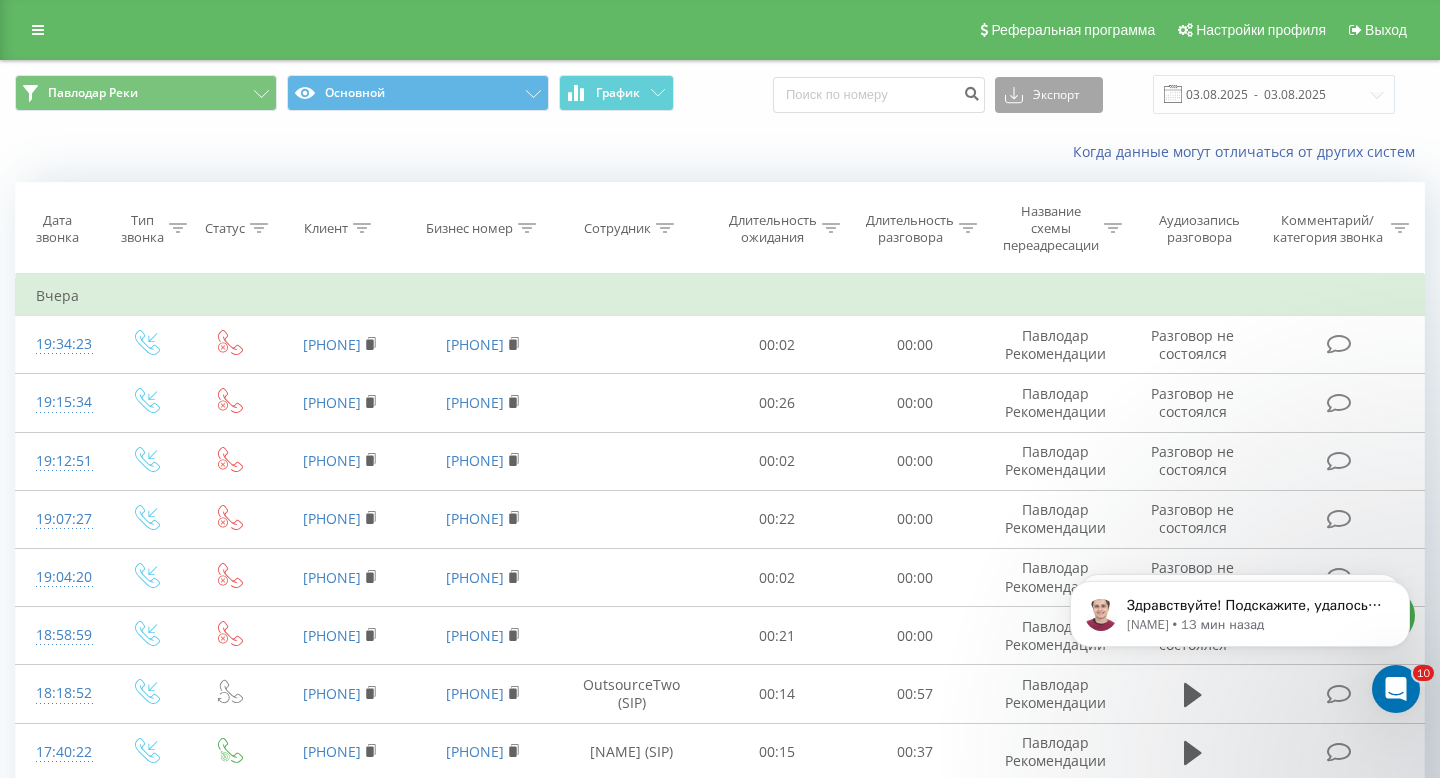 click on "Экспорт" at bounding box center (1049, 95) 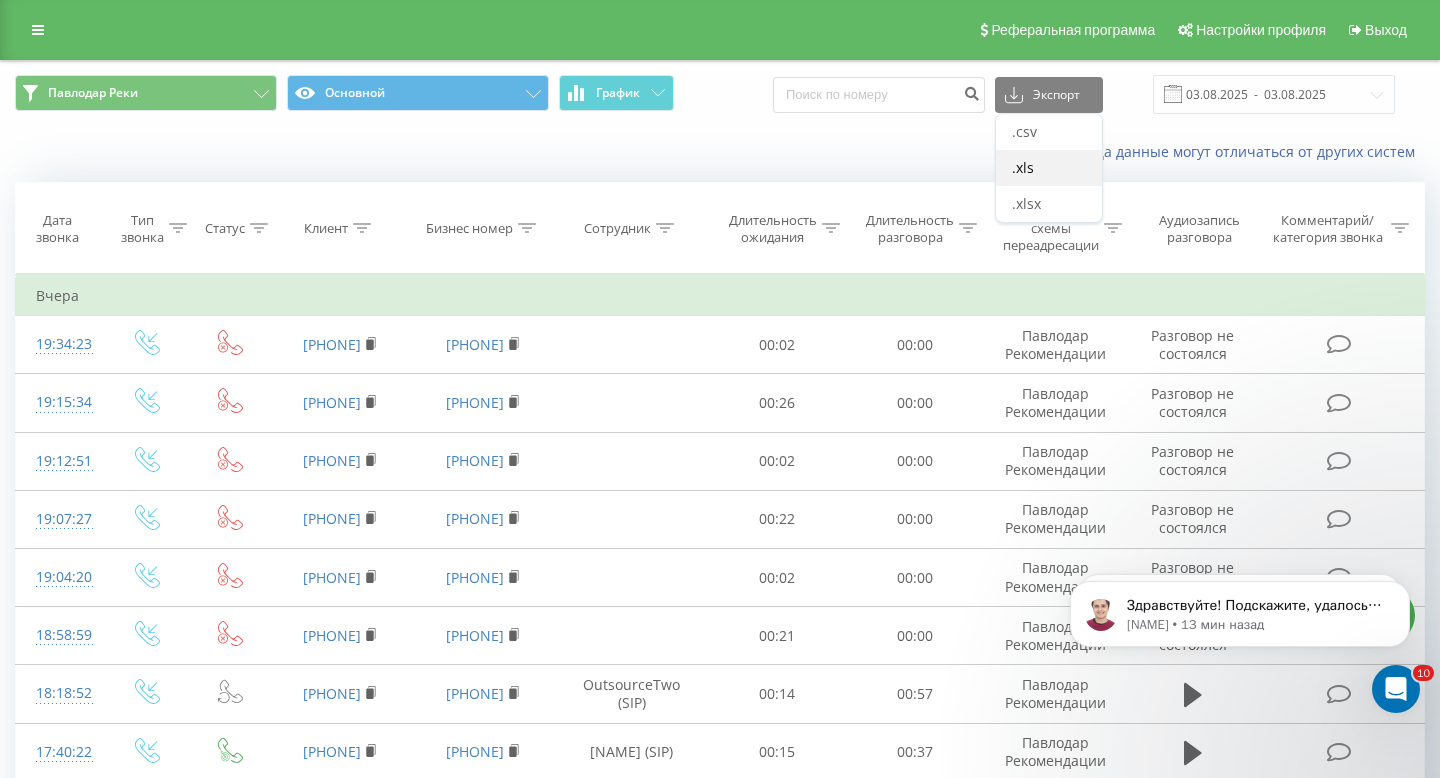 click on ".xls" at bounding box center [1049, 168] 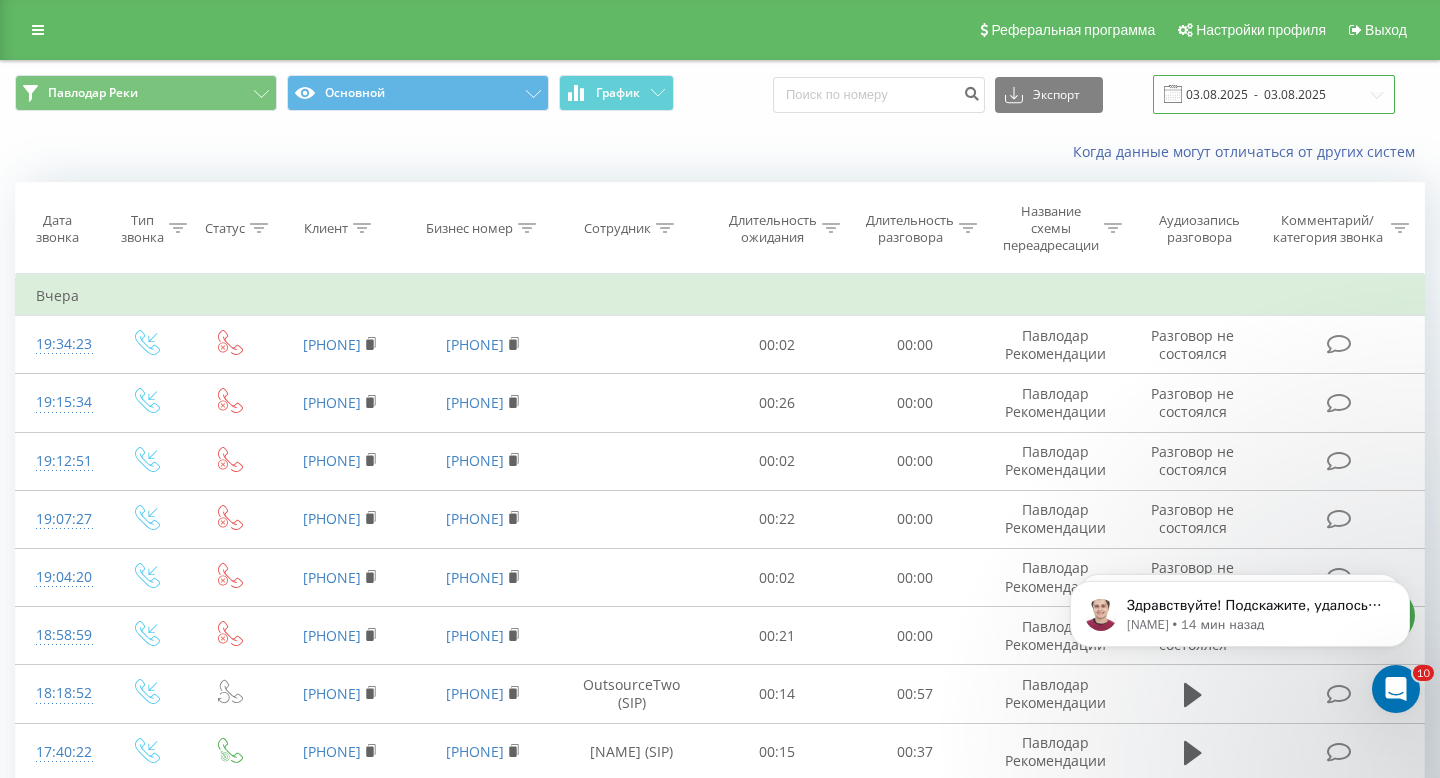 click on "03.08.2025  -  03.08.2025" at bounding box center [1274, 94] 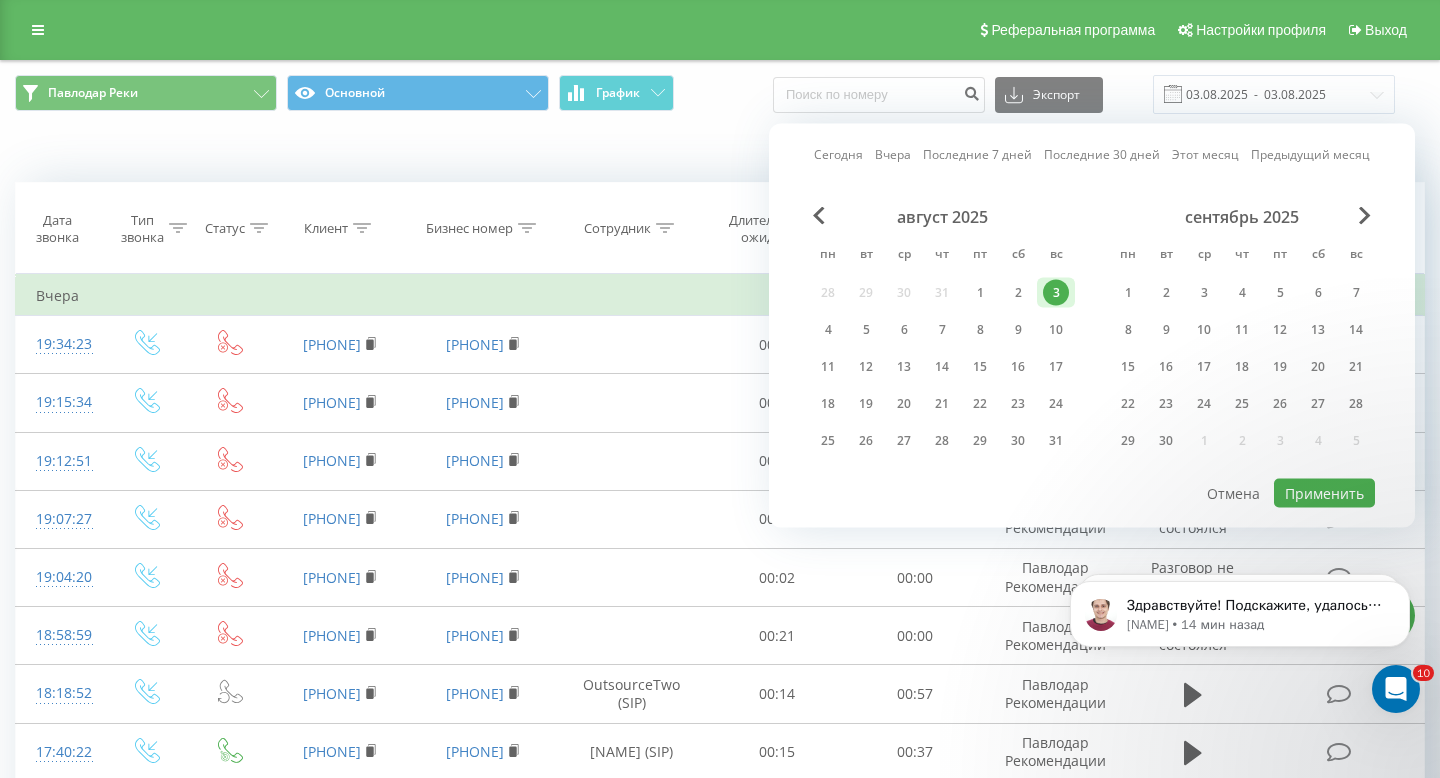 click on "Сегодня" at bounding box center [838, 154] 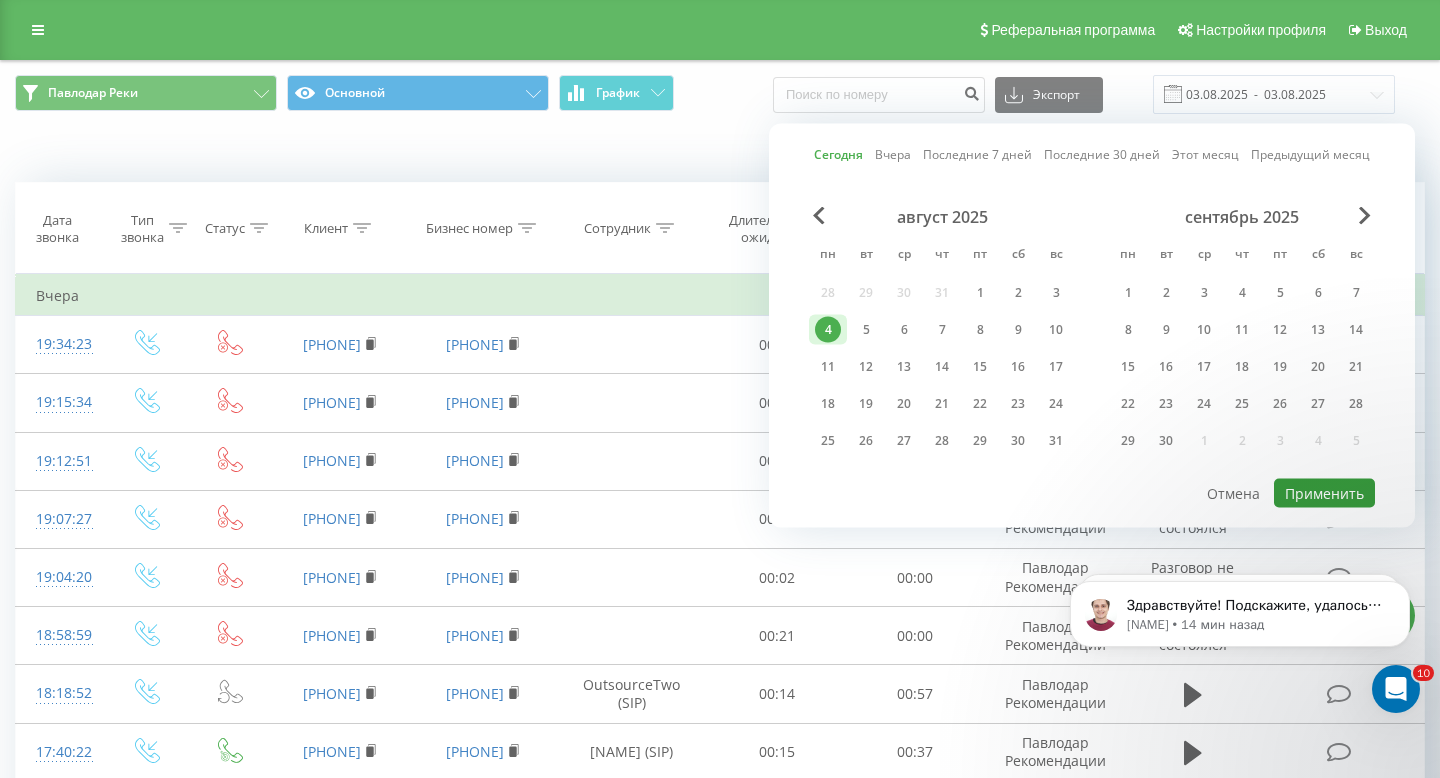 click on "Применить" at bounding box center [1324, 493] 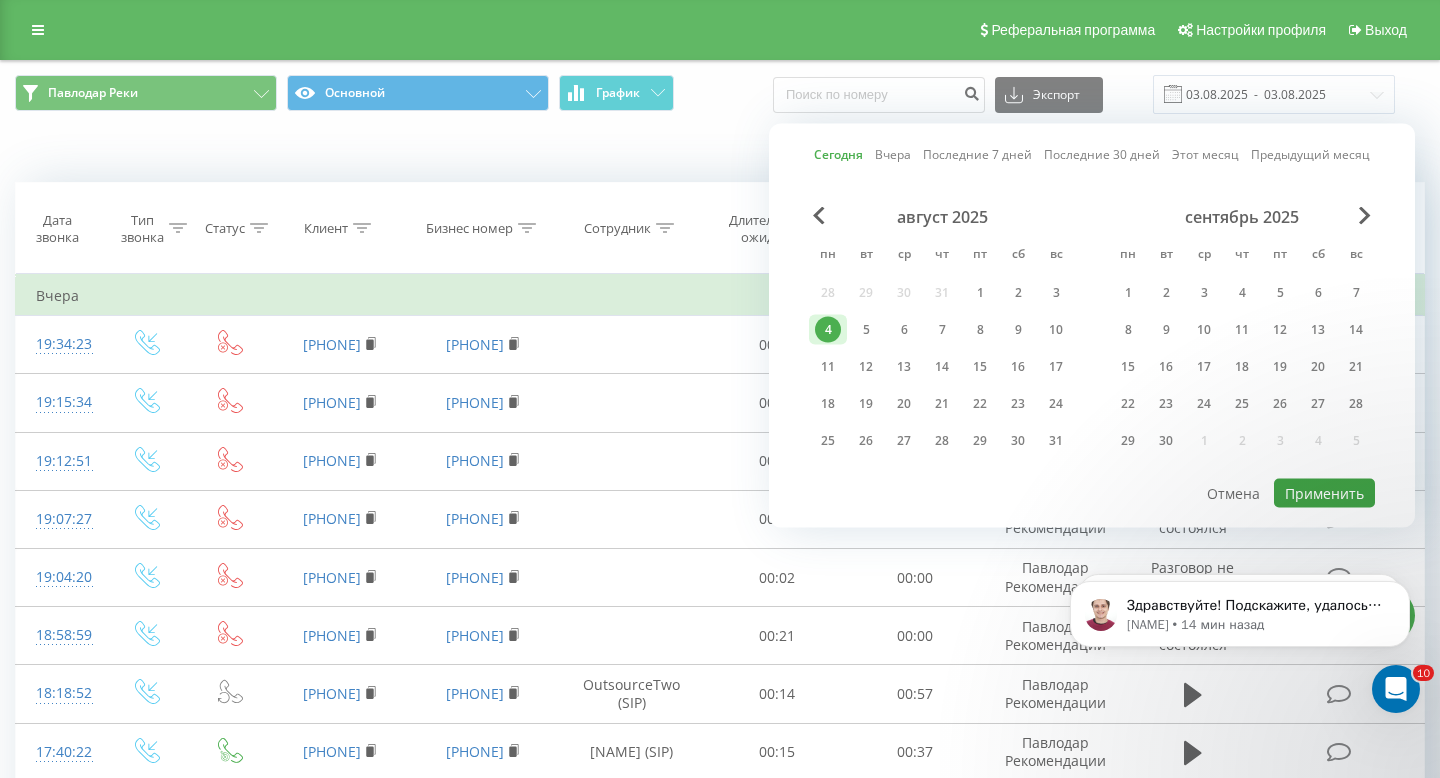 type on "04.08.2025  -  04.08.2025" 